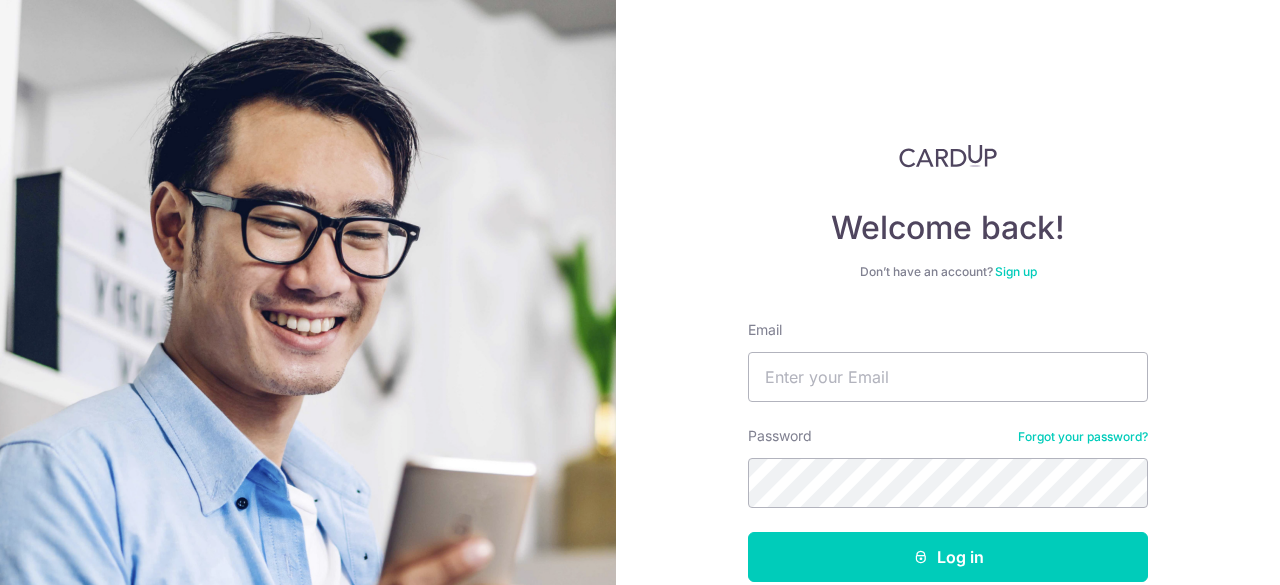 scroll, scrollTop: 0, scrollLeft: 0, axis: both 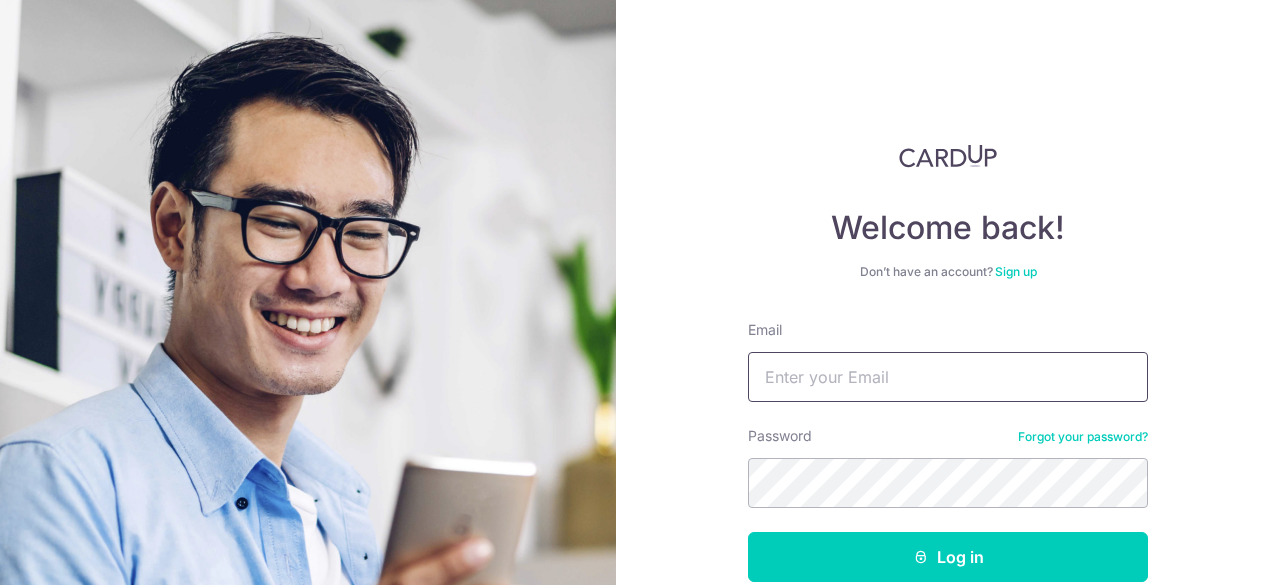click on "Email" at bounding box center [948, 377] 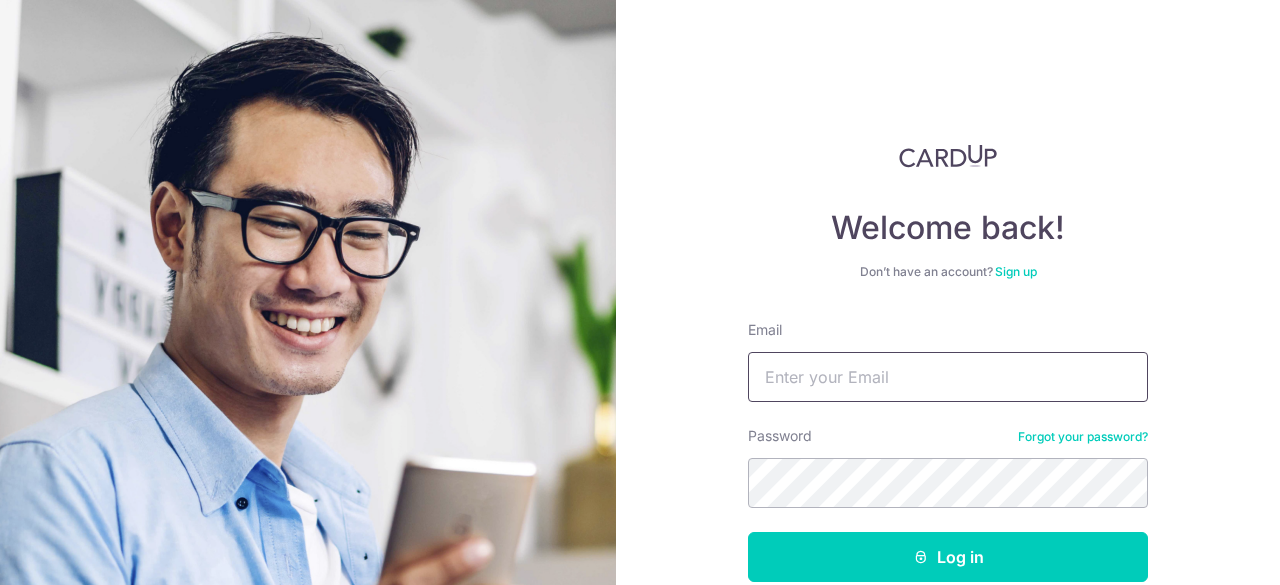 type on "[EMAIL]" 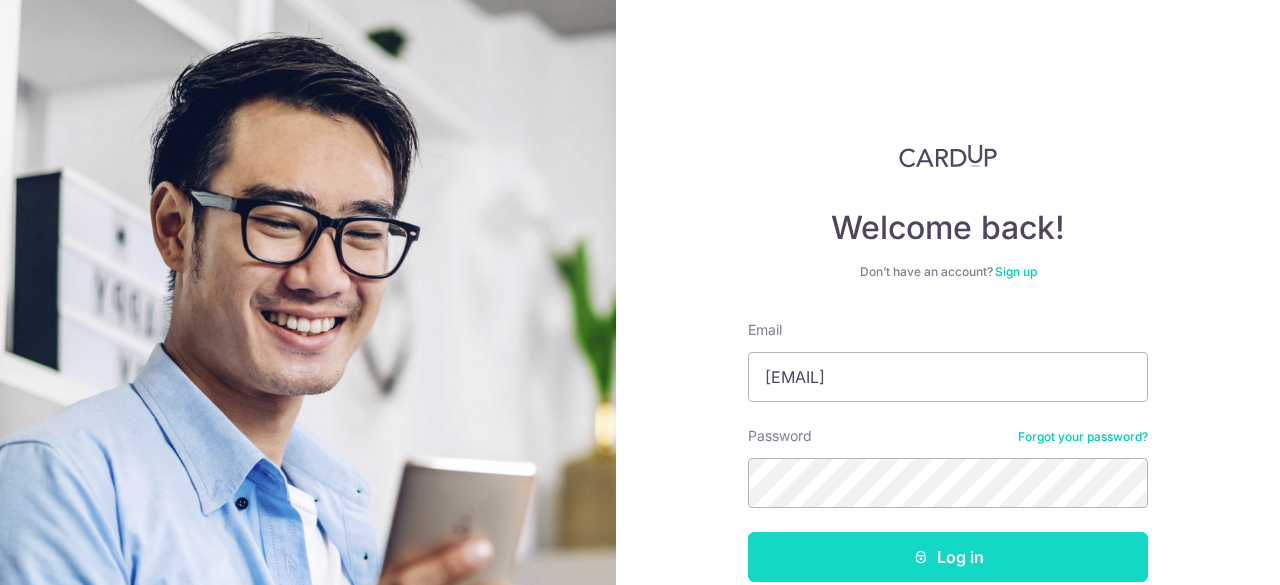 click on "Log in" at bounding box center (948, 557) 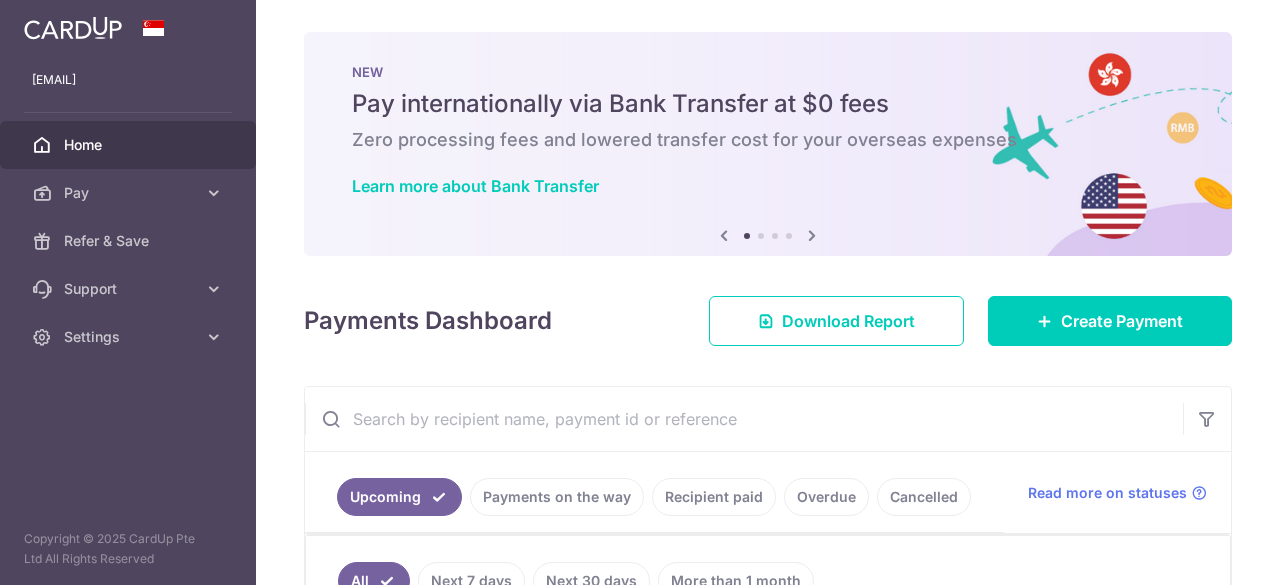 scroll, scrollTop: 0, scrollLeft: 0, axis: both 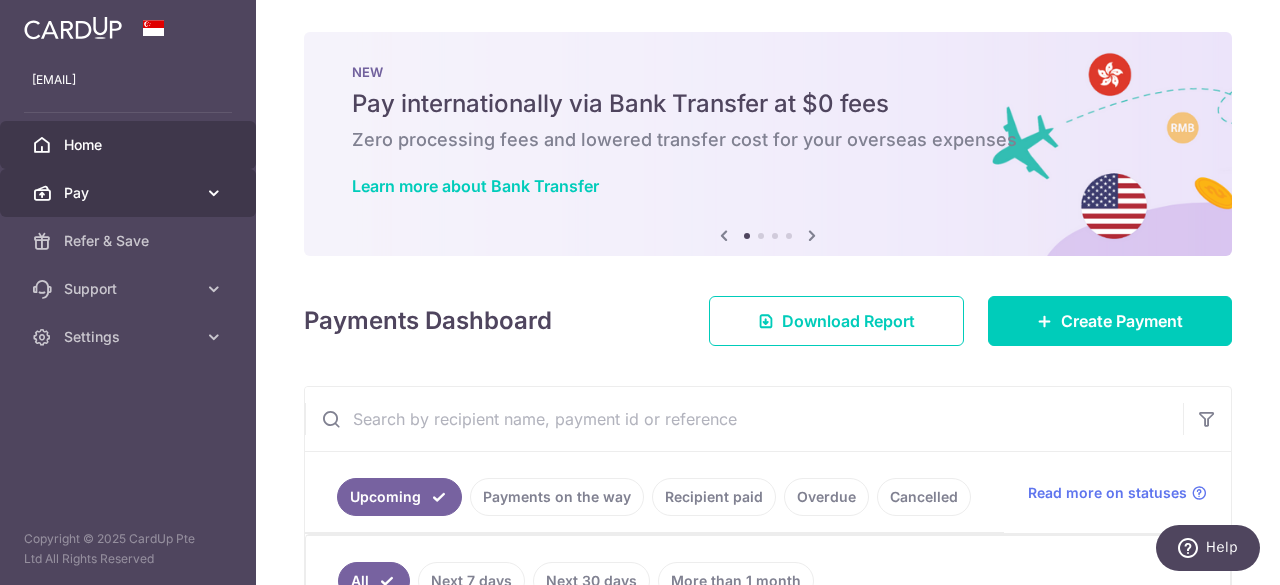 click on "Pay" at bounding box center (130, 193) 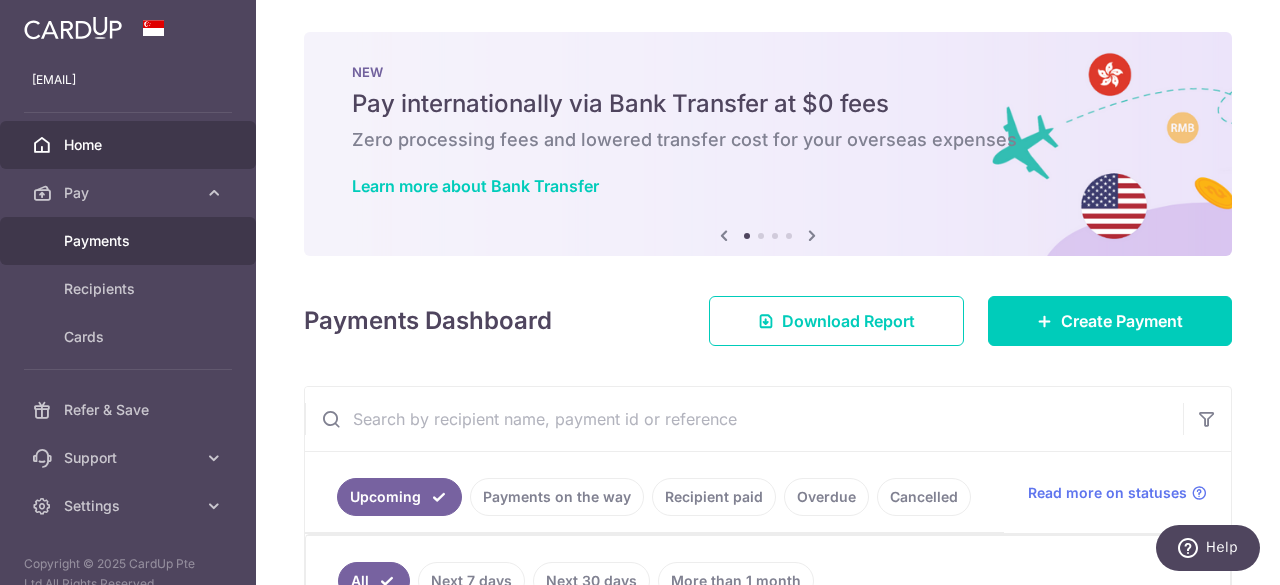click on "Payments" at bounding box center (130, 241) 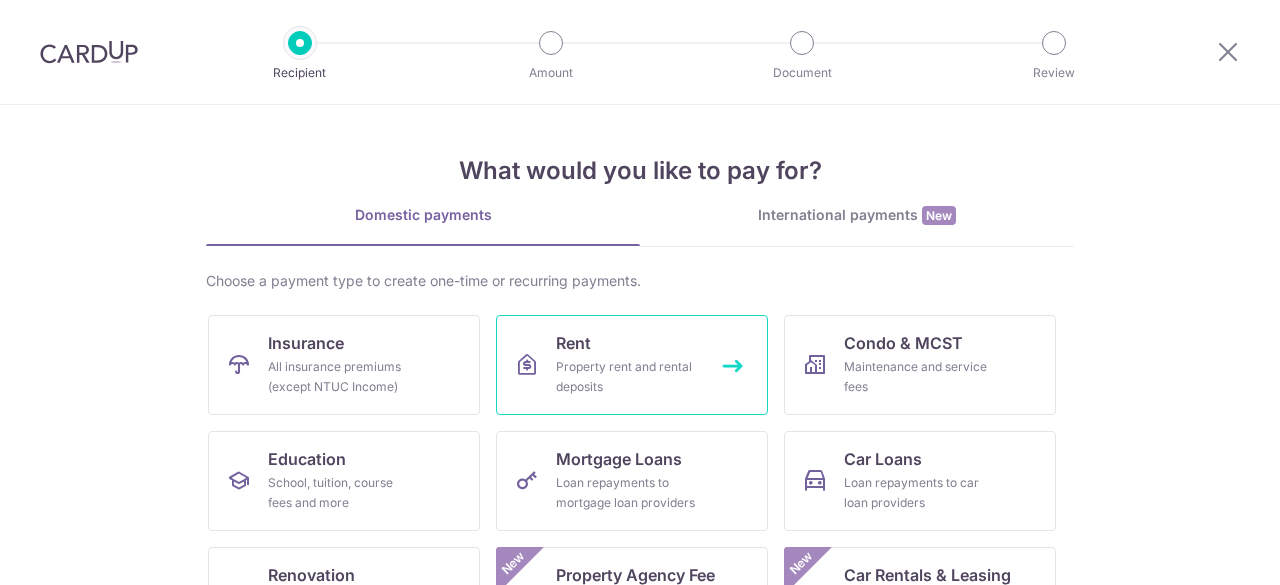 scroll, scrollTop: 0, scrollLeft: 0, axis: both 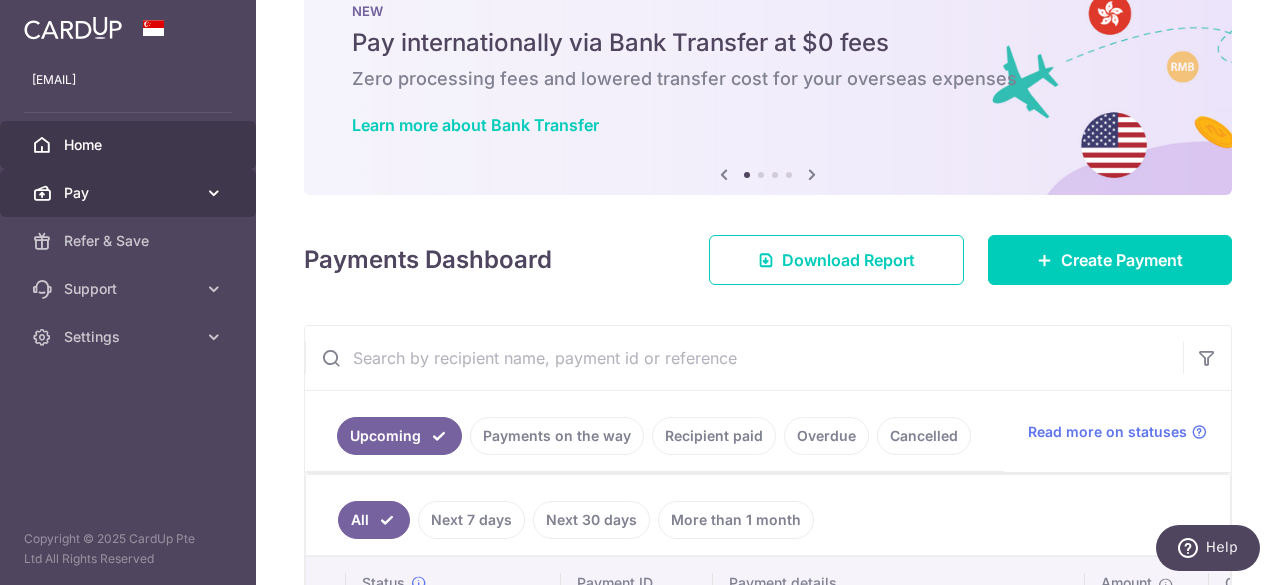 click on "Pay" at bounding box center [128, 193] 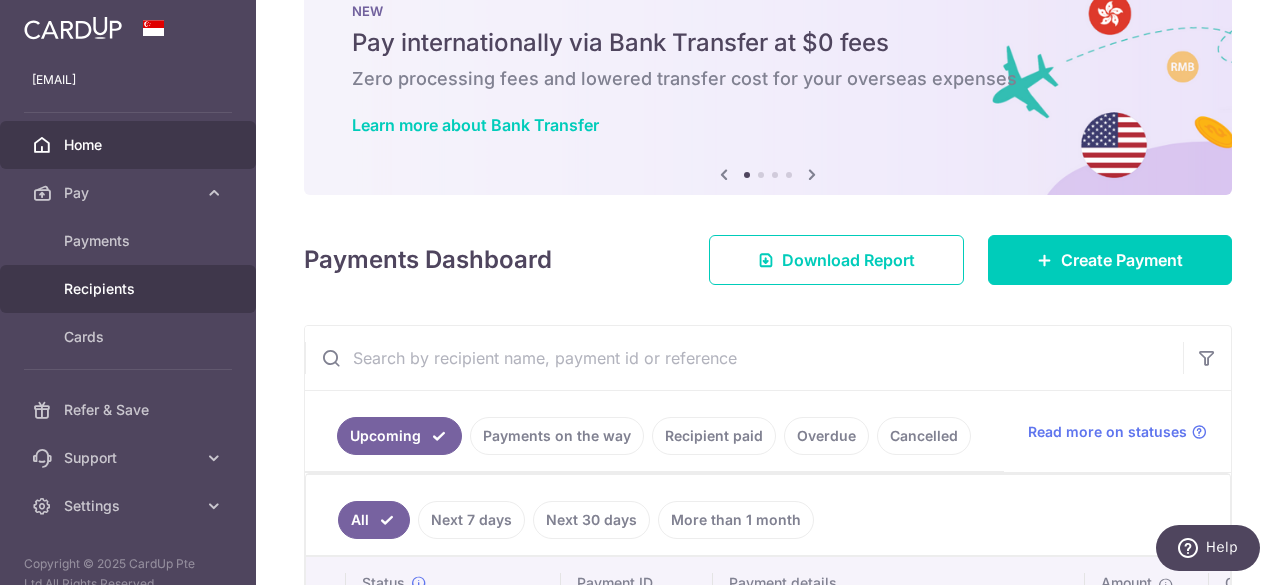 click on "Recipients" at bounding box center [130, 289] 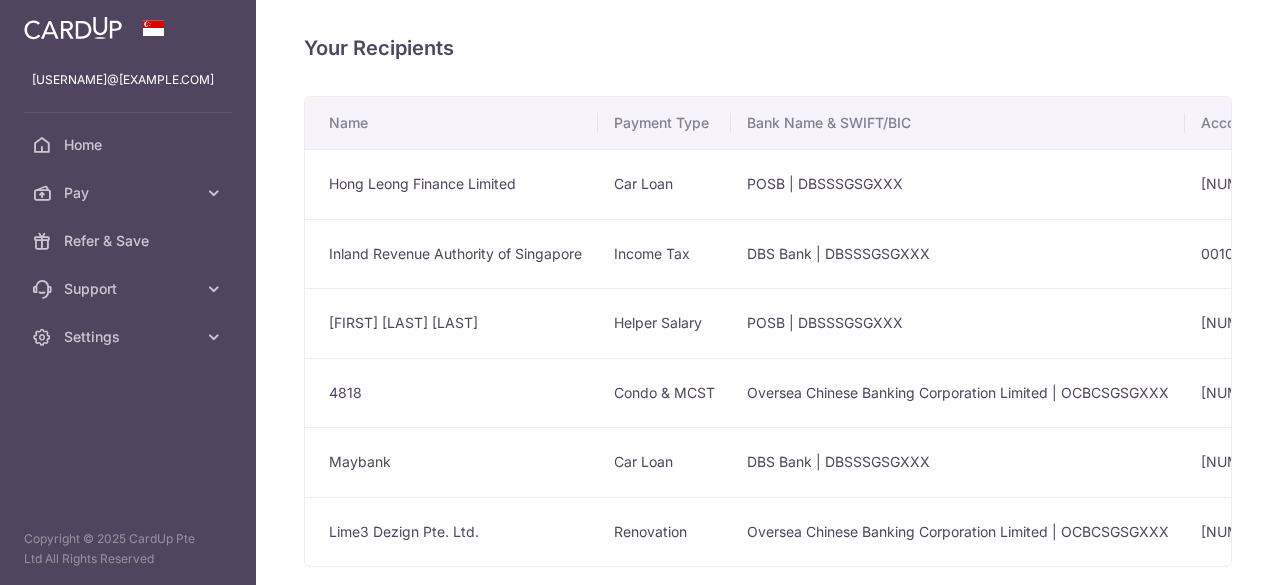 scroll, scrollTop: 0, scrollLeft: 0, axis: both 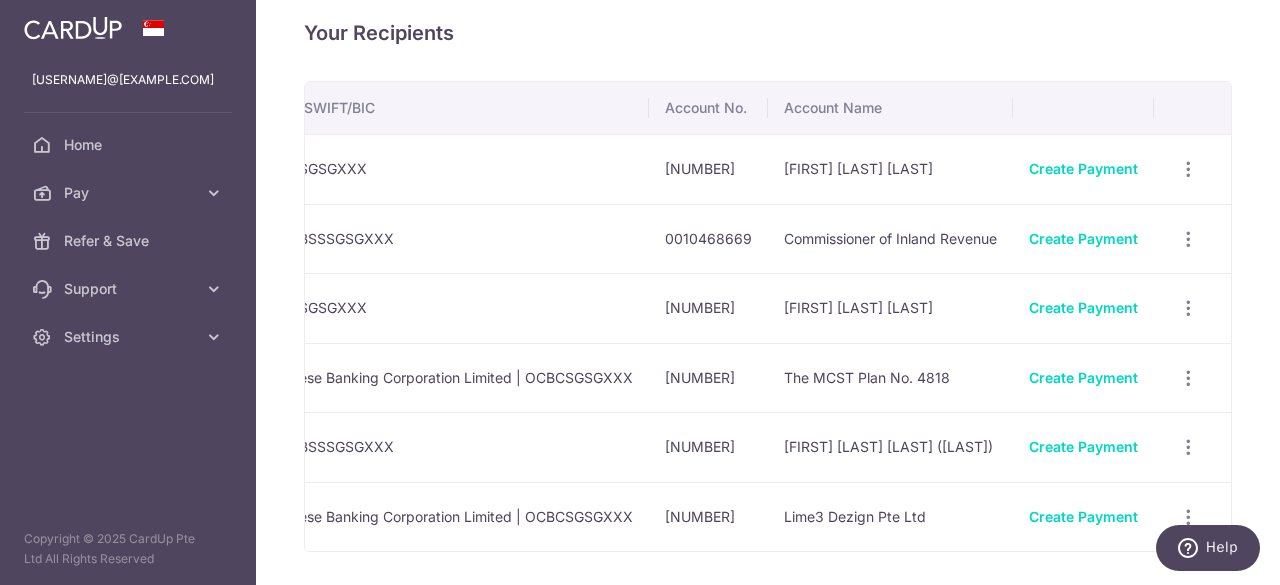 drag, startPoint x: 842, startPoint y: 553, endPoint x: 70, endPoint y: 2, distance: 948.46454 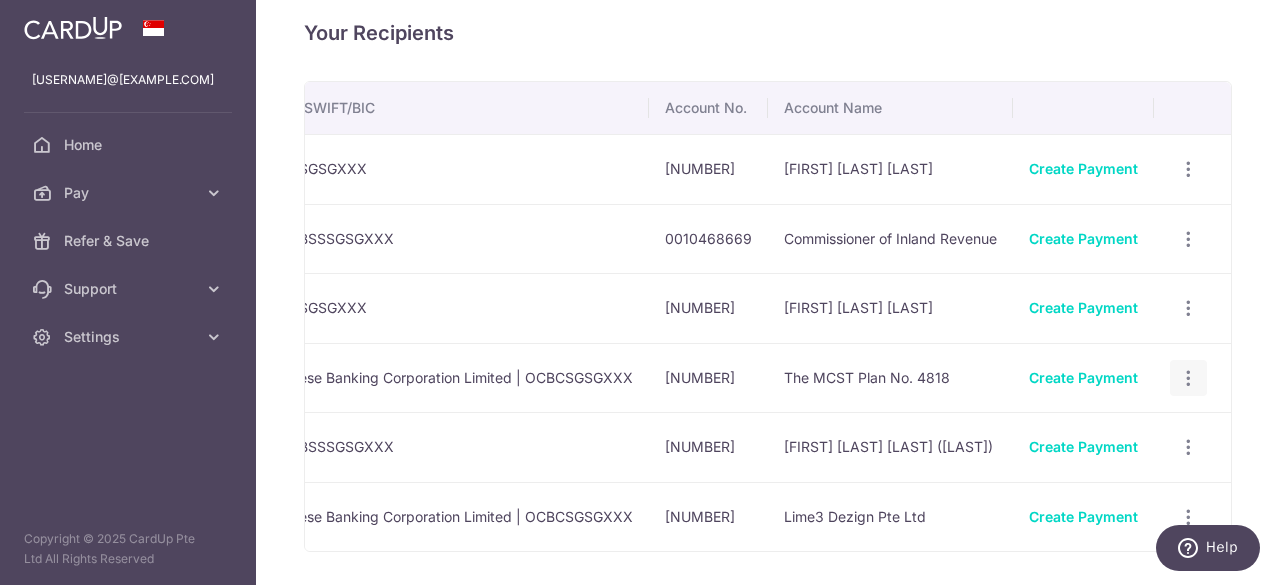 click at bounding box center [1188, 169] 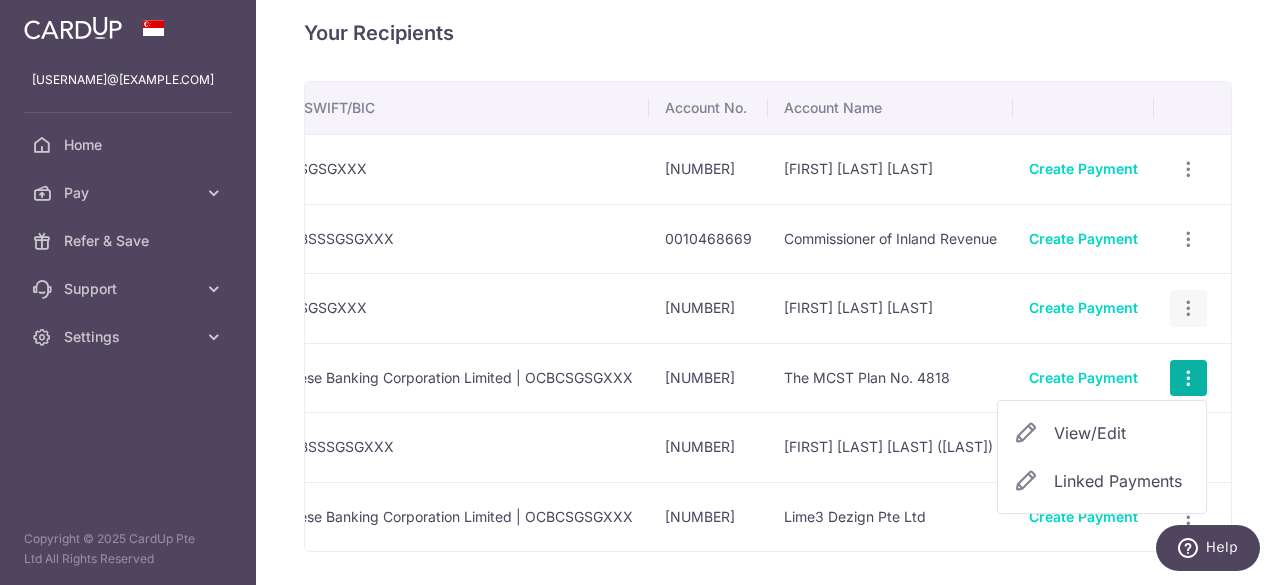 click on "View/Edit
Linked Payments" at bounding box center (1188, 308) 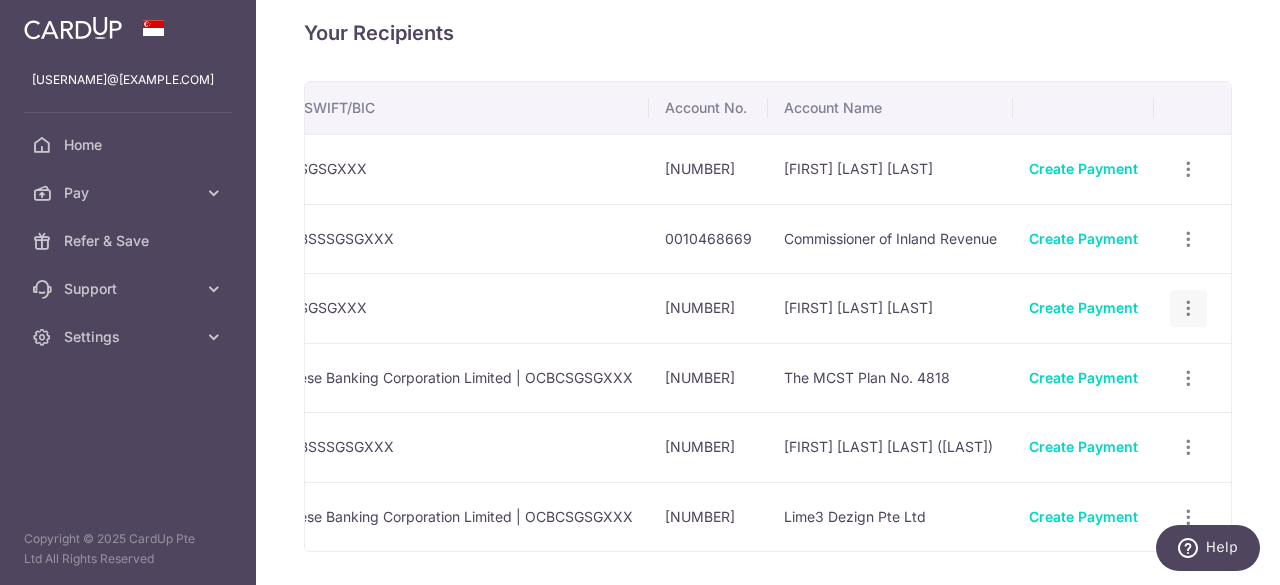 click at bounding box center [1188, 169] 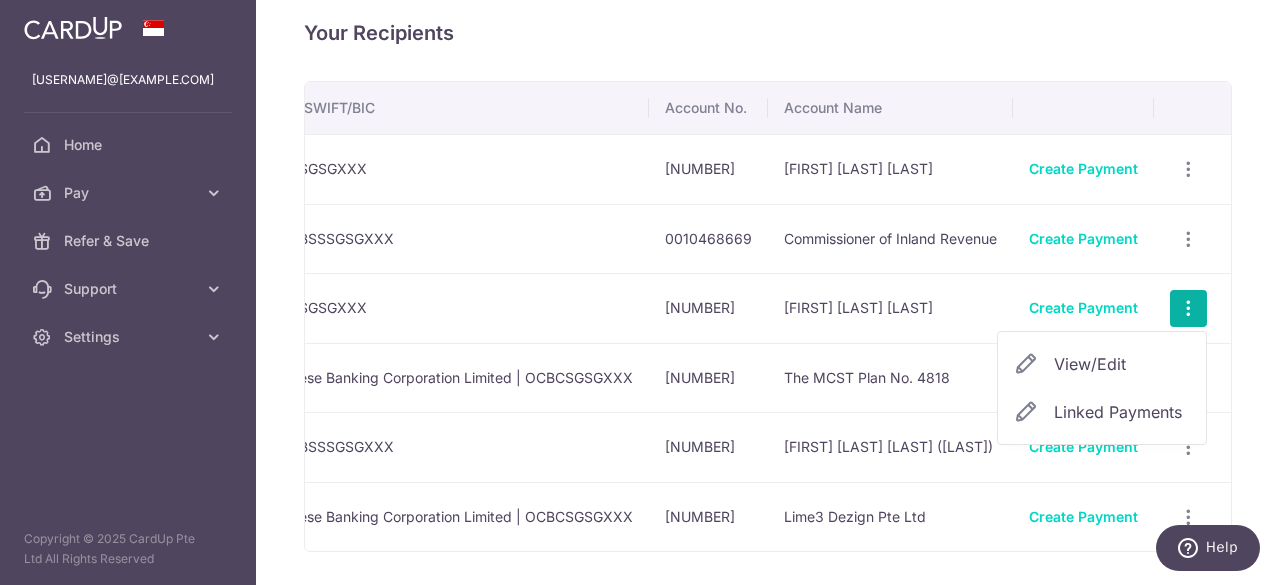 click on "View/Edit" at bounding box center [1122, 364] 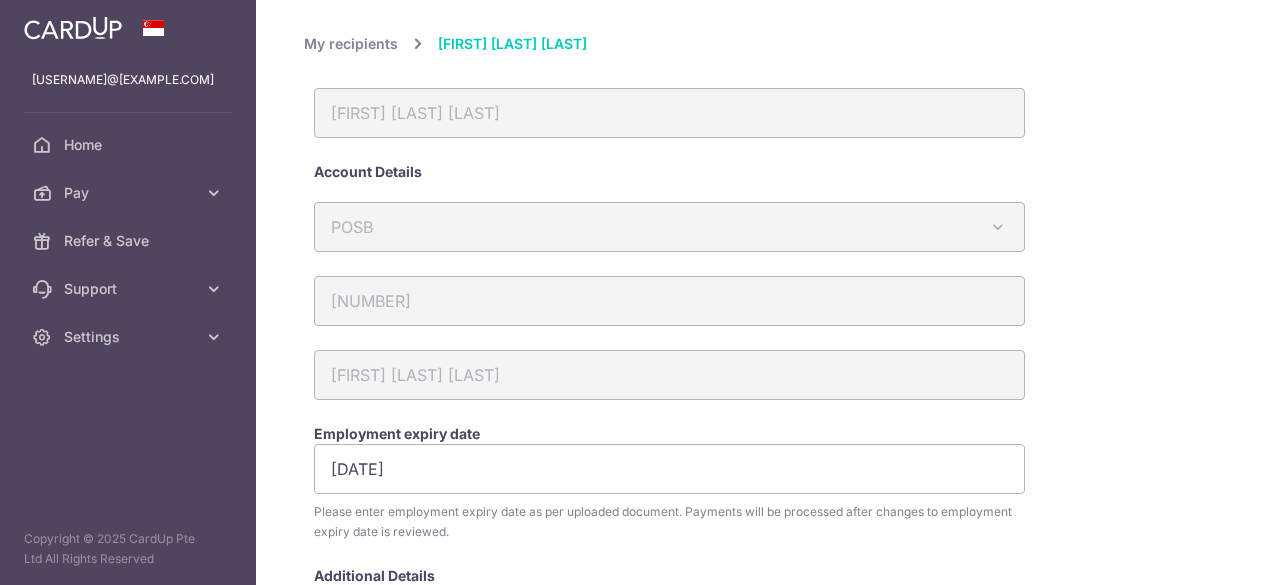 scroll, scrollTop: 0, scrollLeft: 0, axis: both 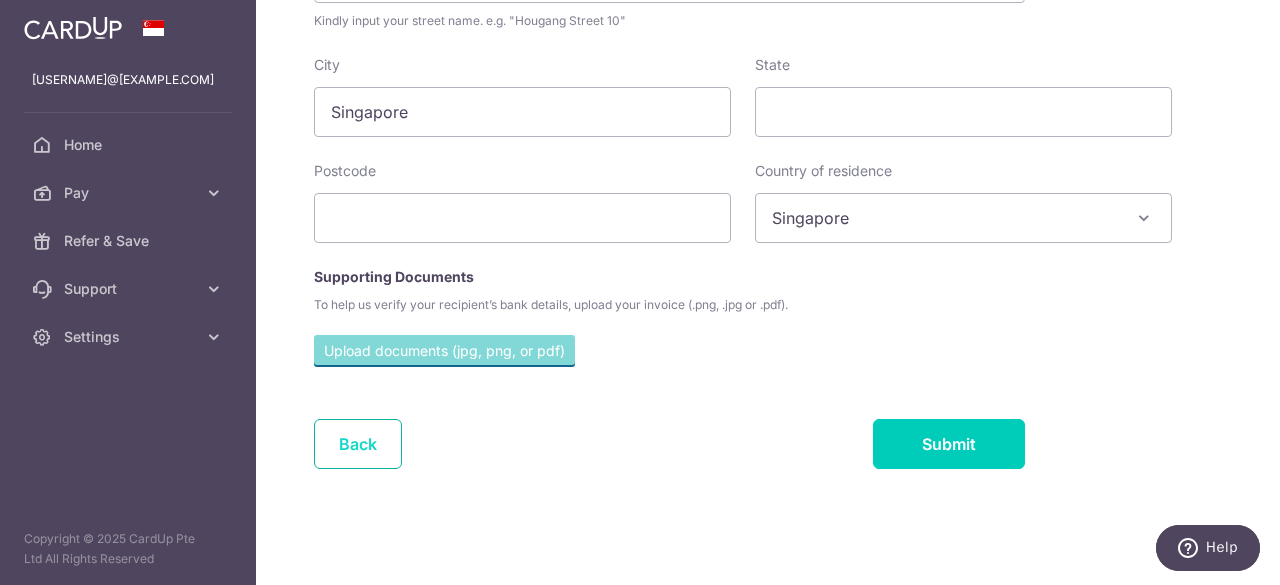 click on "Back" at bounding box center (358, 444) 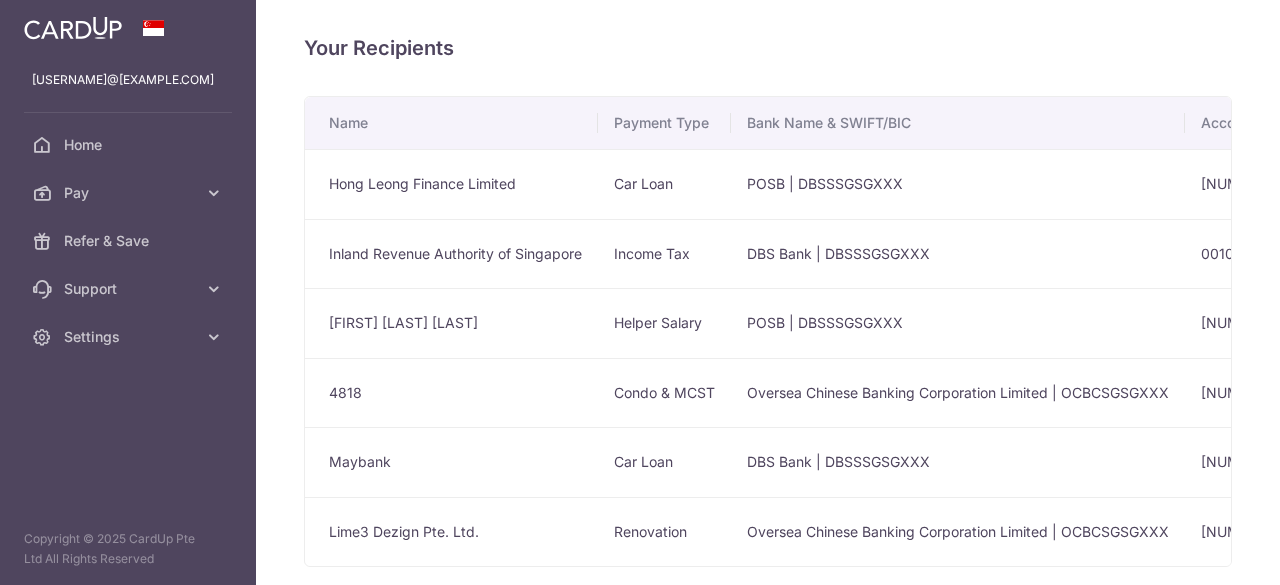 scroll, scrollTop: 0, scrollLeft: 0, axis: both 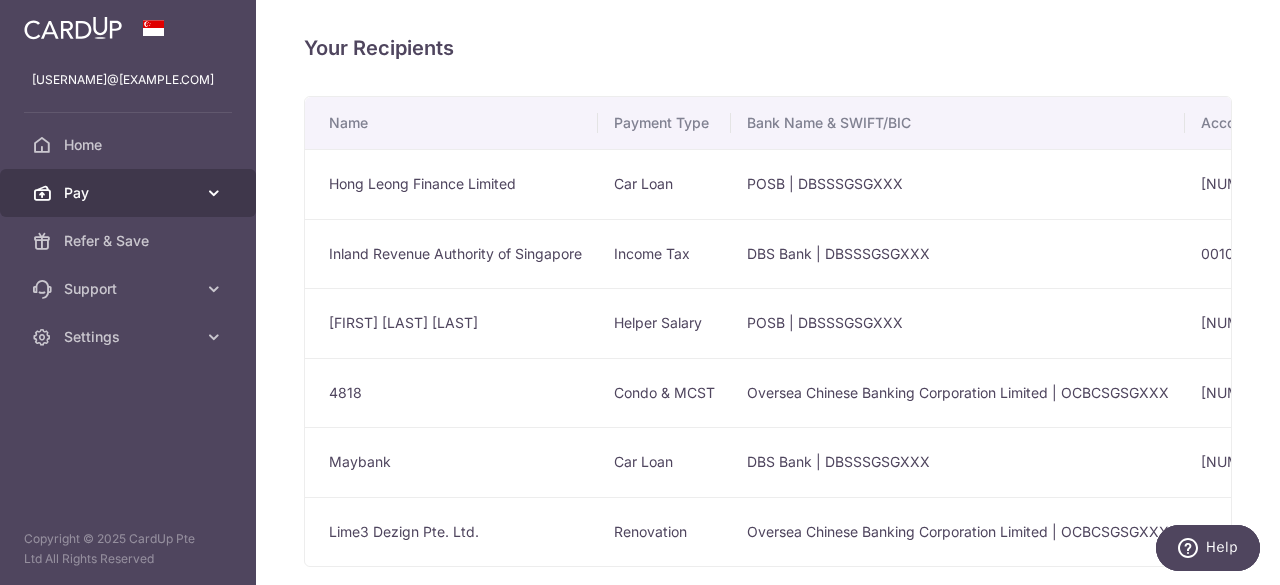 click on "Pay" at bounding box center [130, 193] 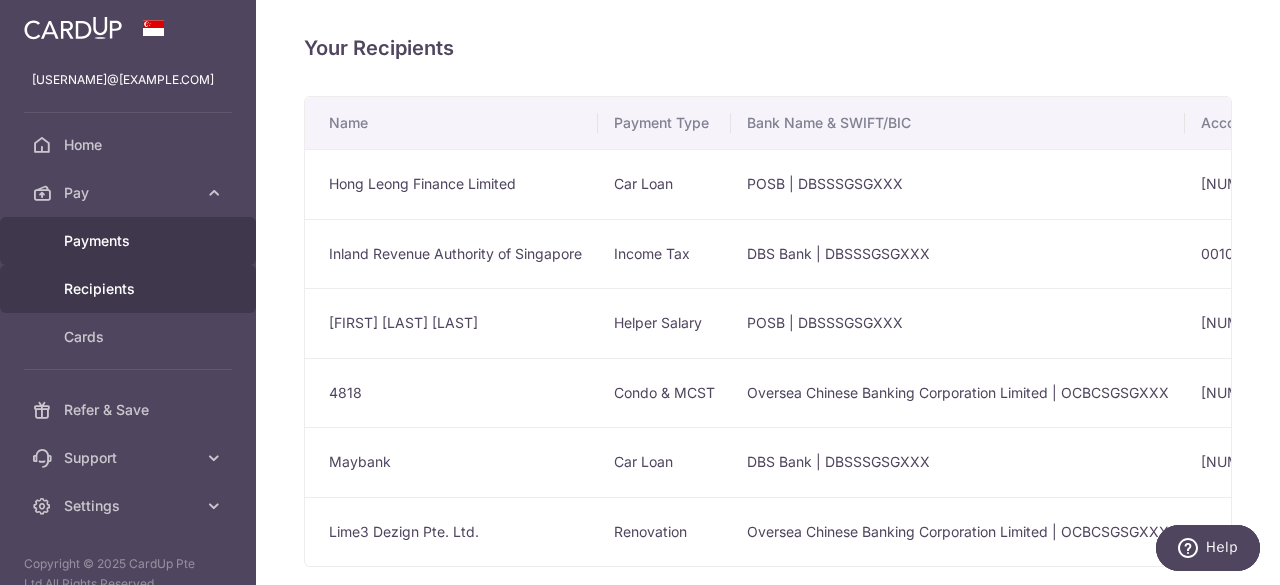 click on "Payments" at bounding box center [130, 241] 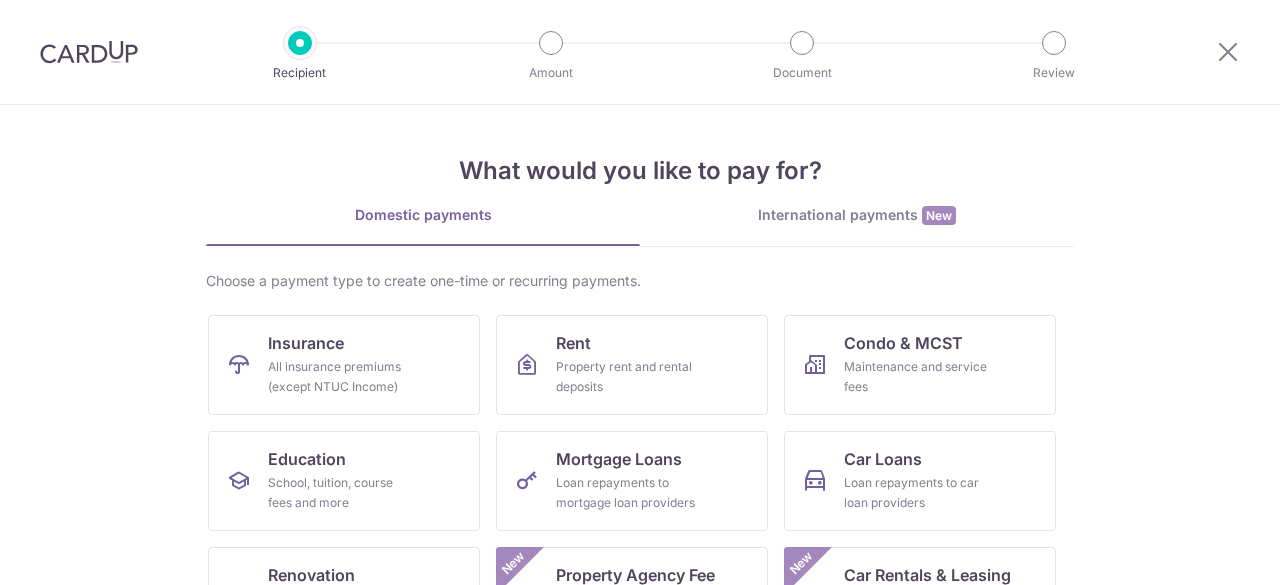 scroll, scrollTop: 0, scrollLeft: 0, axis: both 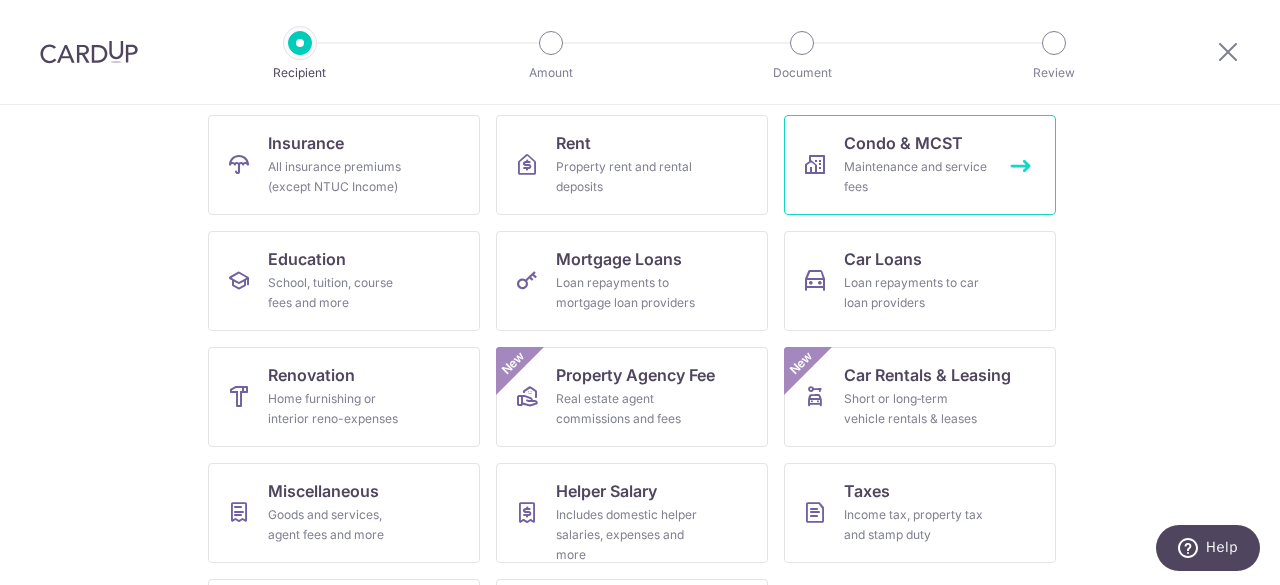 click on "Maintenance and service fees" at bounding box center (916, 177) 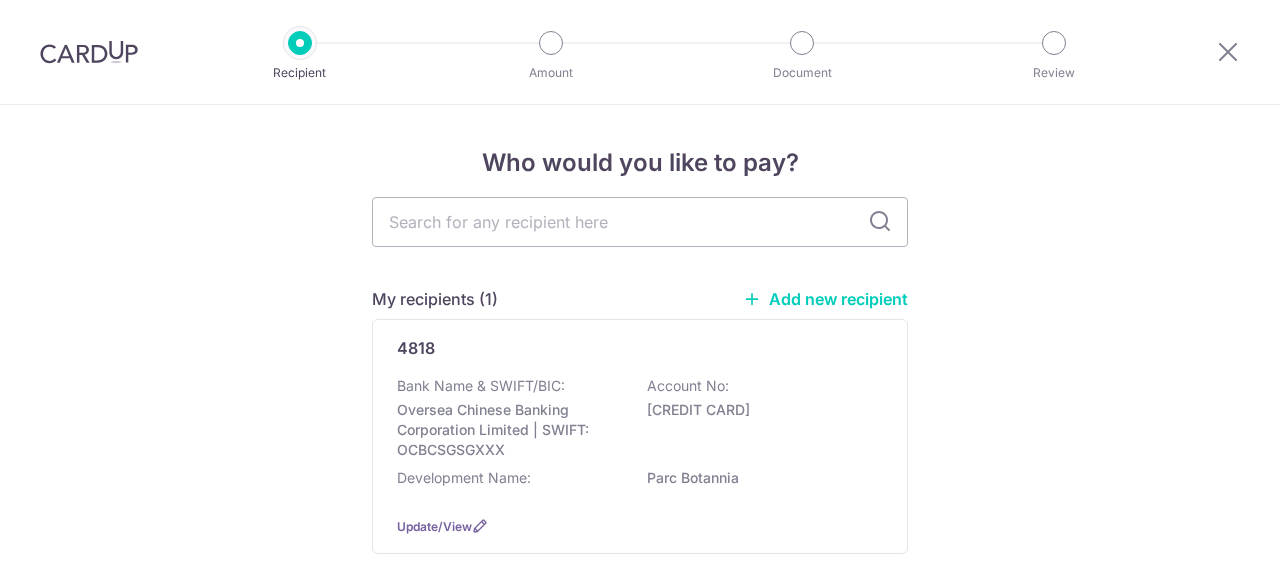 scroll, scrollTop: 0, scrollLeft: 0, axis: both 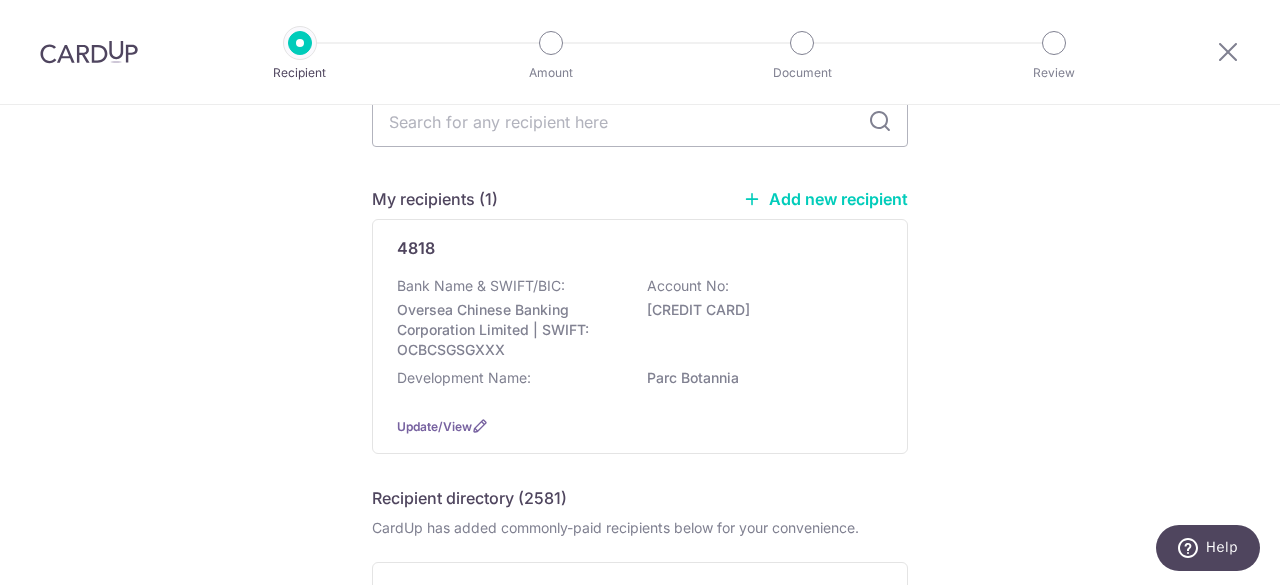 click on "Add new recipient" at bounding box center (825, 199) 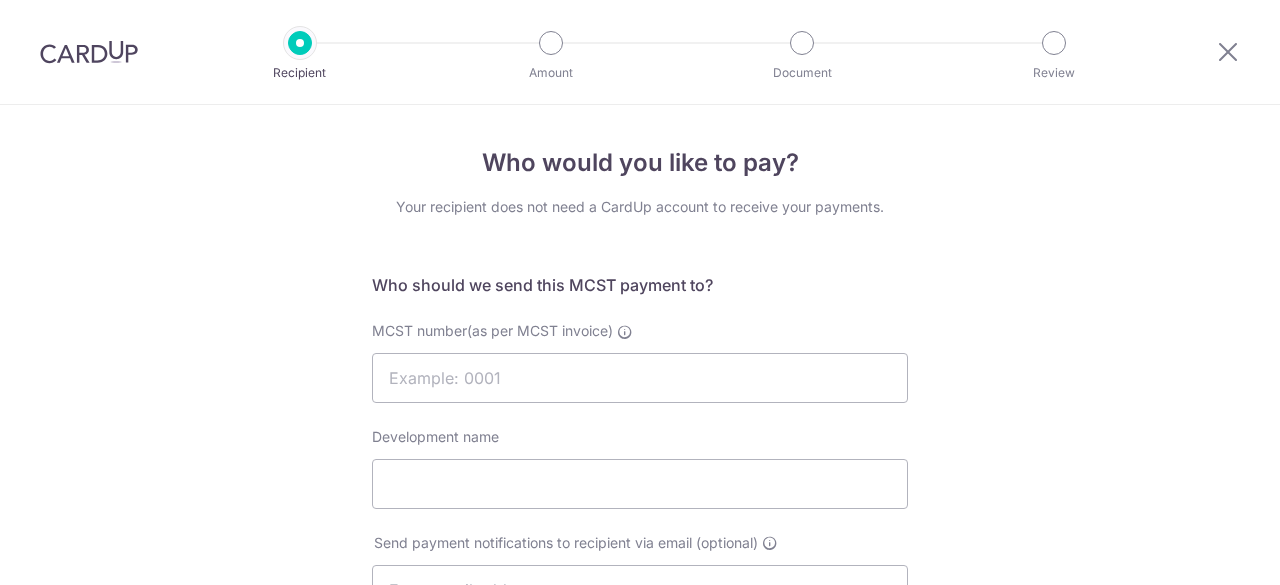 scroll, scrollTop: 0, scrollLeft: 0, axis: both 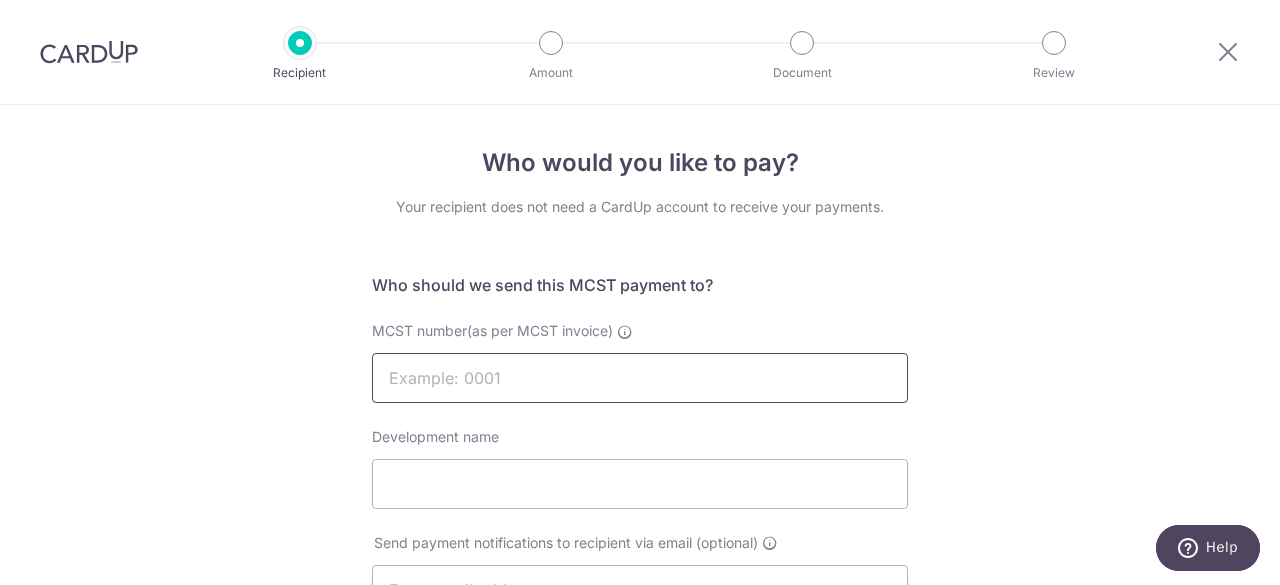 click on "MCST number(as per MCST invoice)" at bounding box center [640, 378] 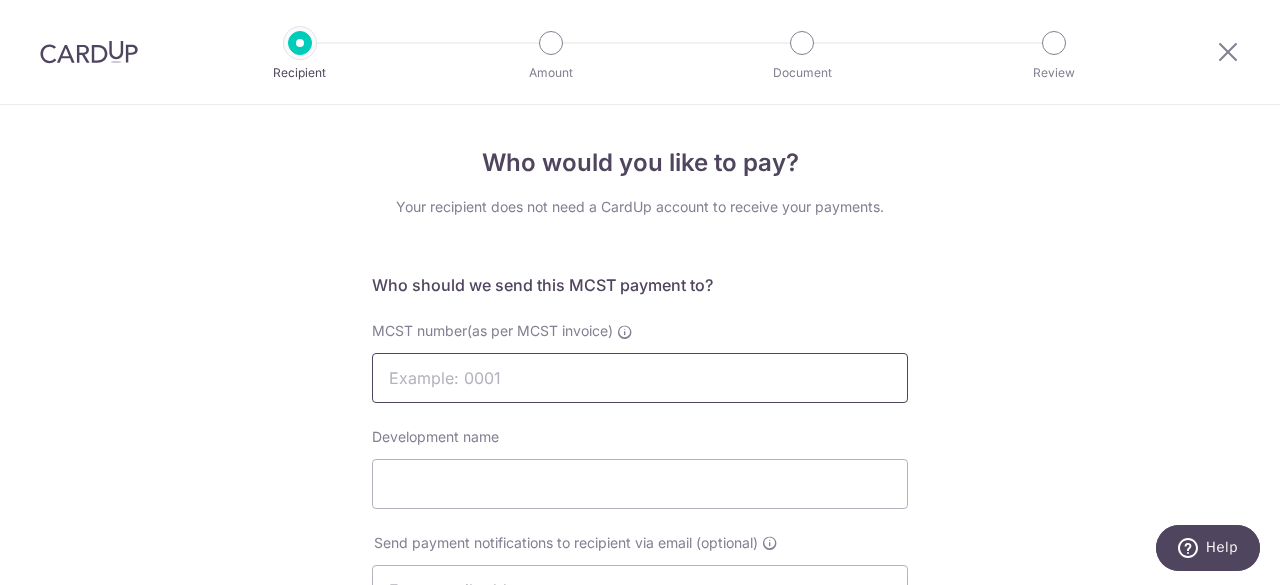 paste on "MCST PLAN NO. 4291" 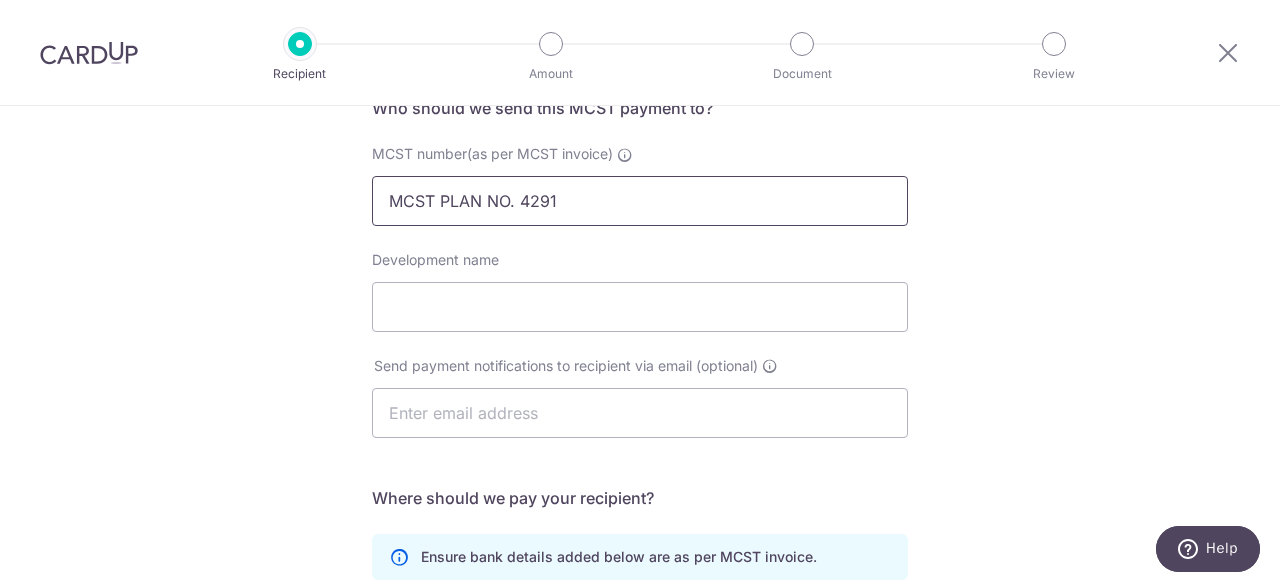 scroll, scrollTop: 200, scrollLeft: 0, axis: vertical 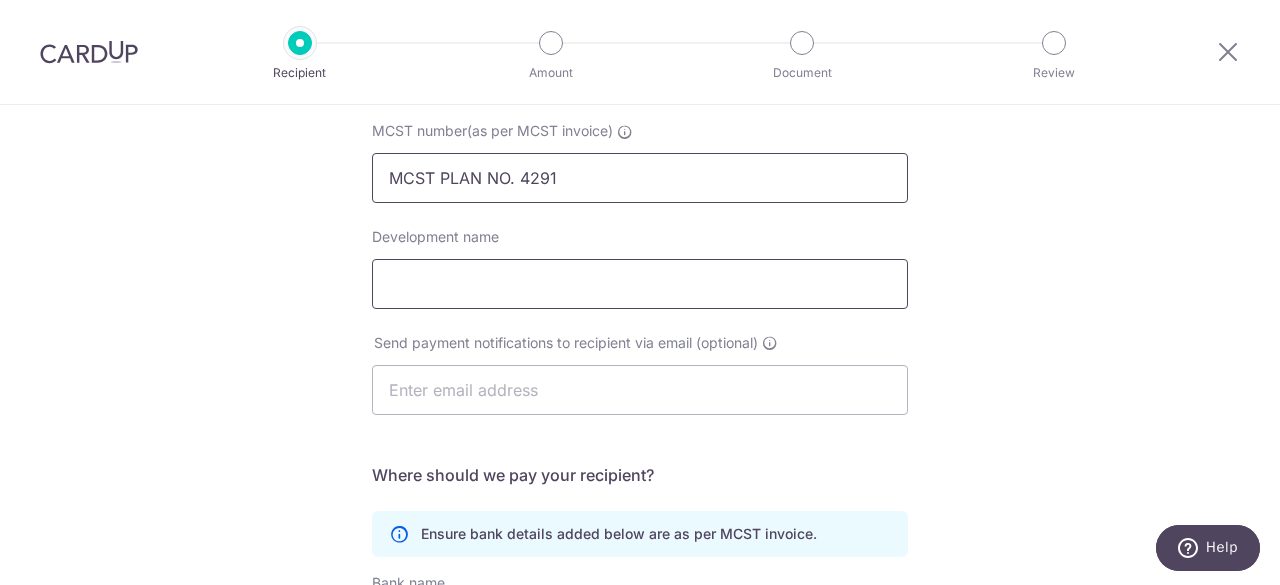 type on "MCST PLAN NO. 4291" 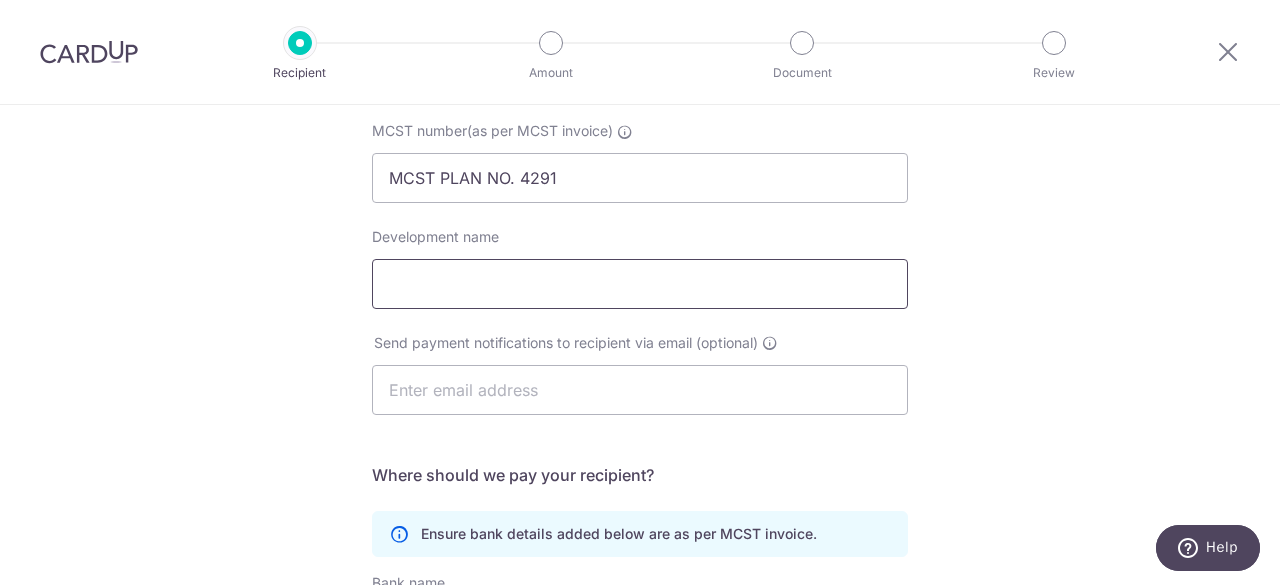 click on "Development name" at bounding box center (640, 284) 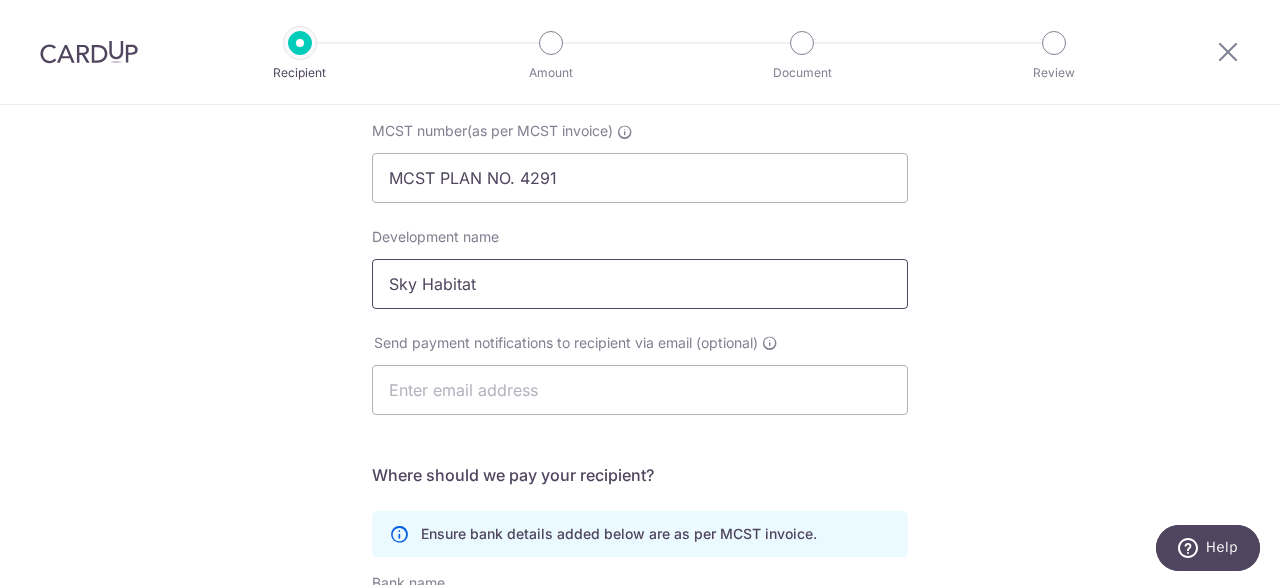 type on "Sky Habitat" 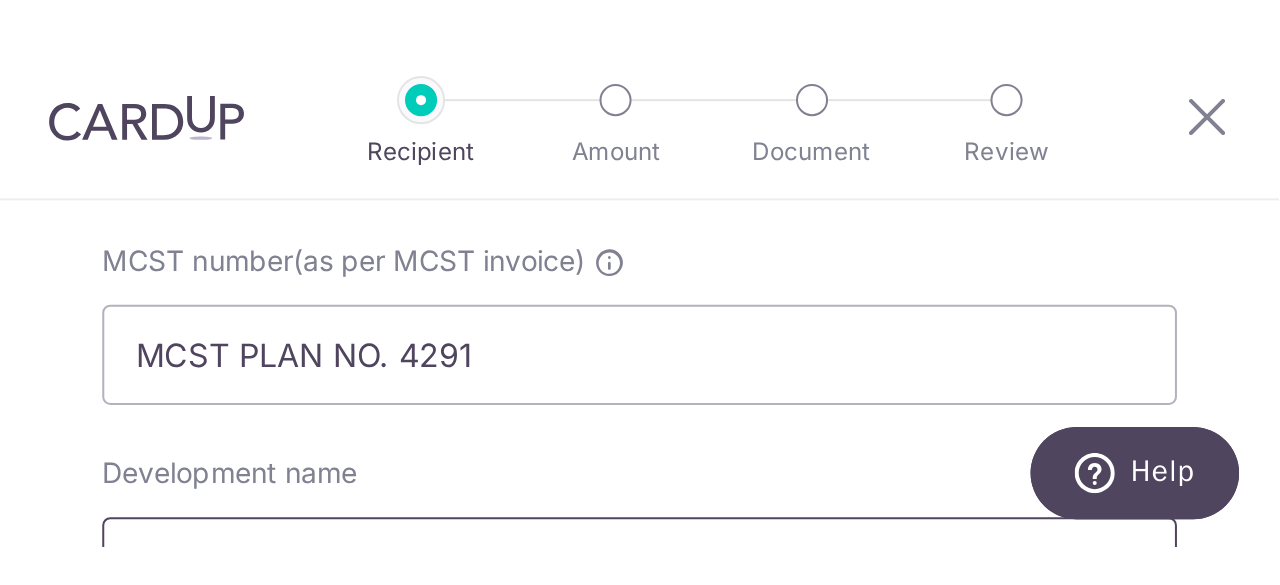 scroll, scrollTop: 0, scrollLeft: 0, axis: both 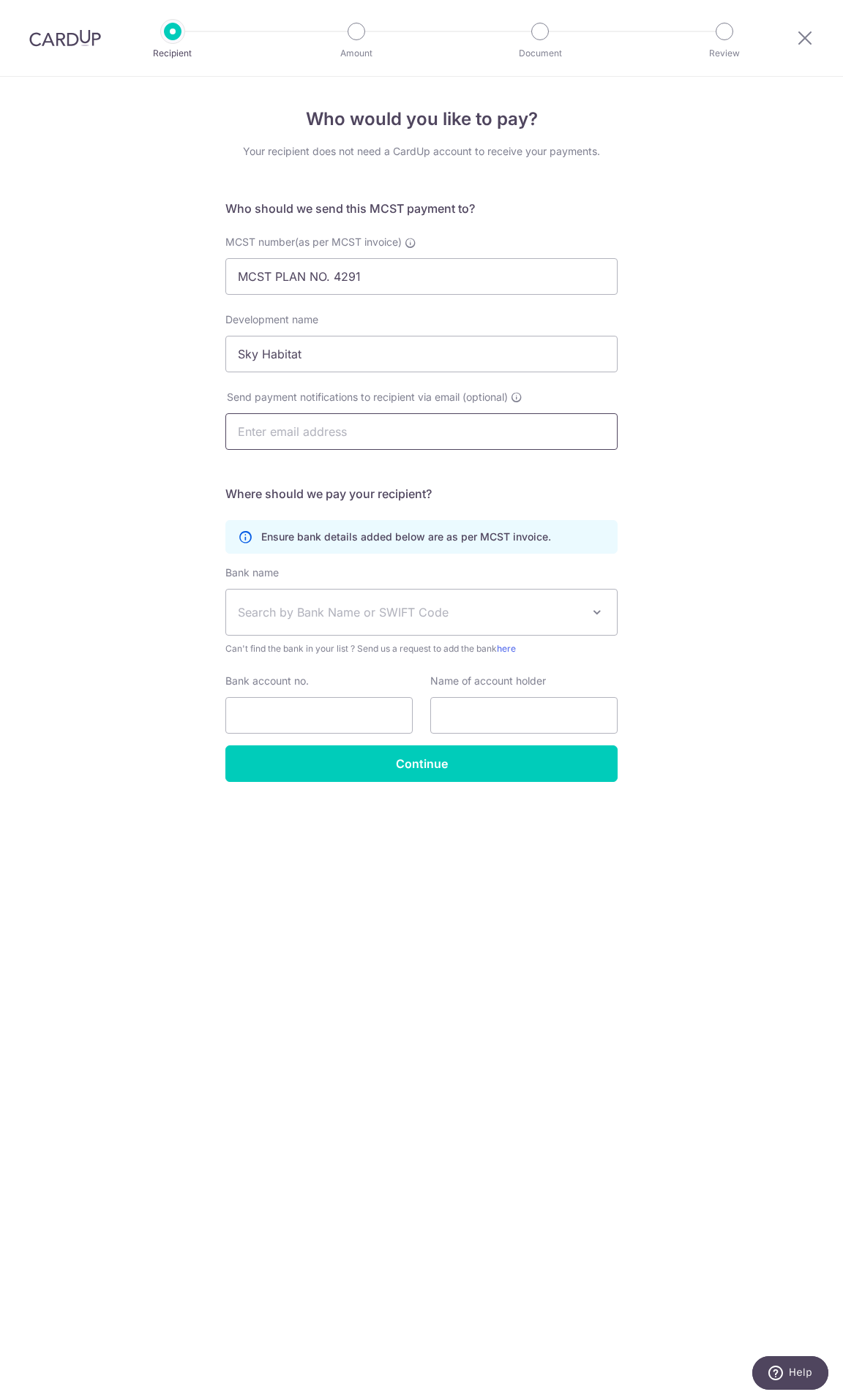 click at bounding box center [422, 432] 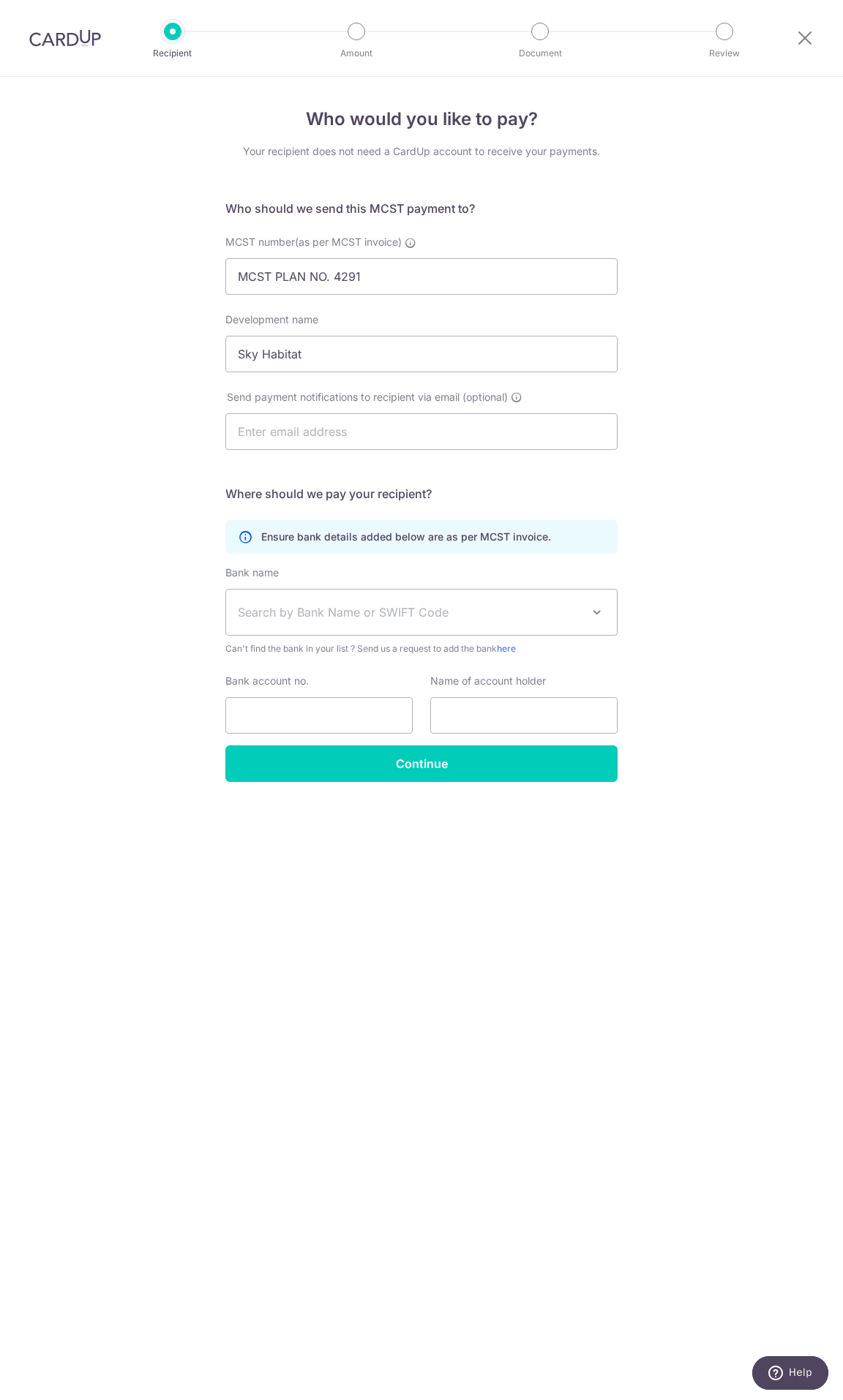 click on "Search by Bank Name or SWIFT Code" at bounding box center (410, 612) 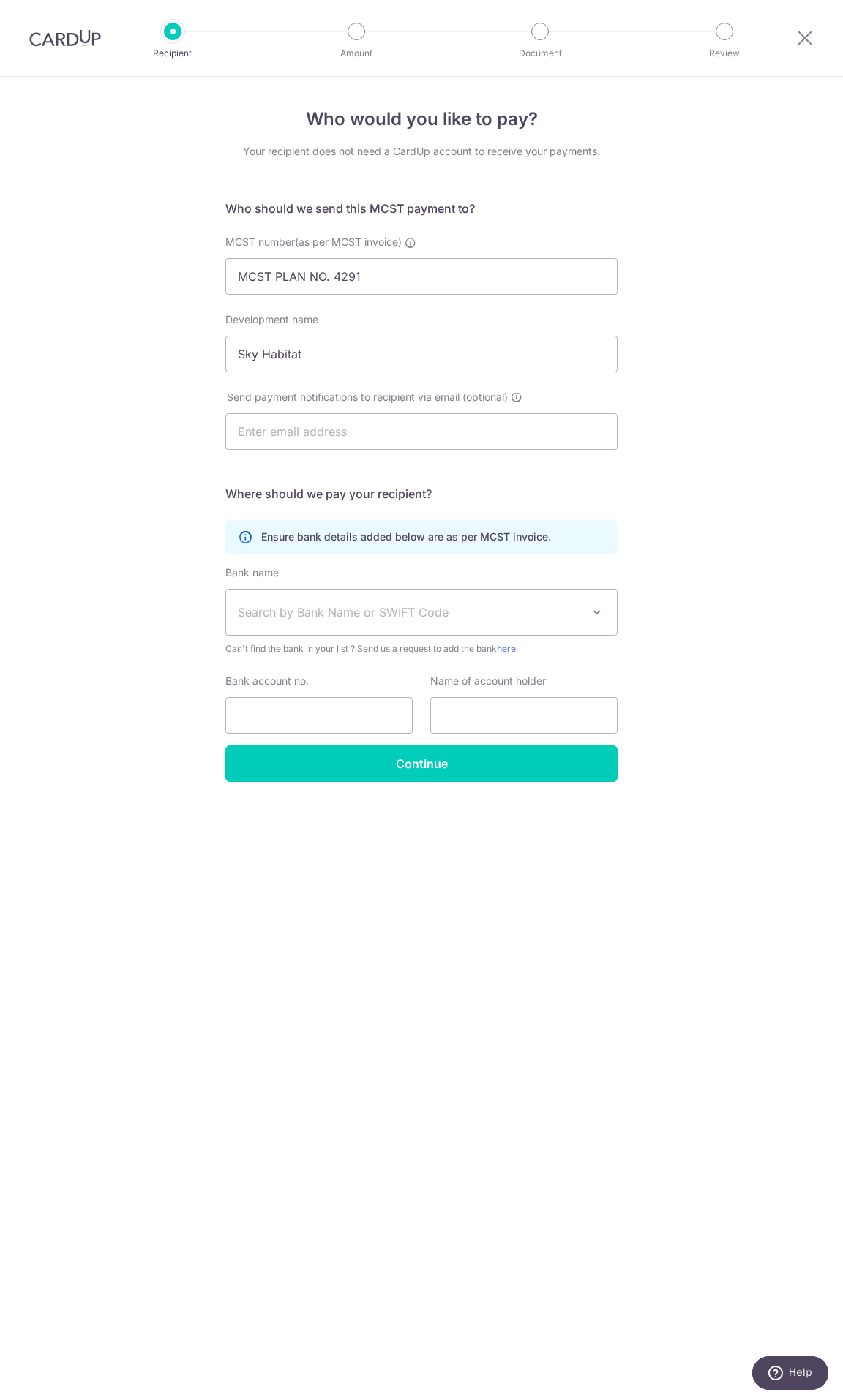 click on "Search by Bank Name or SWIFT Code" at bounding box center (410, 612) 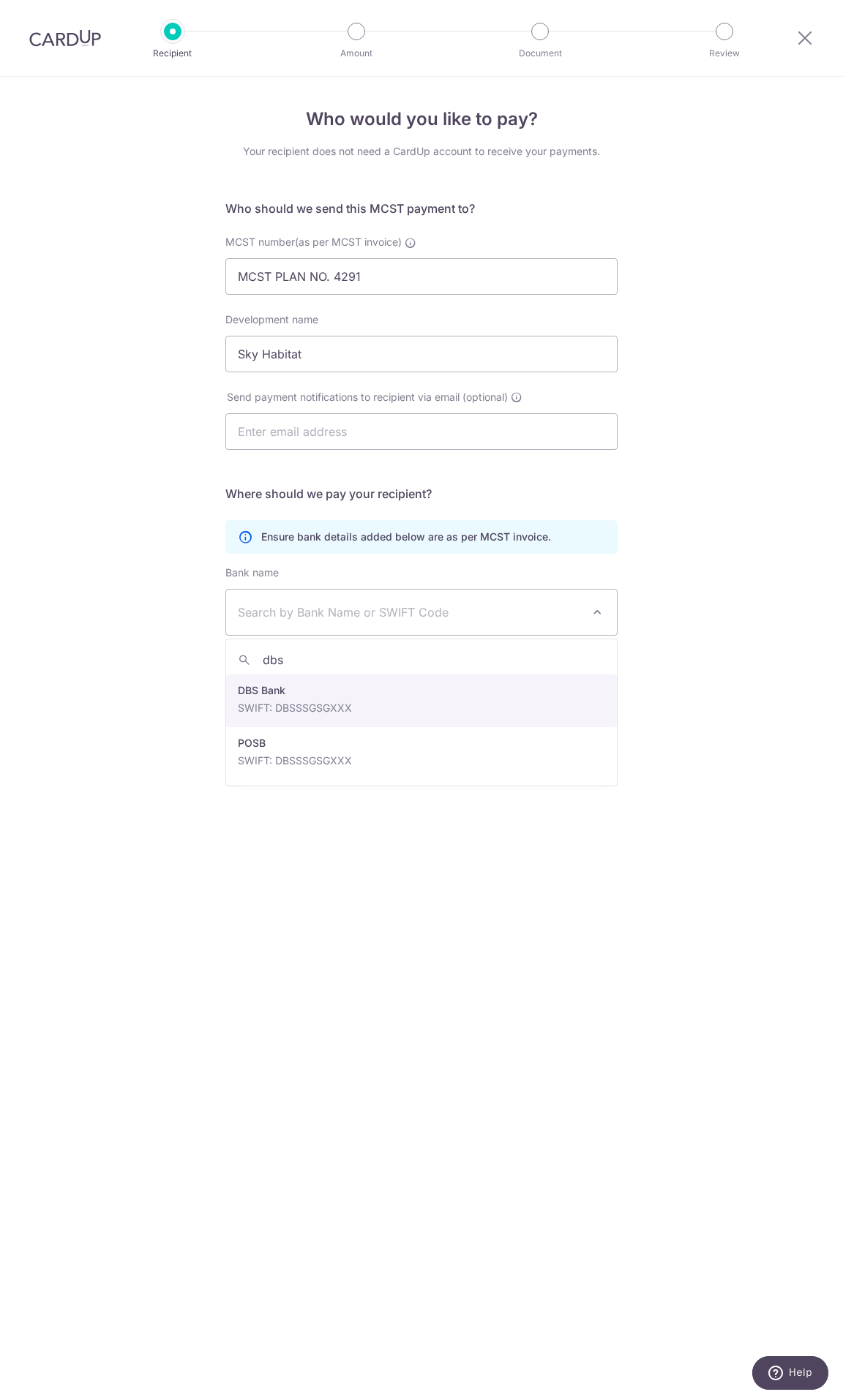 type on "dbs" 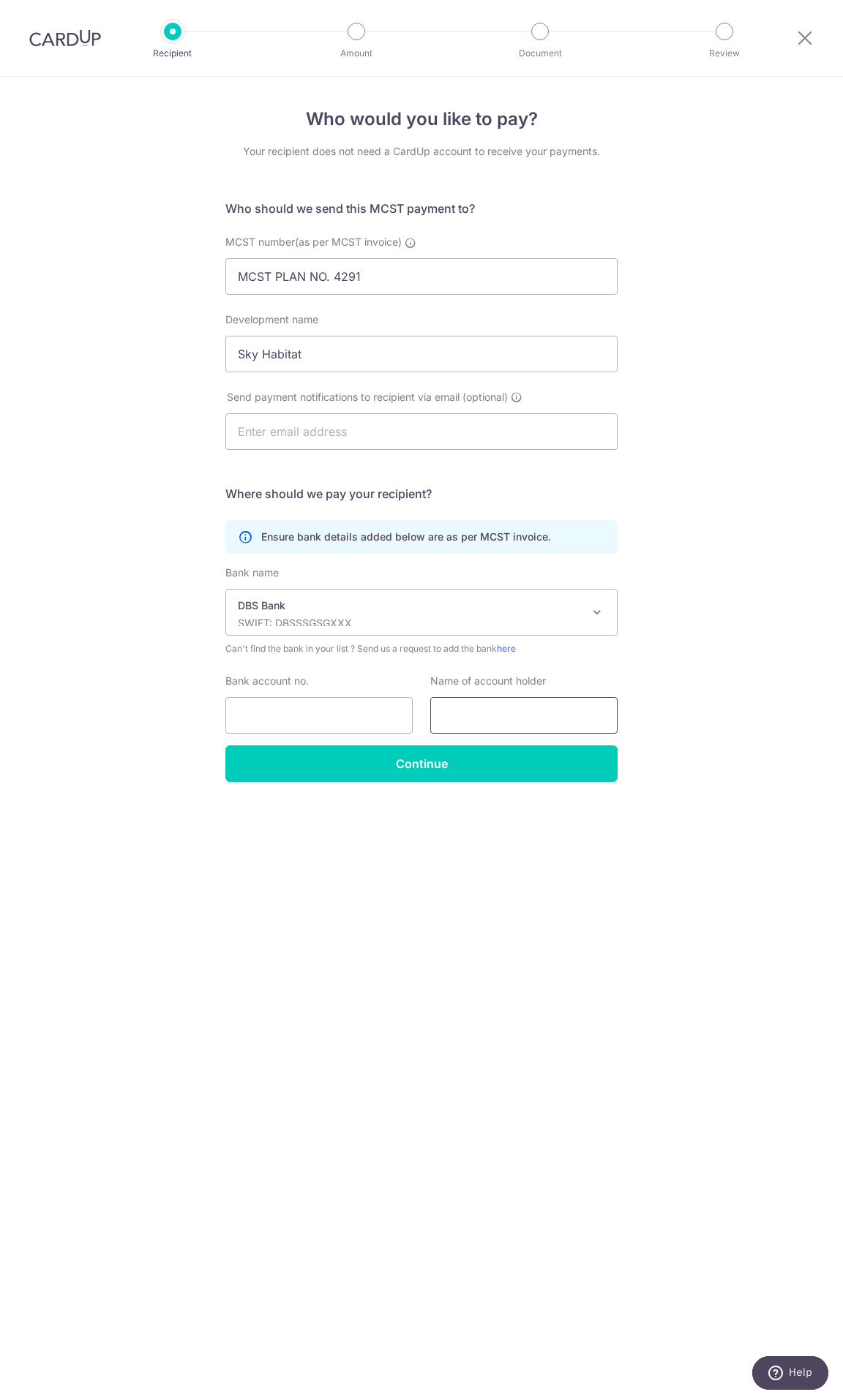 click at bounding box center (524, 715) 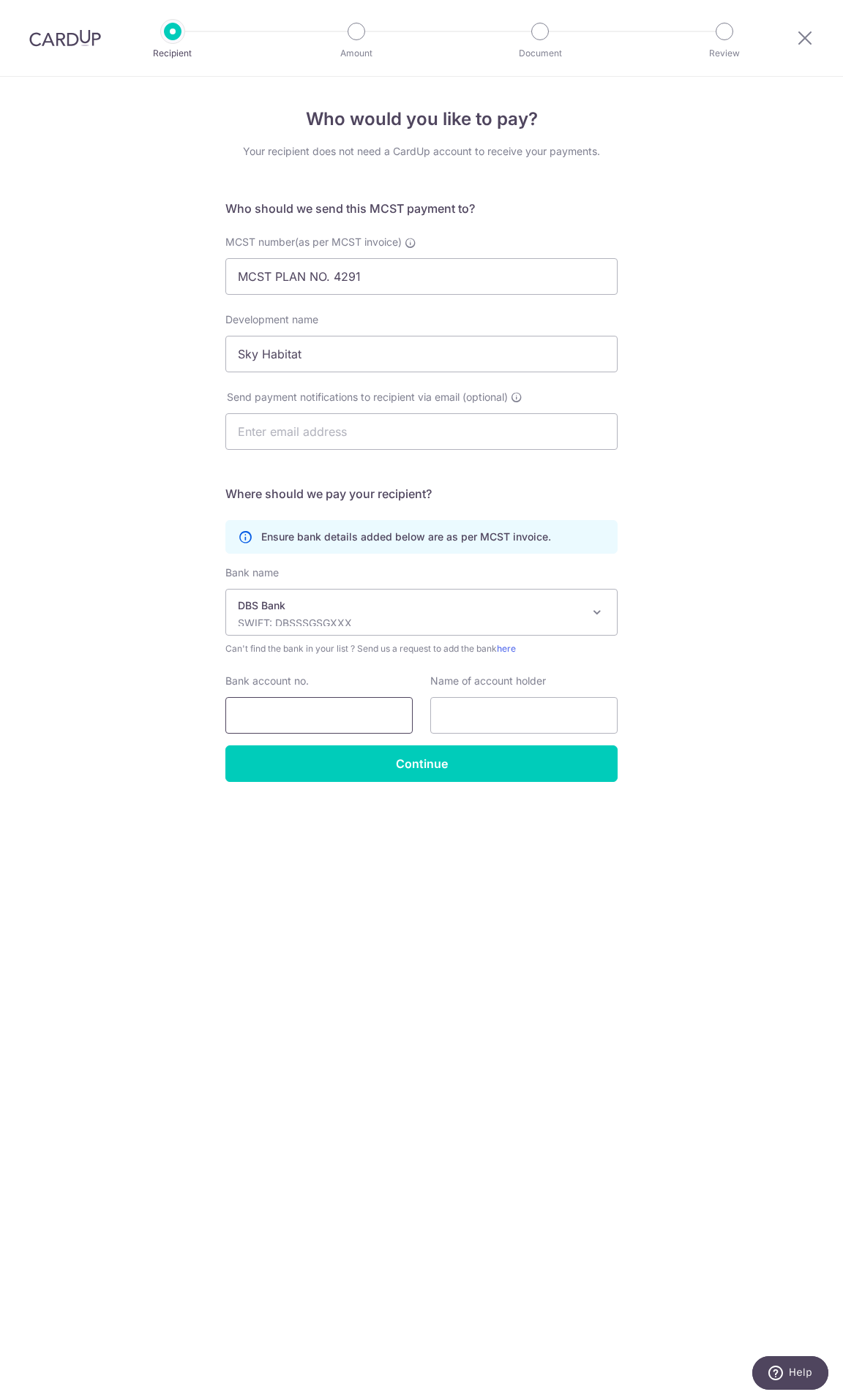 click on "Bank account no." at bounding box center [319, 715] 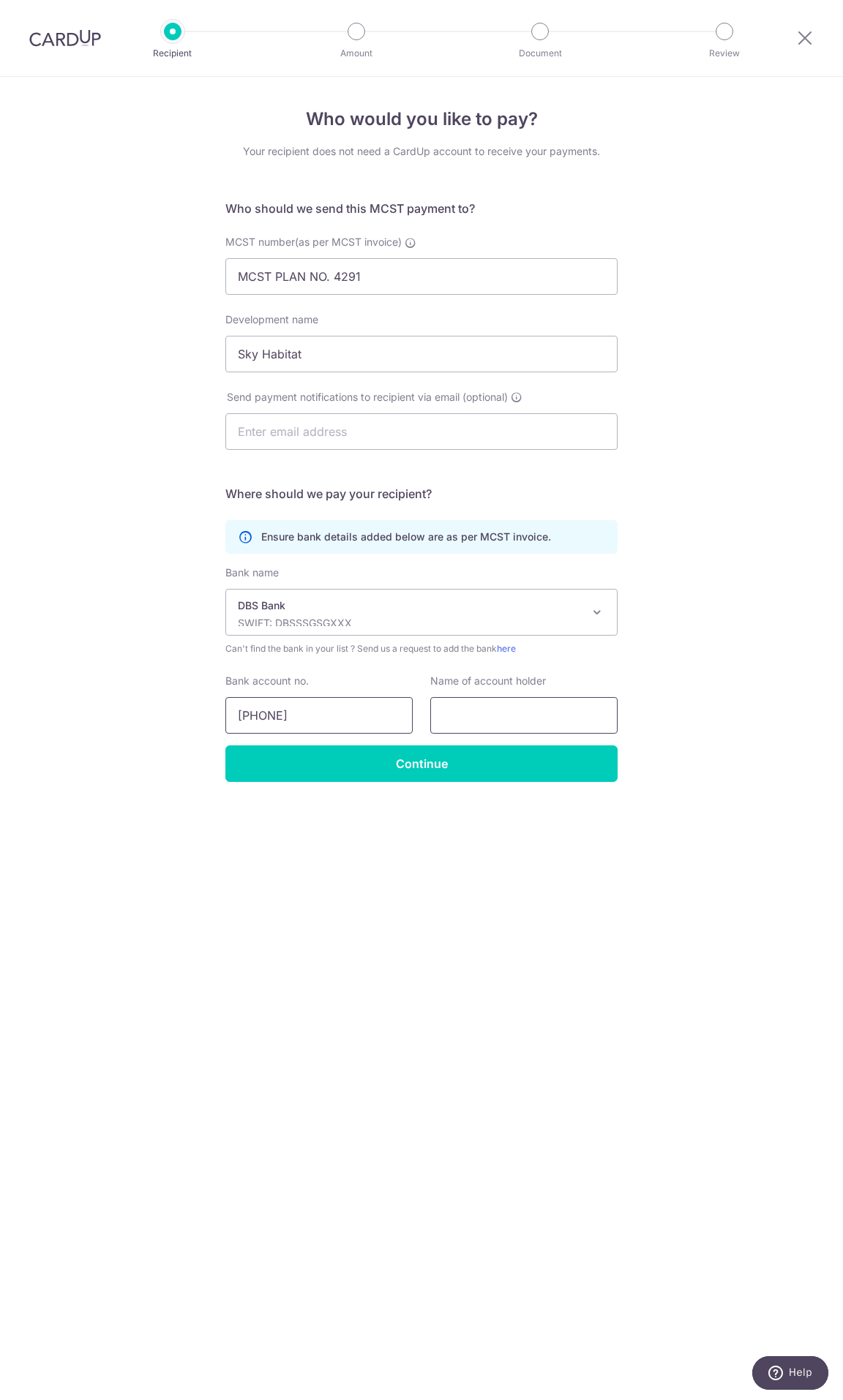 type on "[NUMBER]" 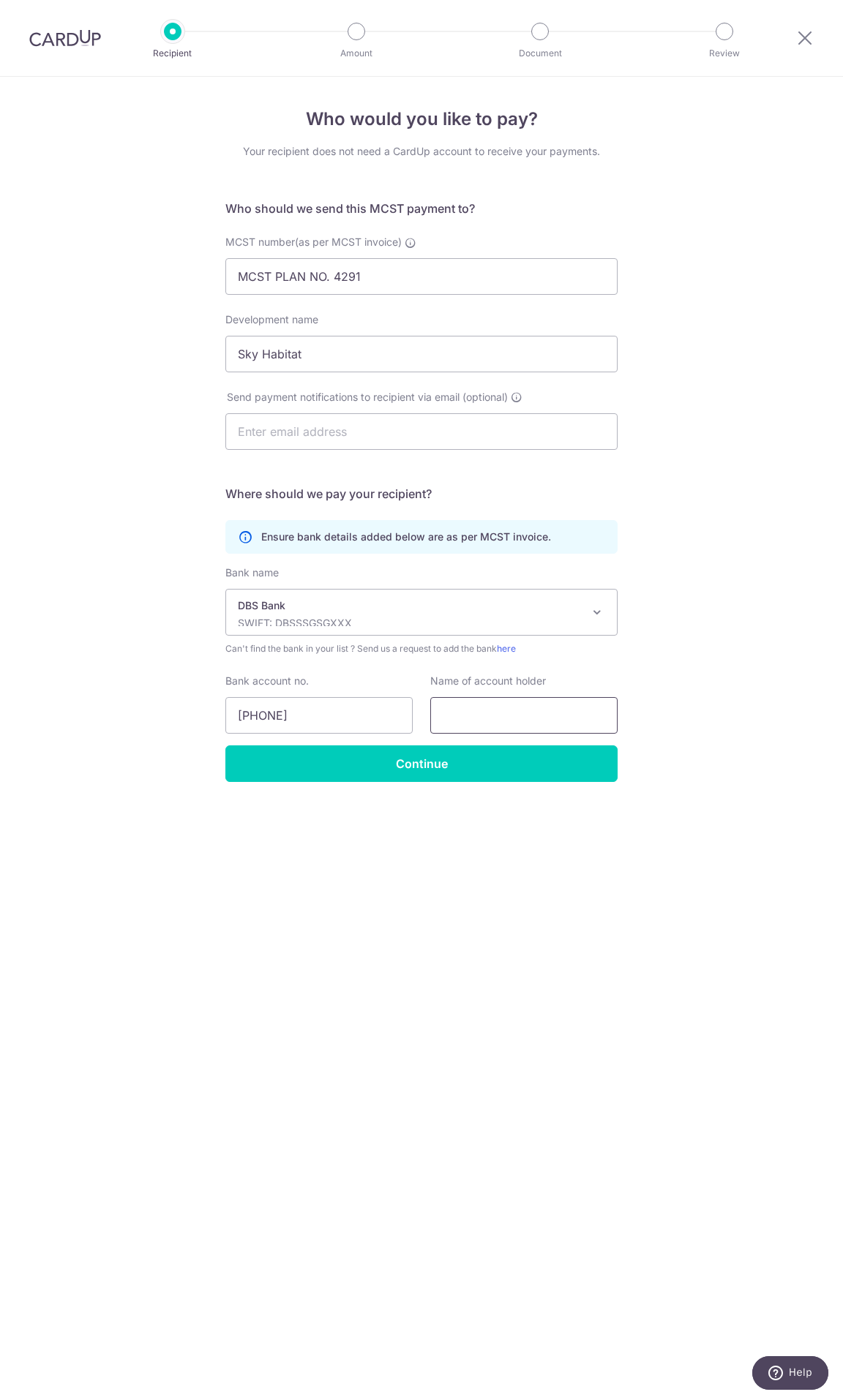 click at bounding box center (524, 715) 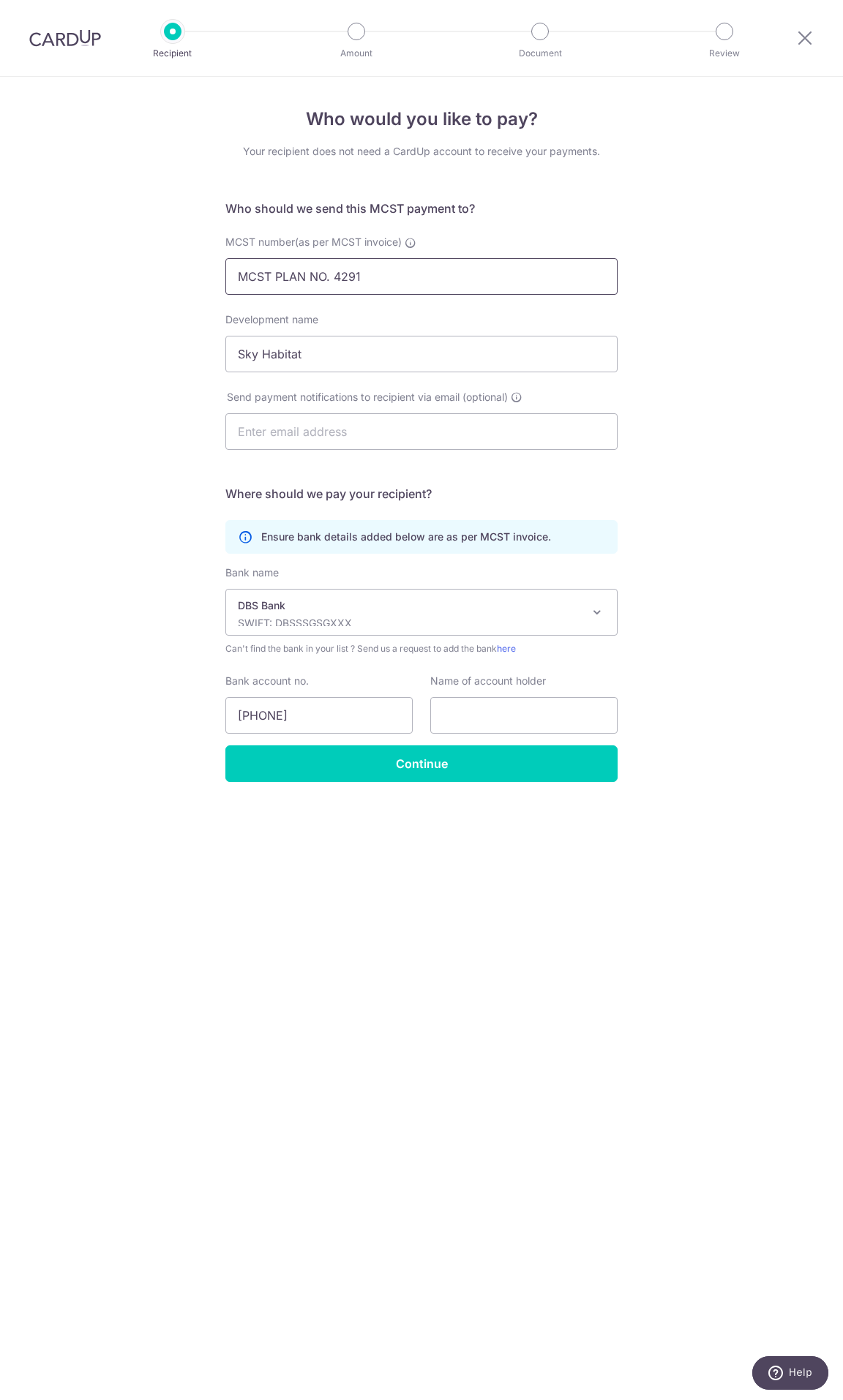 drag, startPoint x: 375, startPoint y: 276, endPoint x: 190, endPoint y: 279, distance: 185.02432 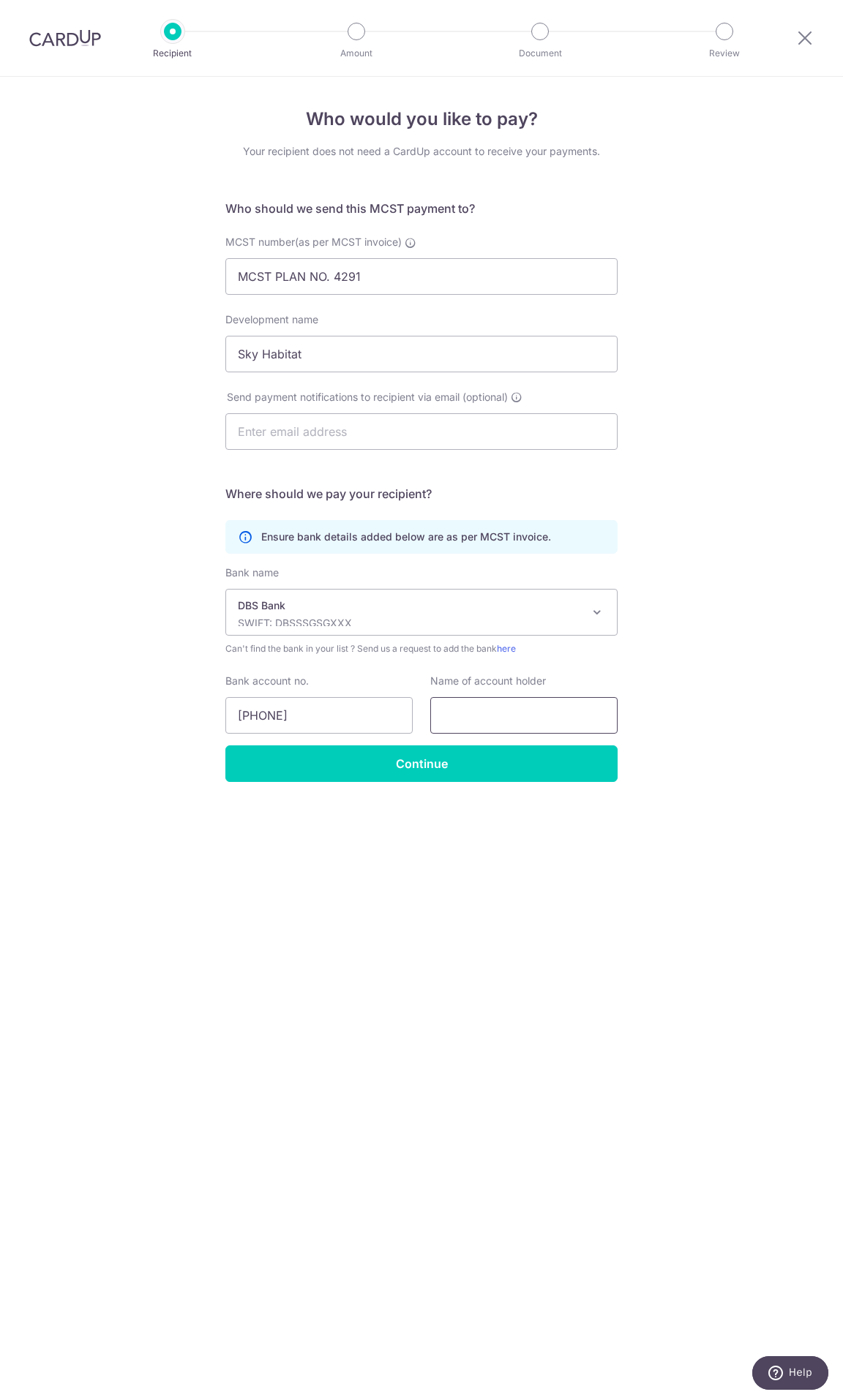 click at bounding box center (524, 715) 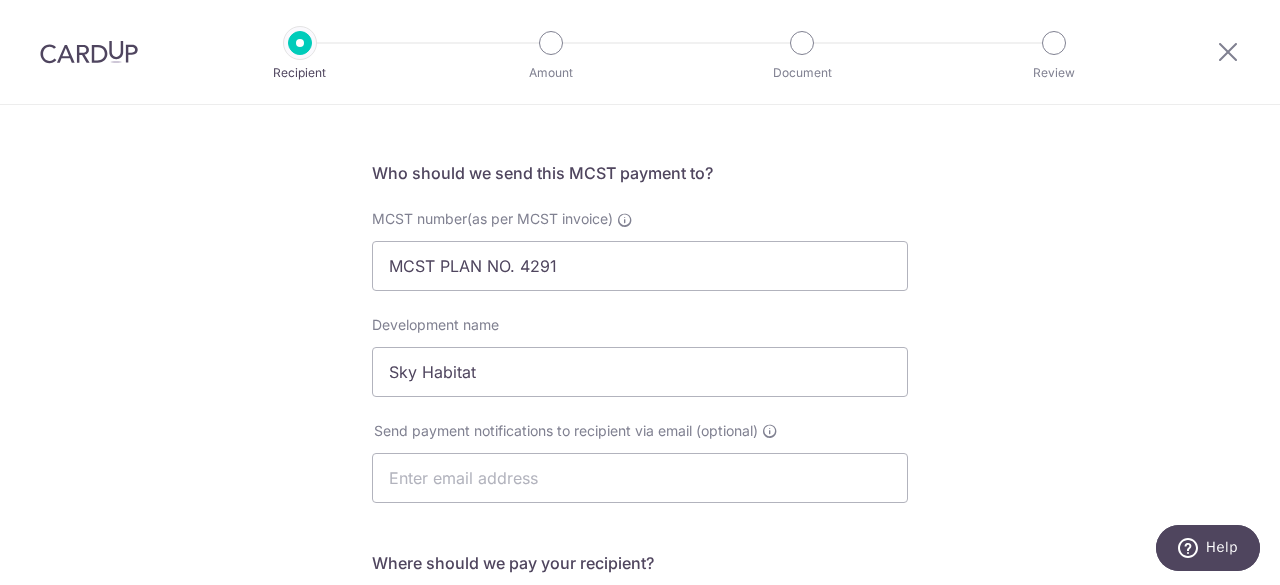 scroll, scrollTop: 200, scrollLeft: 0, axis: vertical 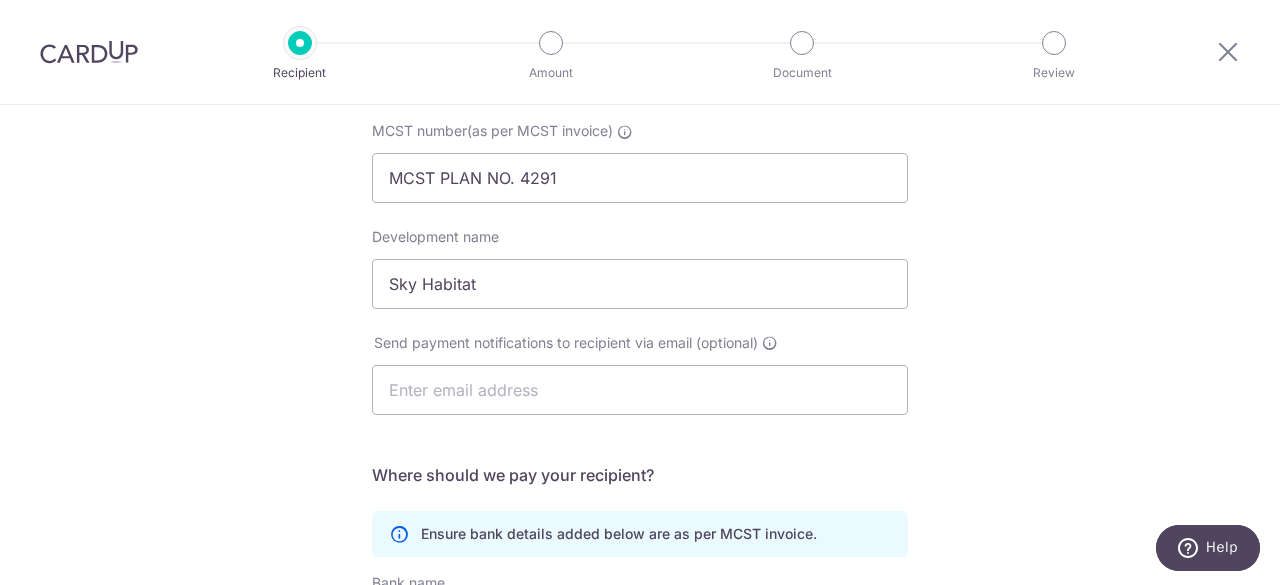 type on "MCST PLAN NO. 4291" 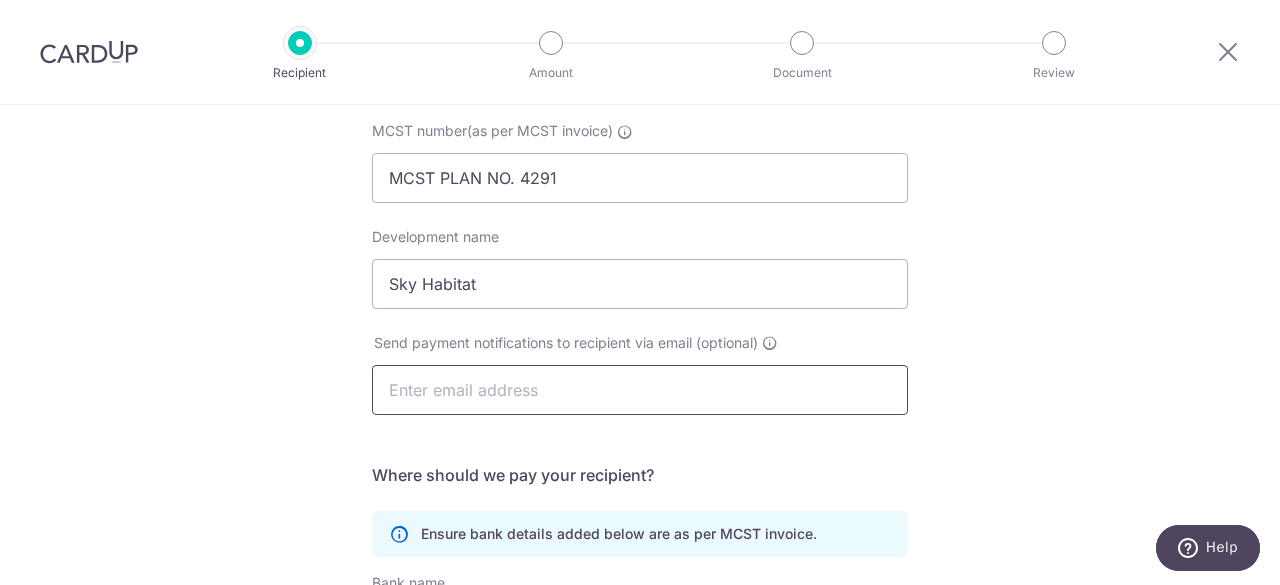 click at bounding box center (640, 390) 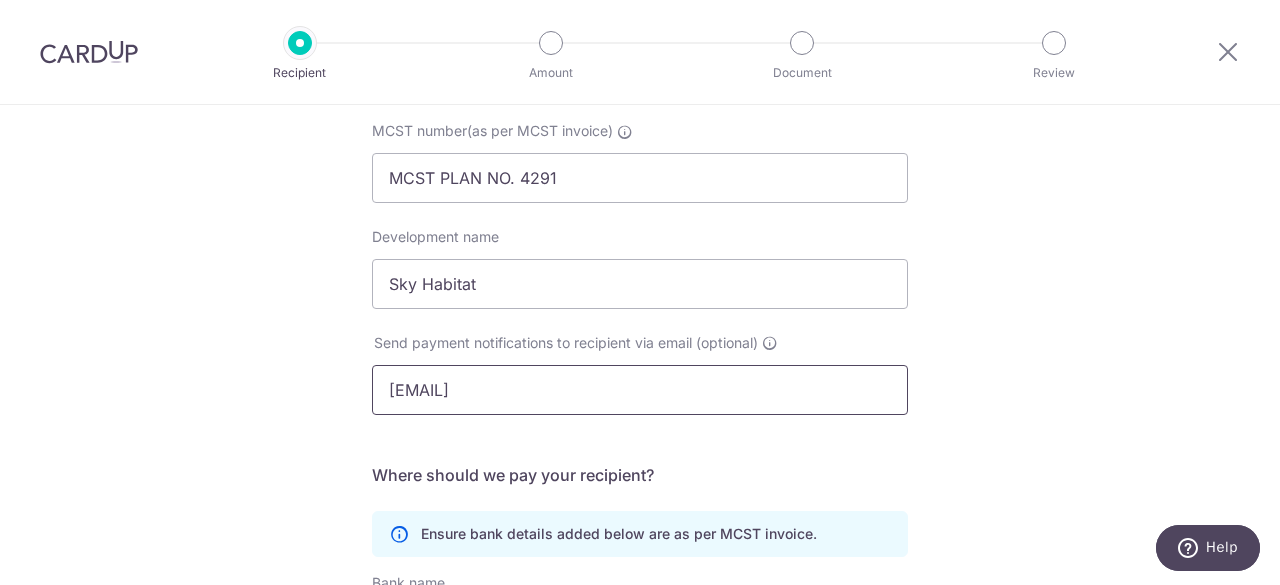 type on "skyhabitat@singnet.com.sg" 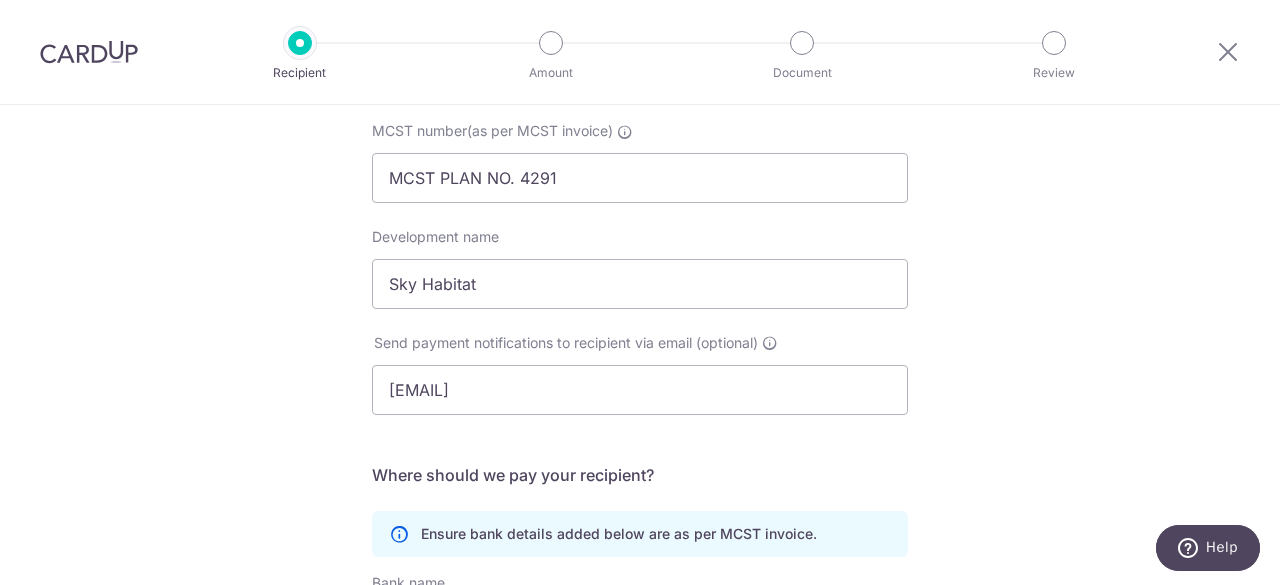 click on "Who would you like to pay?
Your recipient does not need a CardUp account to receive your payments.
Who should we send this MCST payment to?
MCST number(as per MCST invoice)
MCST PLAN NO. 4291
Development name
Sky Habitat
Send payment notifications to recipient via email (optional)
skyhabitat@singnet.com.sg
Translation missing: en.no key
URL" at bounding box center (640, 434) 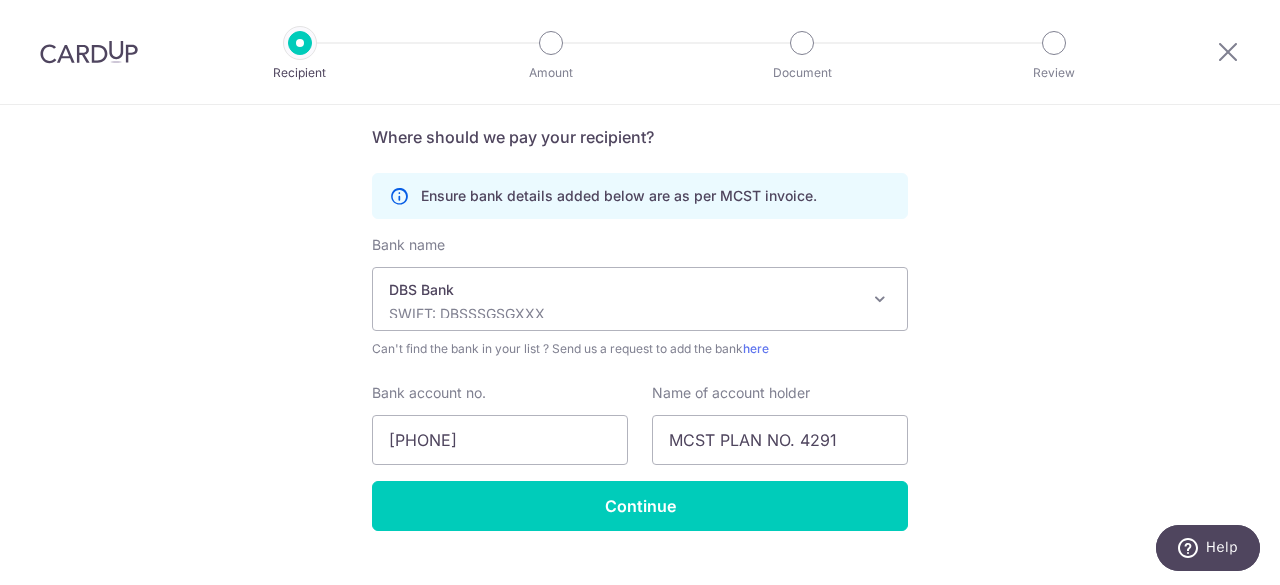 scroll, scrollTop: 576, scrollLeft: 0, axis: vertical 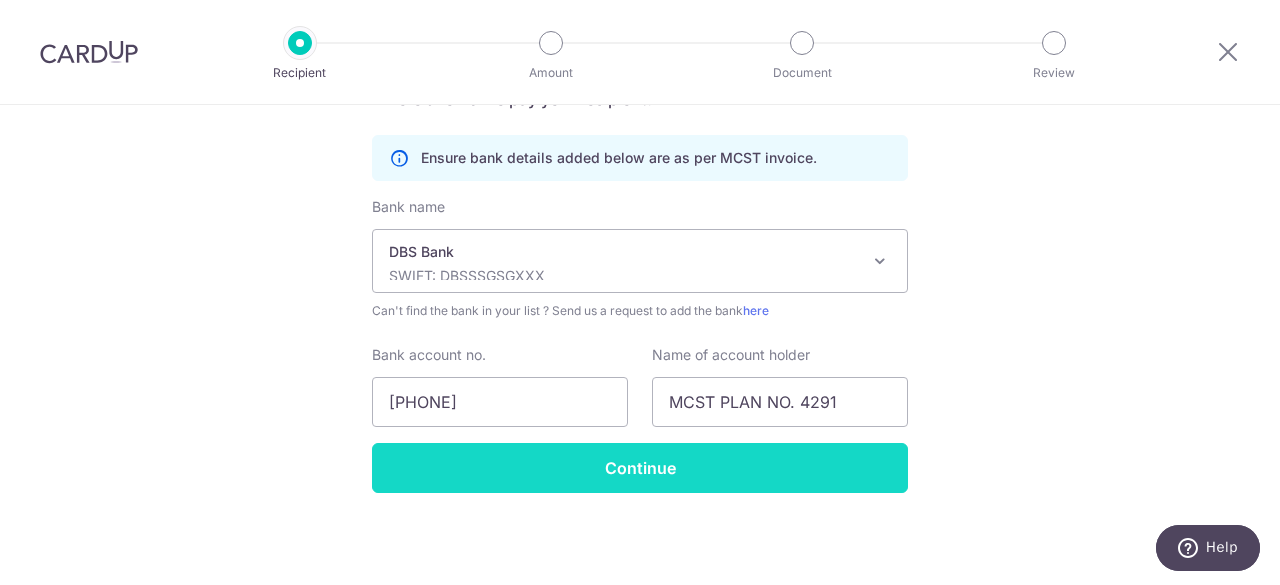 click on "Continue" at bounding box center (640, 468) 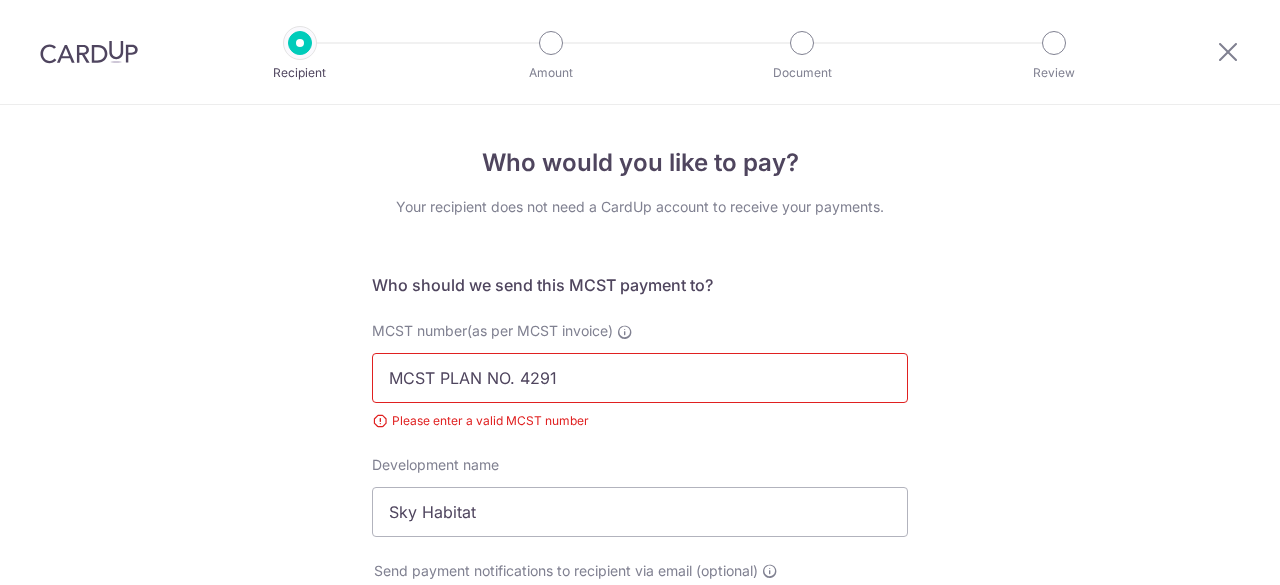 scroll, scrollTop: 0, scrollLeft: 0, axis: both 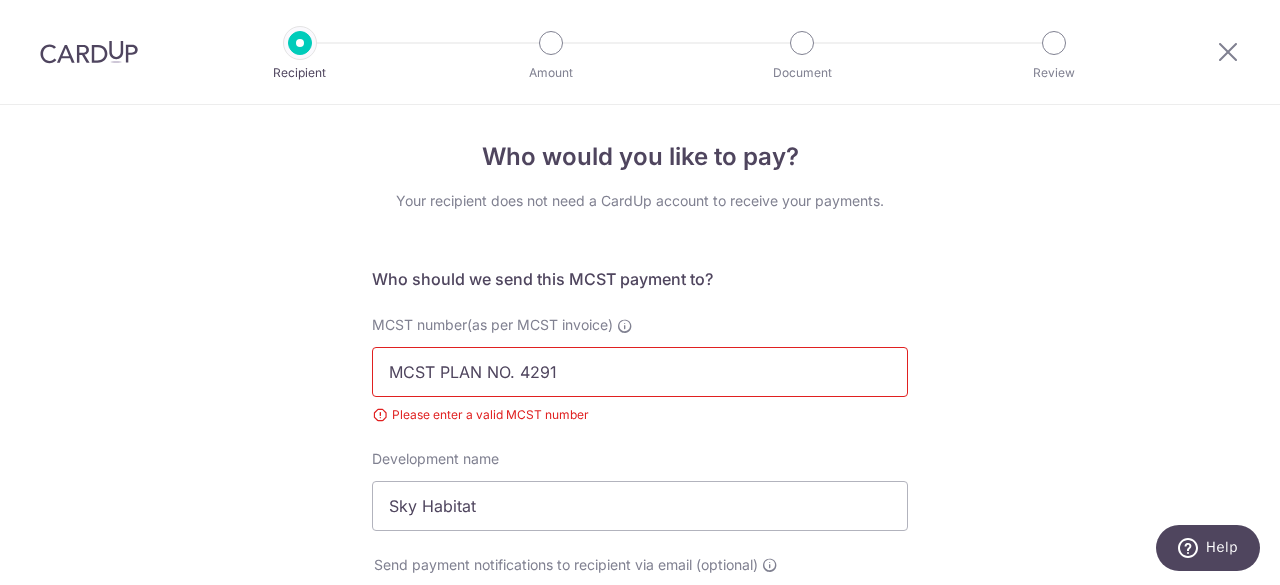 click on "MCST PLAN NO. 4291" at bounding box center [640, 372] 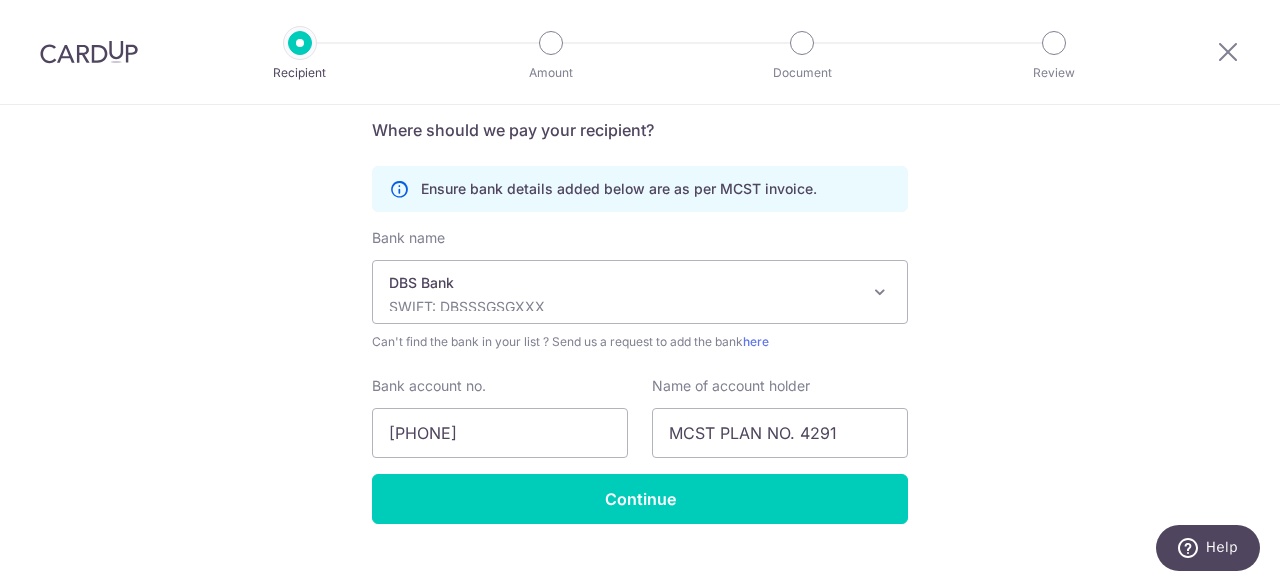 scroll, scrollTop: 604, scrollLeft: 0, axis: vertical 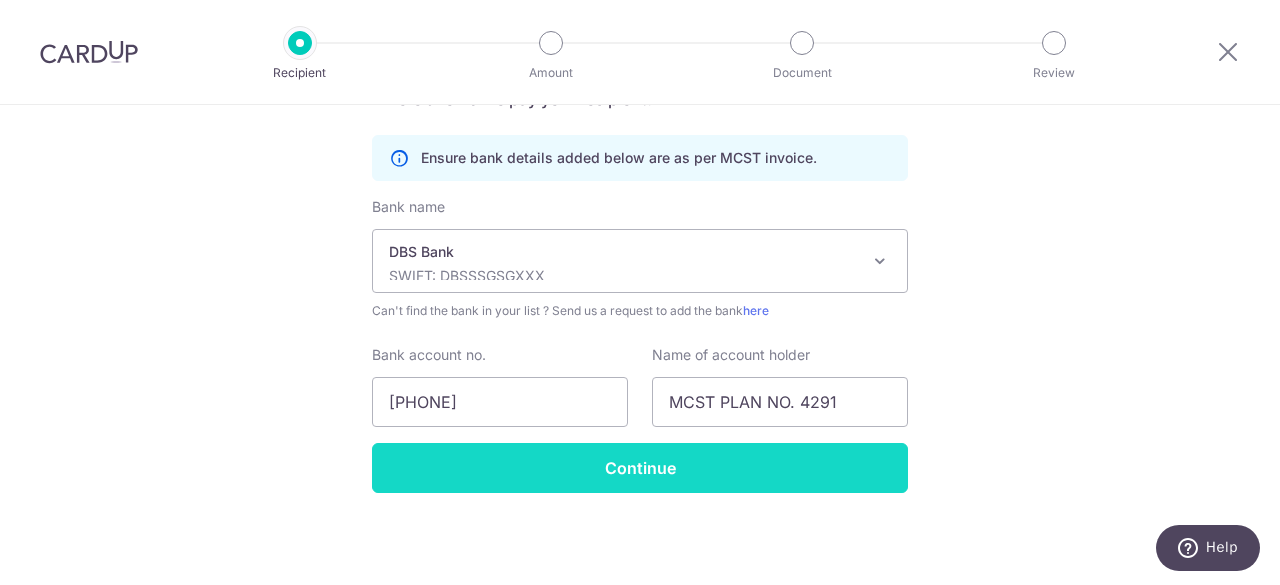 type on "MCST PLAN NO 4291" 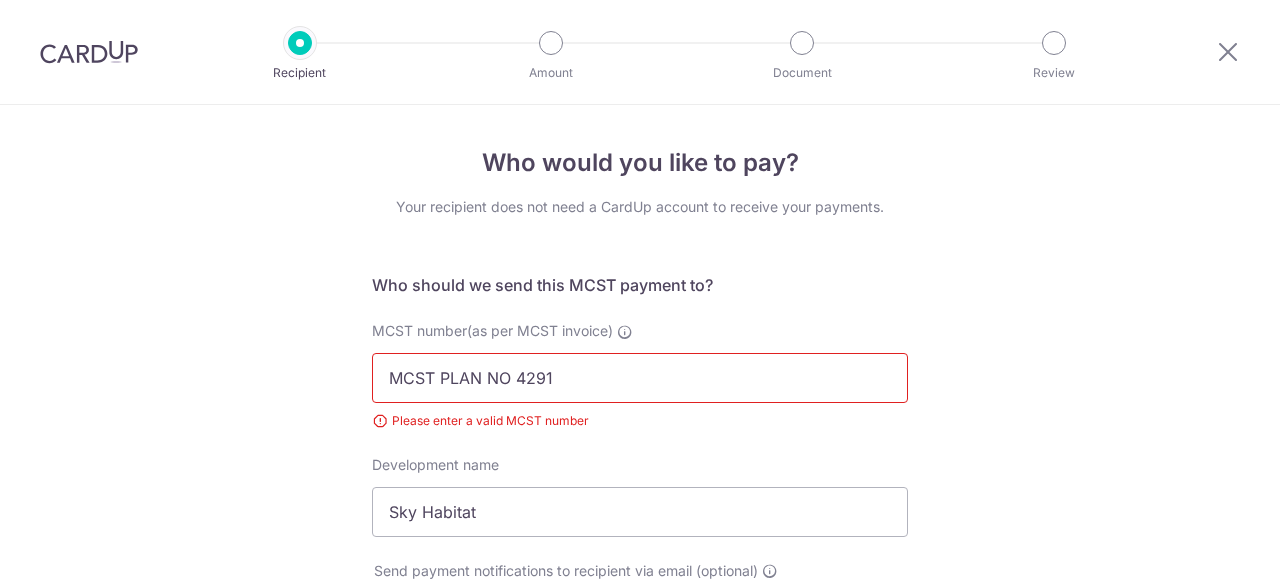 scroll, scrollTop: 0, scrollLeft: 0, axis: both 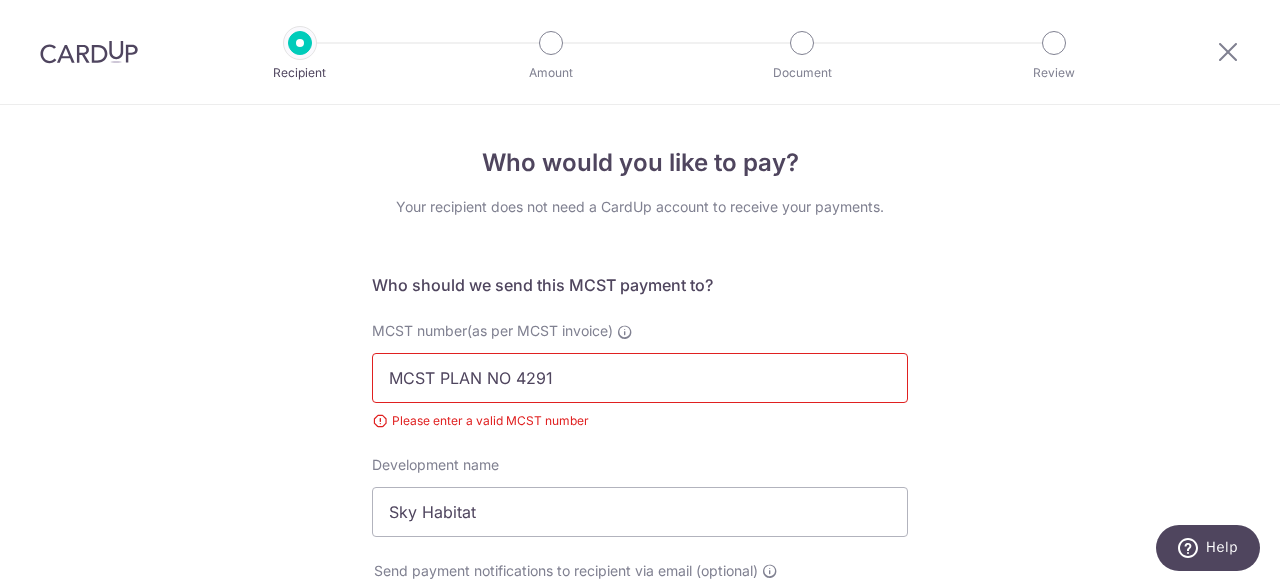 drag, startPoint x: 554, startPoint y: 378, endPoint x: 326, endPoint y: 373, distance: 228.05482 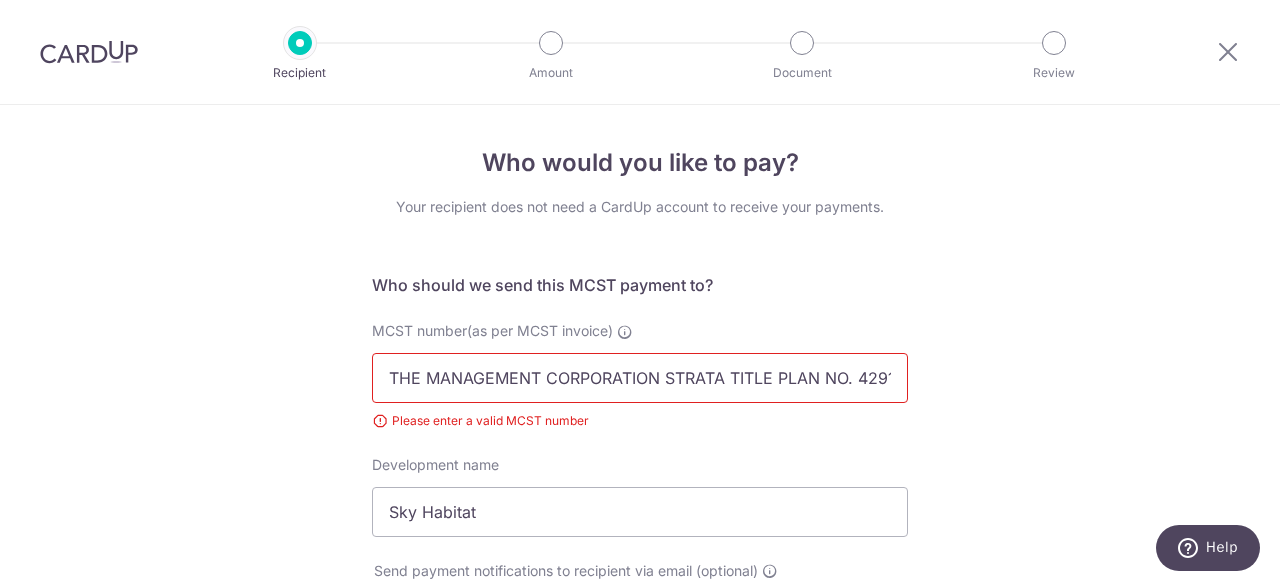 scroll, scrollTop: 0, scrollLeft: 3, axis: horizontal 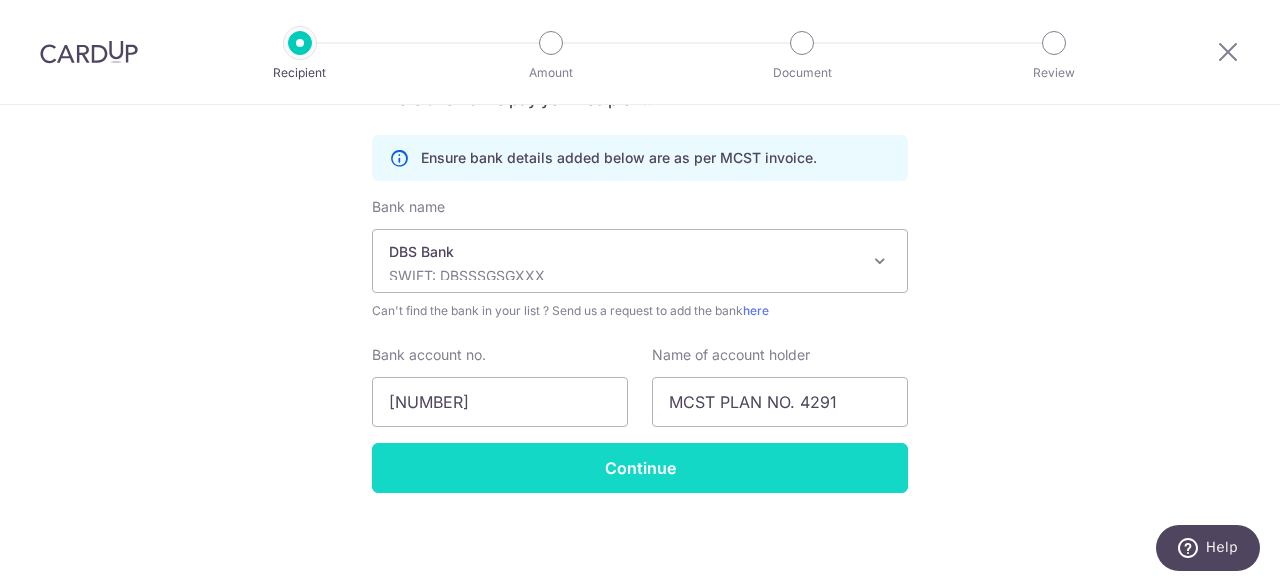type on "THE MANAGEMENT CORPORATION STRATA TITLE PLAN NO. 4291" 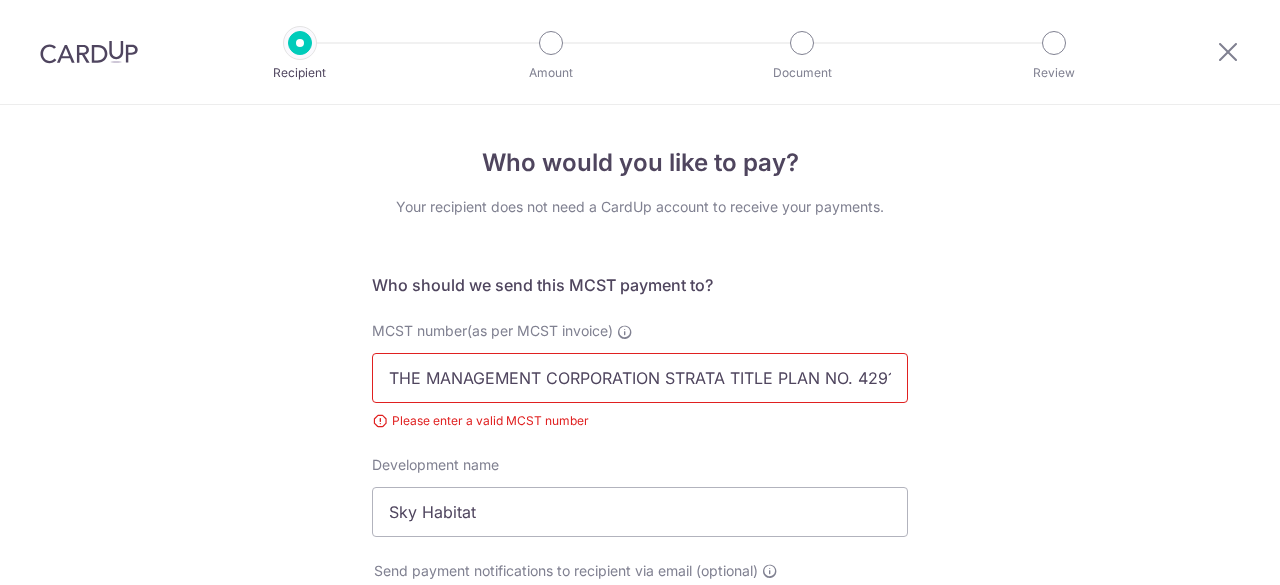 scroll, scrollTop: 0, scrollLeft: 0, axis: both 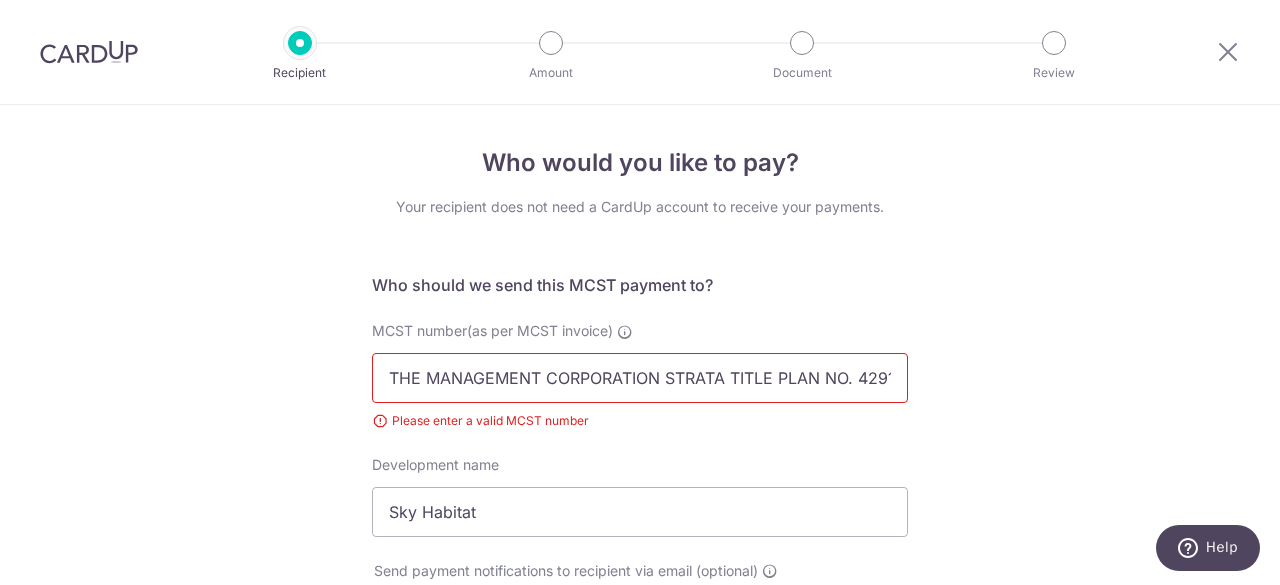 drag, startPoint x: 853, startPoint y: 377, endPoint x: -20, endPoint y: 369, distance: 873.0367 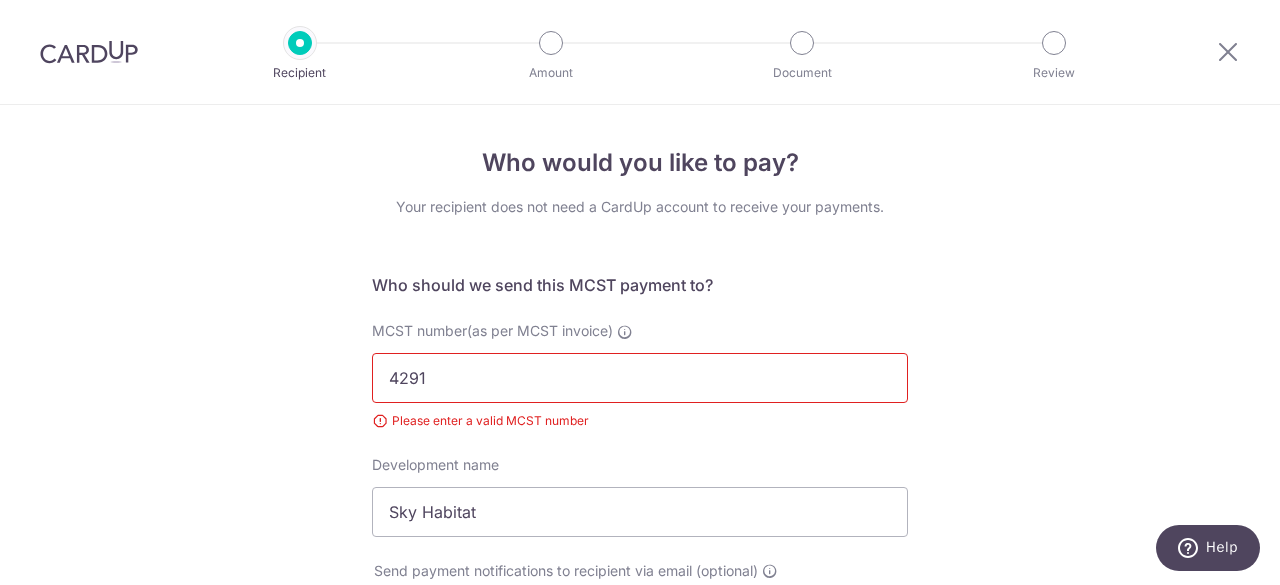 type on "4291" 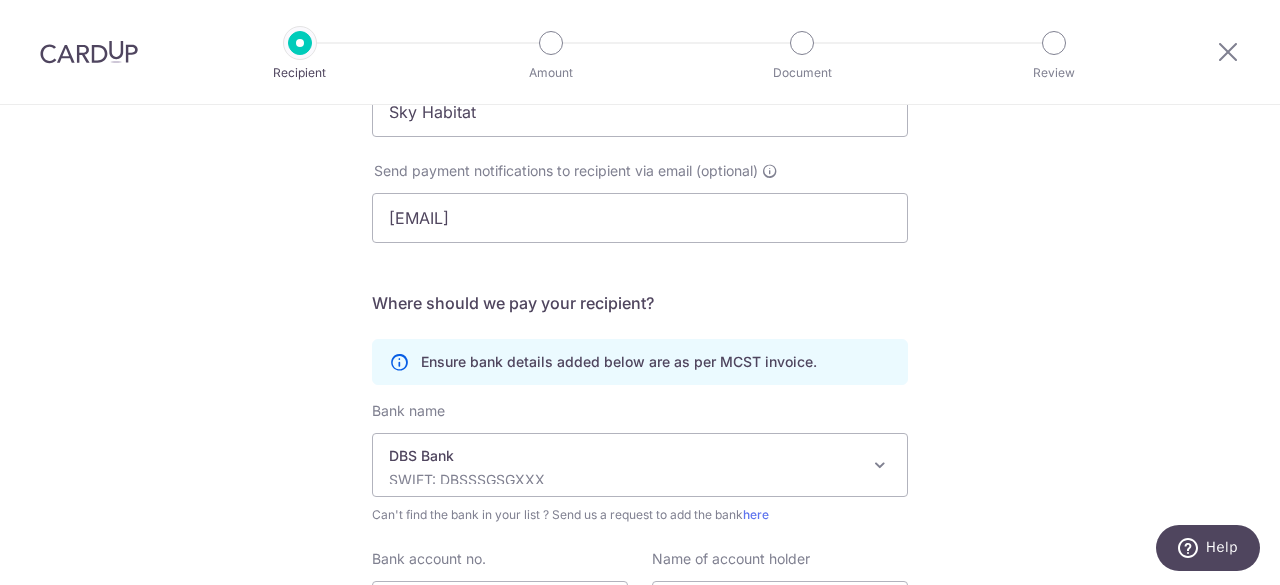scroll, scrollTop: 604, scrollLeft: 0, axis: vertical 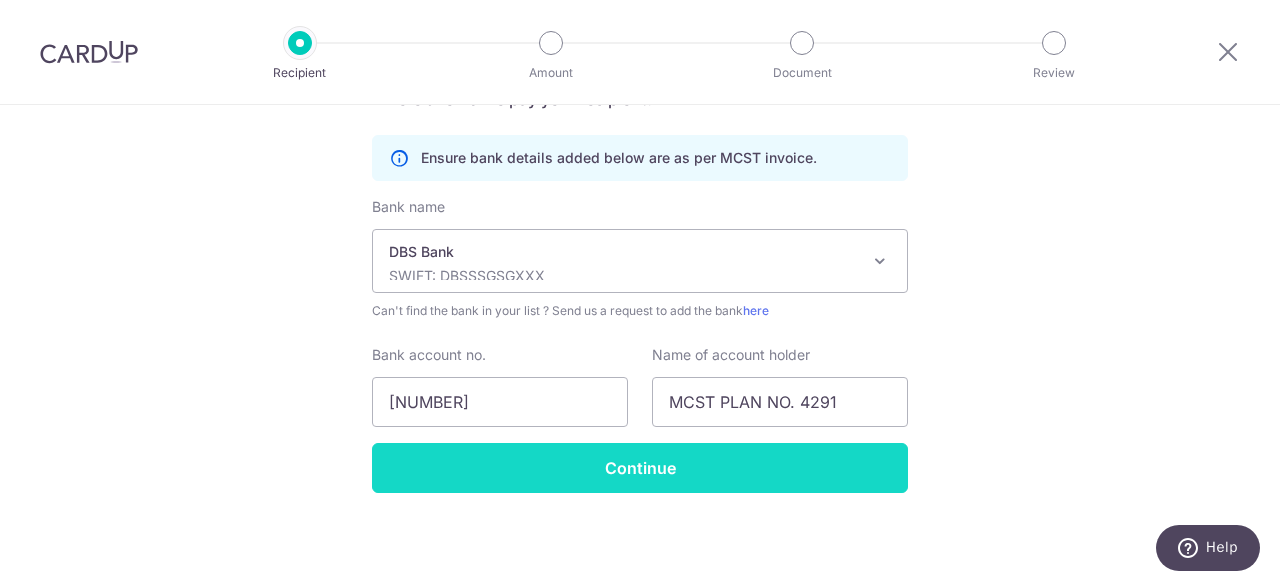 click on "Continue" at bounding box center [640, 468] 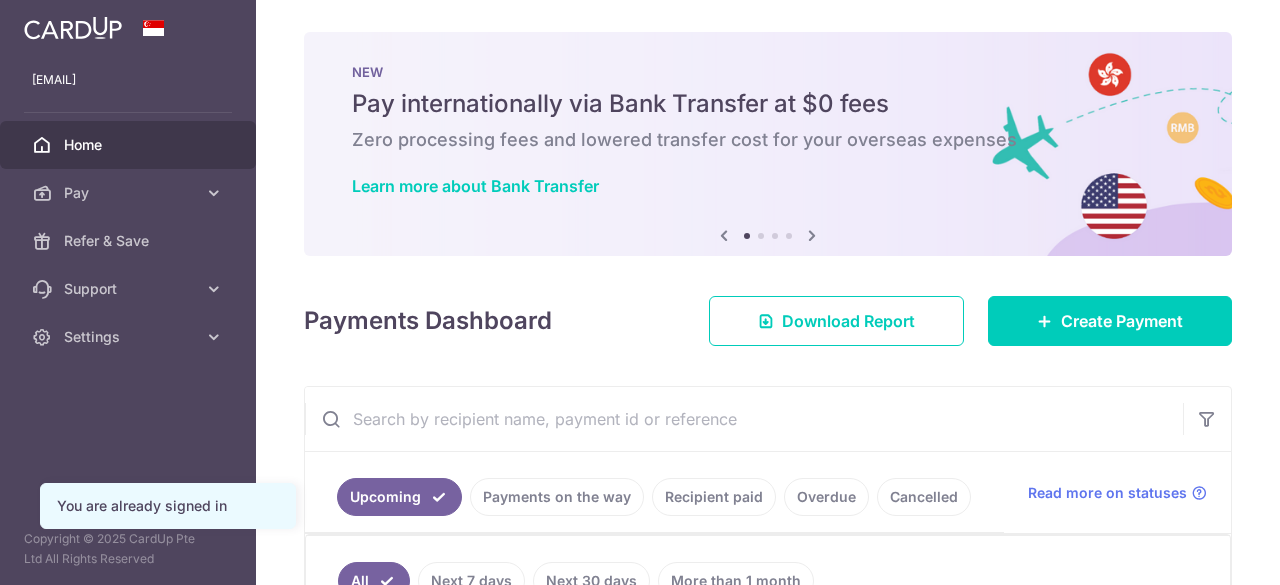 scroll, scrollTop: 0, scrollLeft: 0, axis: both 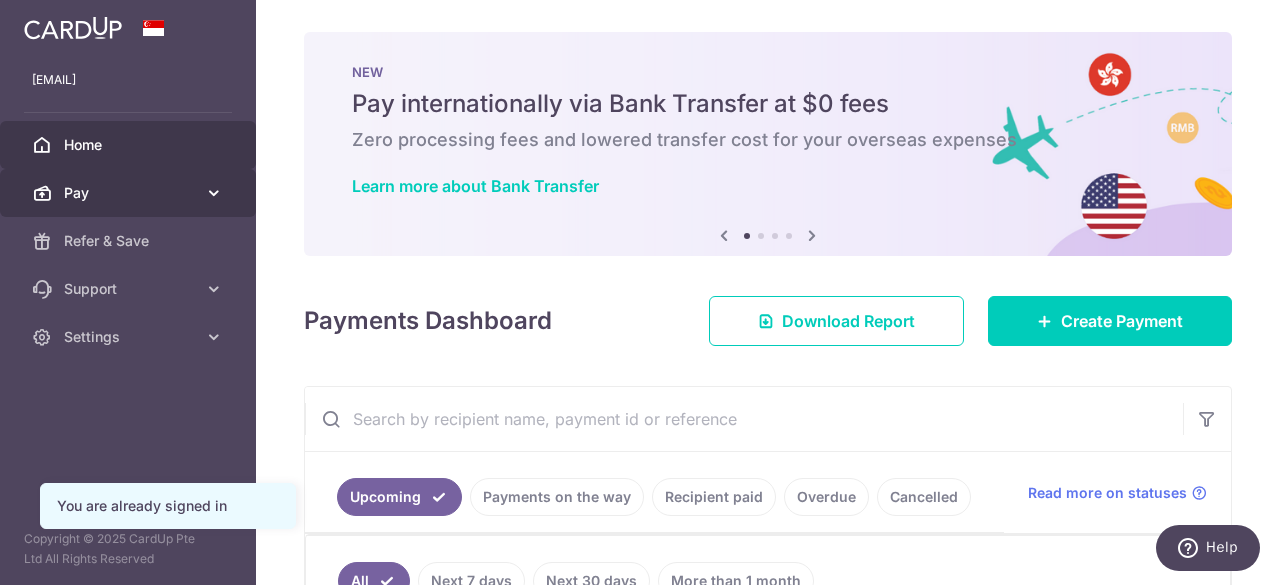 click on "Pay" at bounding box center (130, 193) 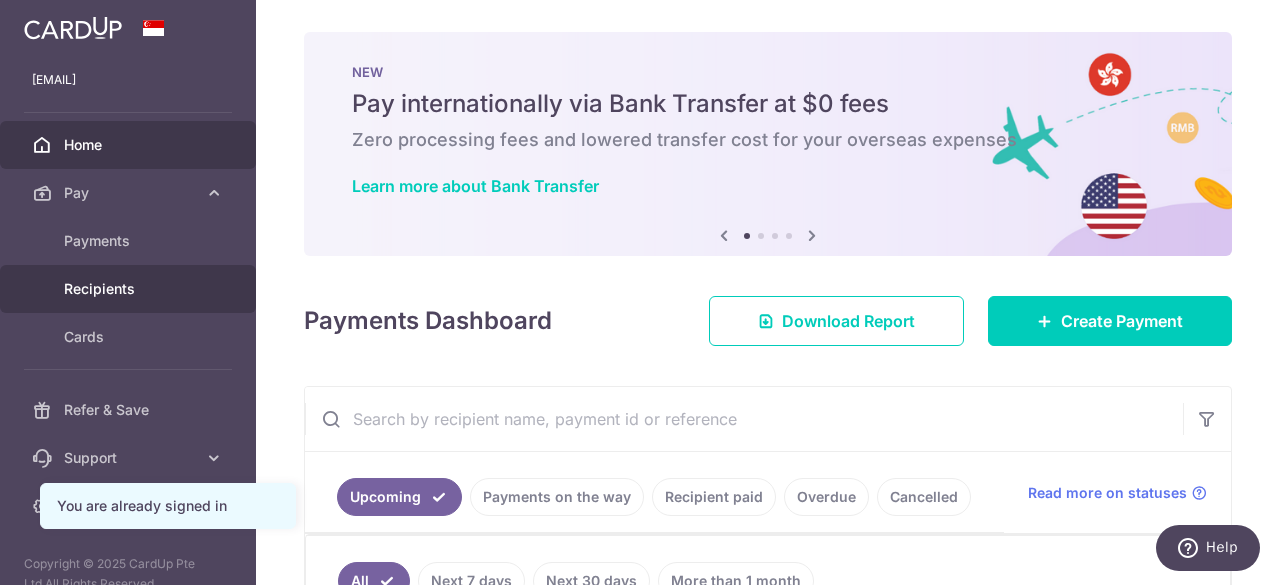 click on "Recipients" at bounding box center [130, 289] 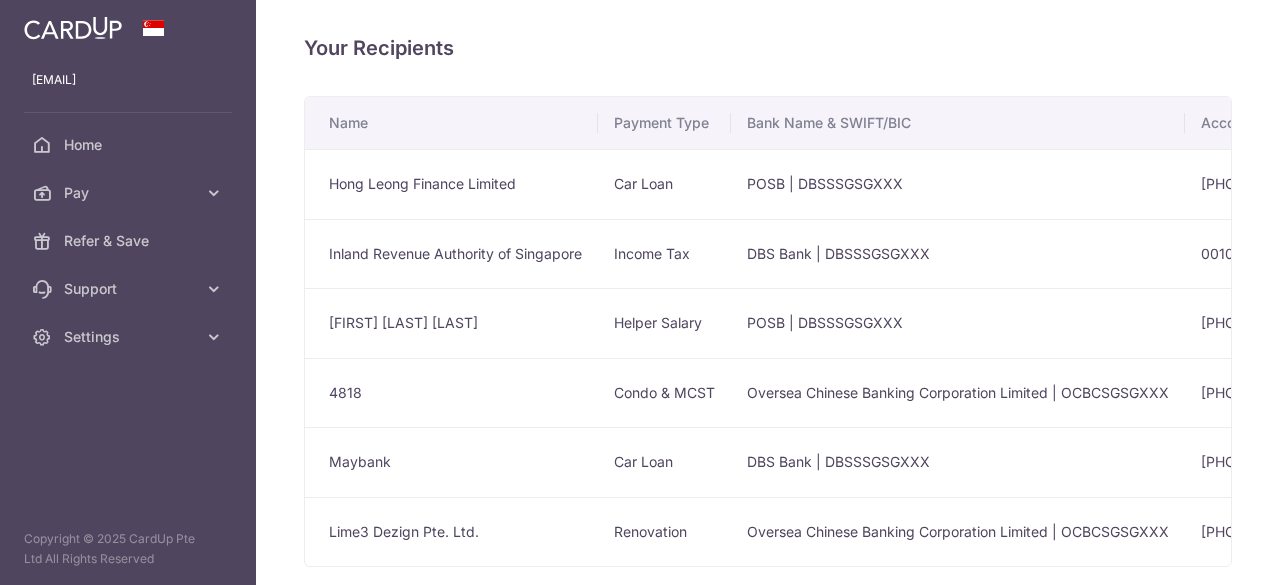 scroll, scrollTop: 0, scrollLeft: 0, axis: both 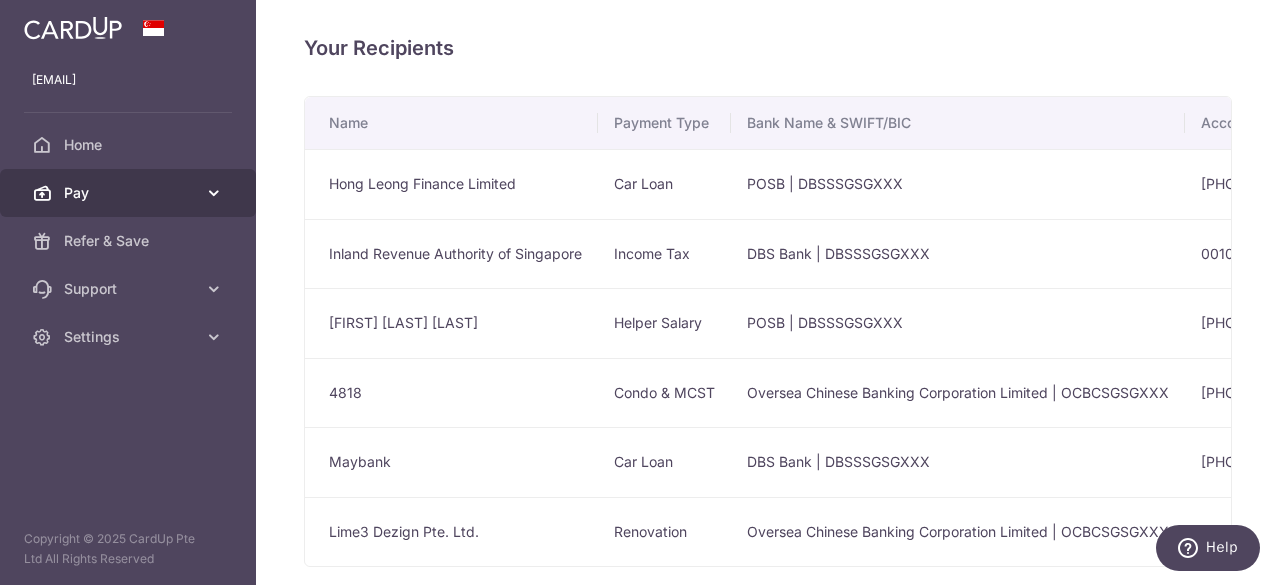 click on "Pay" at bounding box center [130, 193] 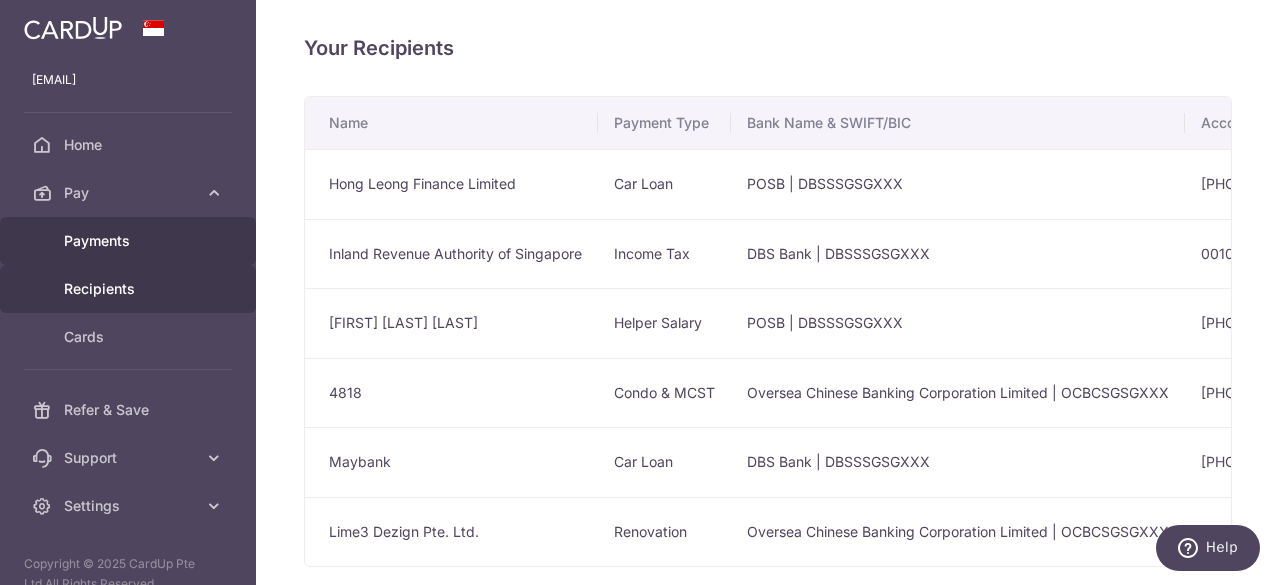 click on "Payments" at bounding box center (128, 241) 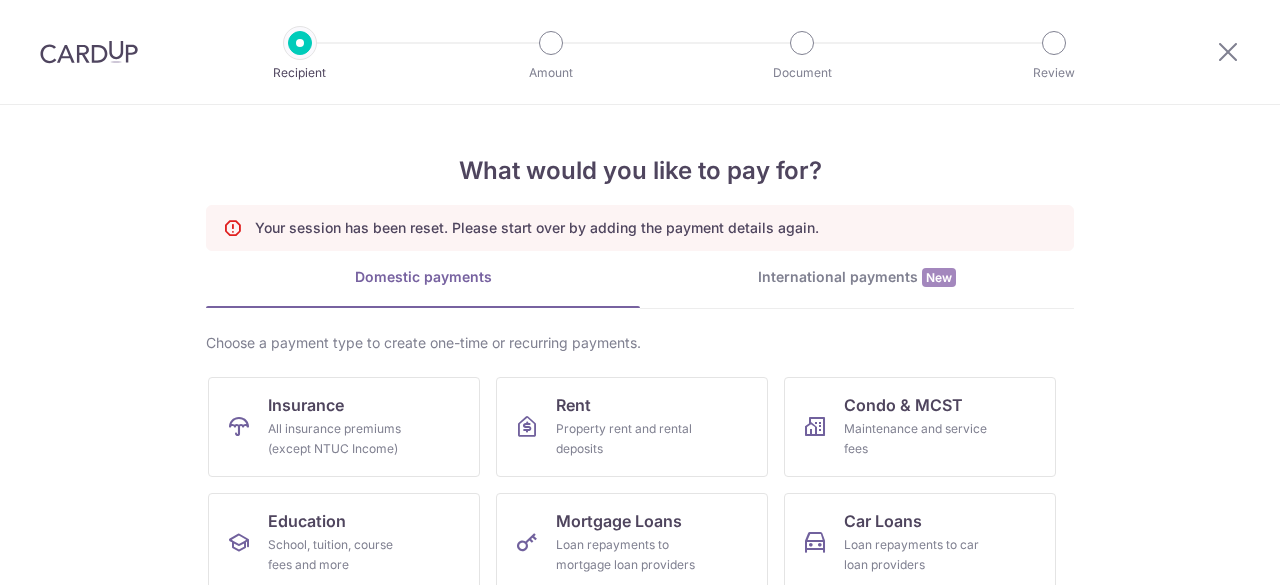 scroll, scrollTop: 0, scrollLeft: 0, axis: both 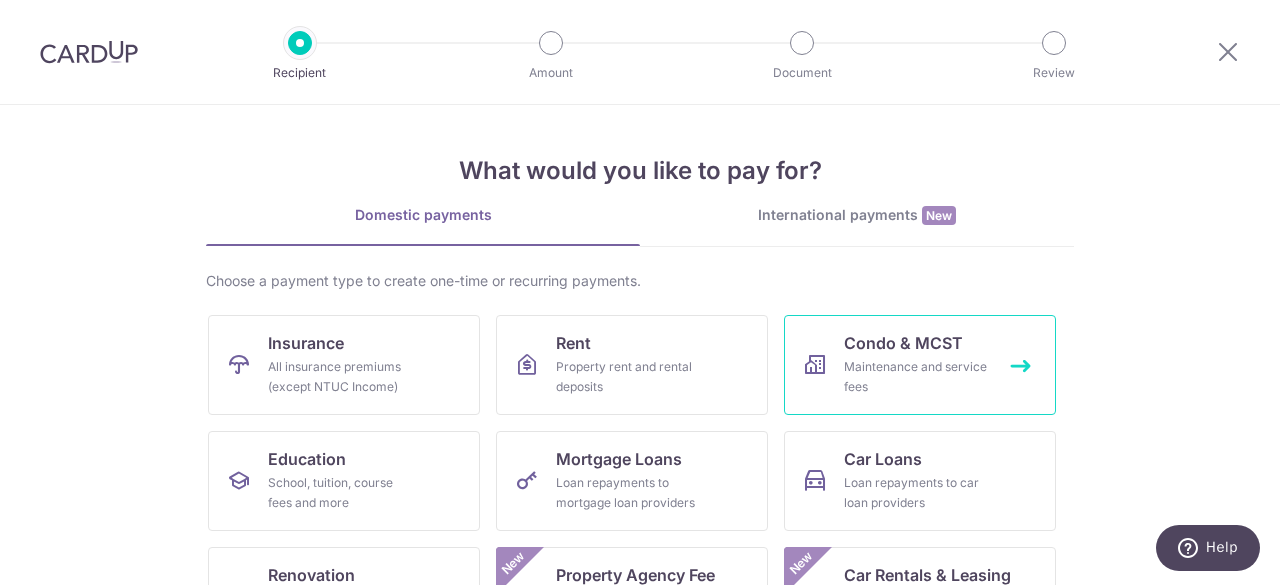 click on "Maintenance and service fees" at bounding box center (916, 377) 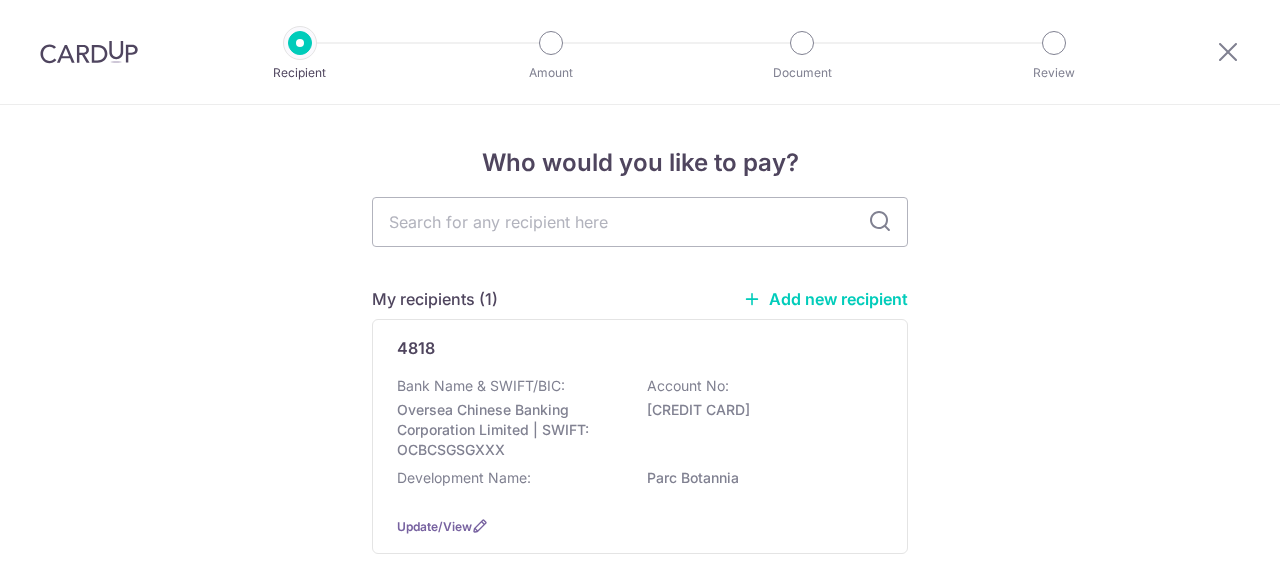 scroll, scrollTop: 0, scrollLeft: 0, axis: both 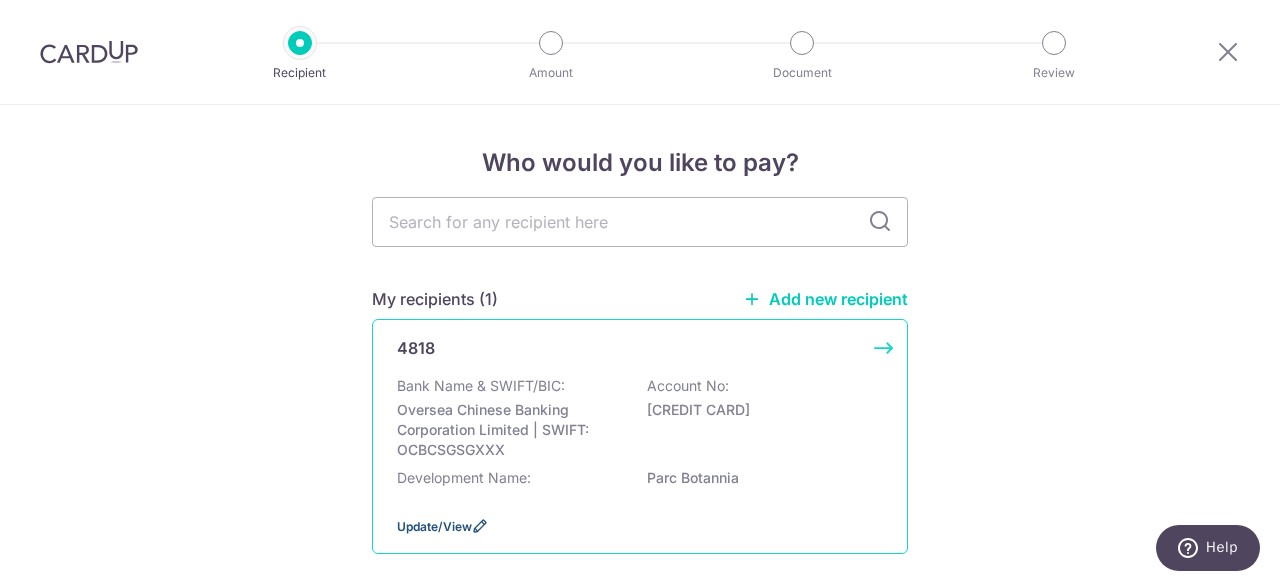 click at bounding box center (480, 526) 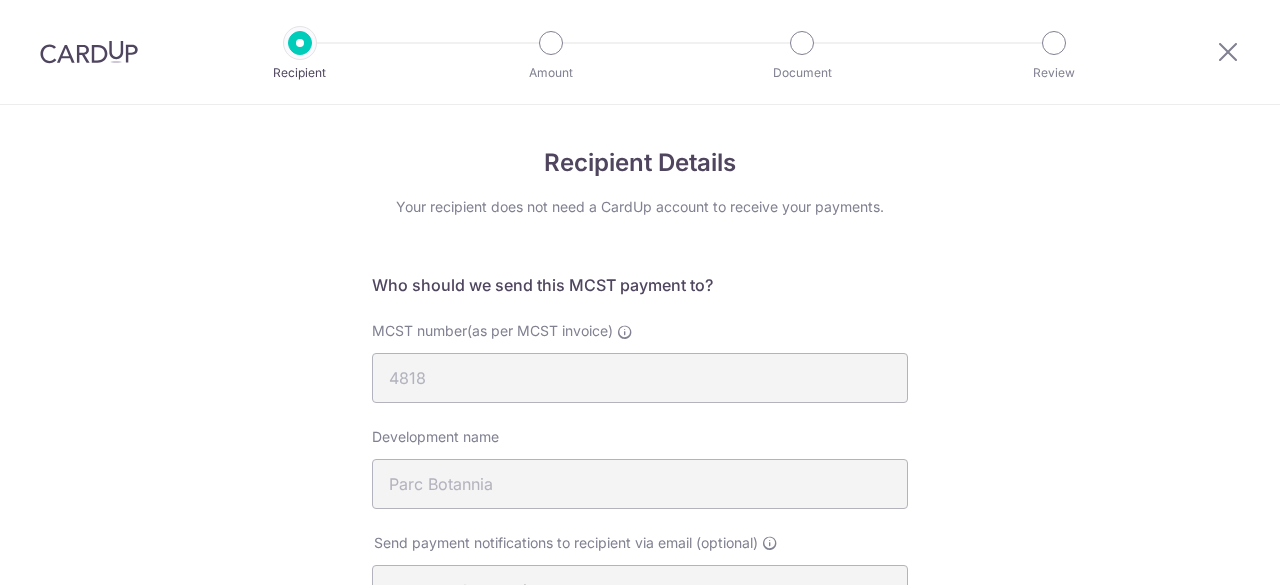 scroll, scrollTop: 0, scrollLeft: 0, axis: both 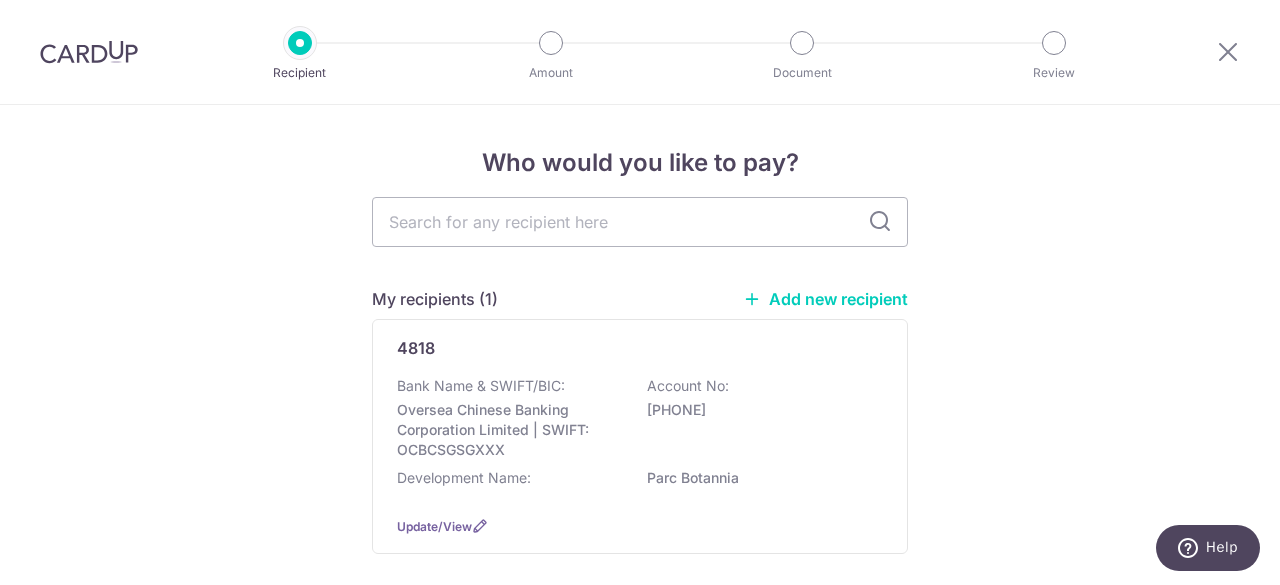 click on "Add new recipient" at bounding box center [825, 299] 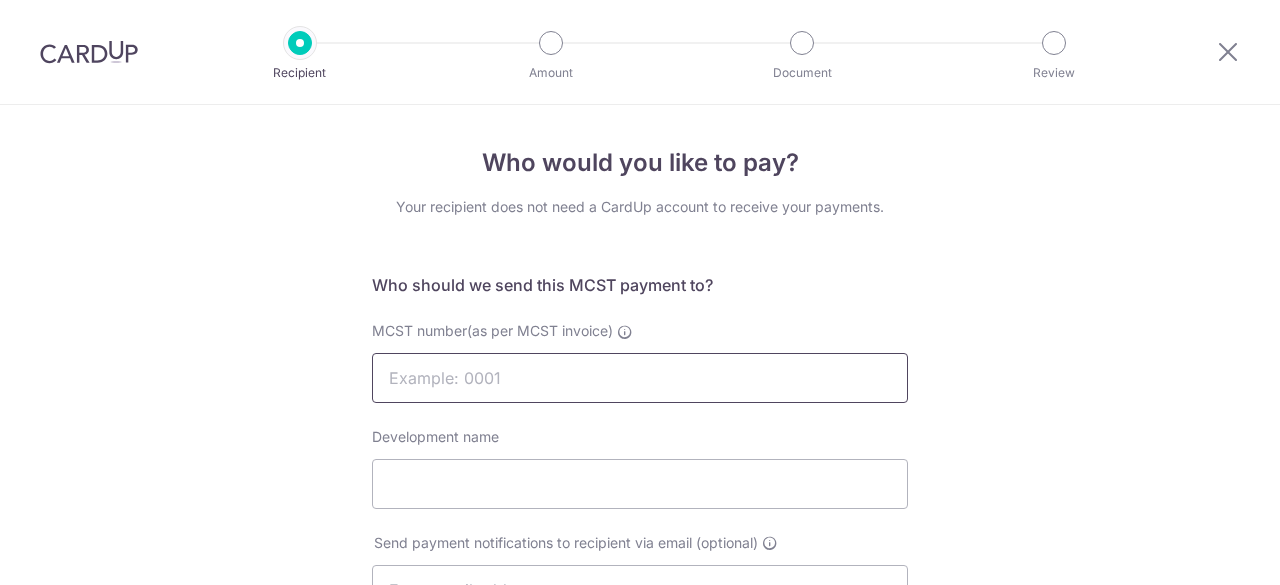 scroll, scrollTop: 0, scrollLeft: 0, axis: both 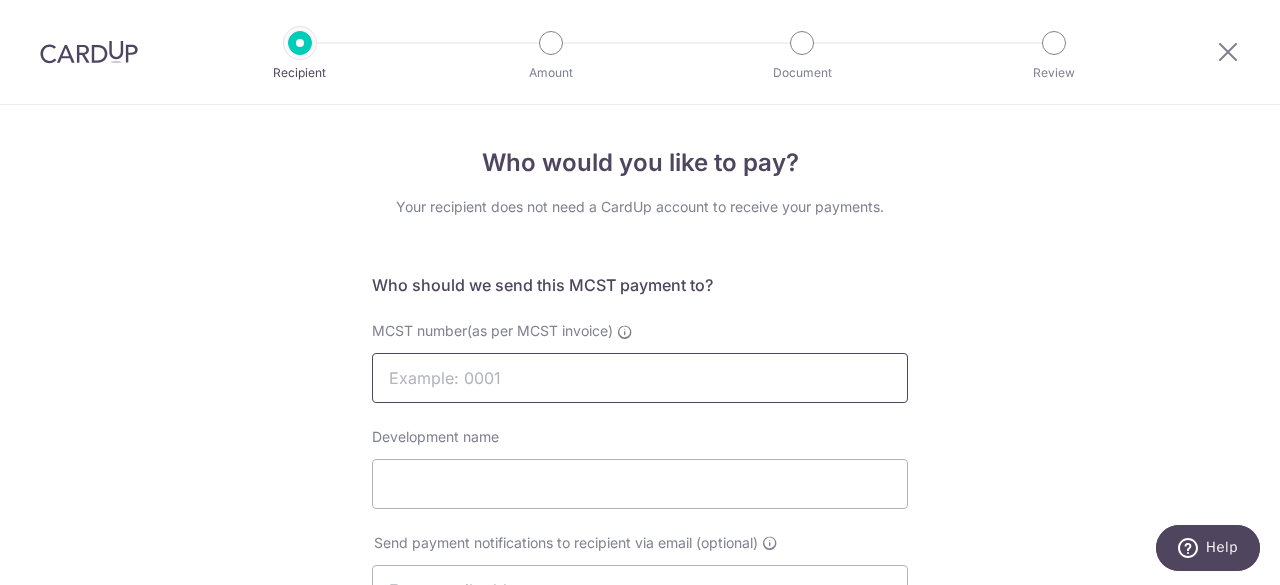 click on "MCST number(as per MCST invoice)" at bounding box center (640, 378) 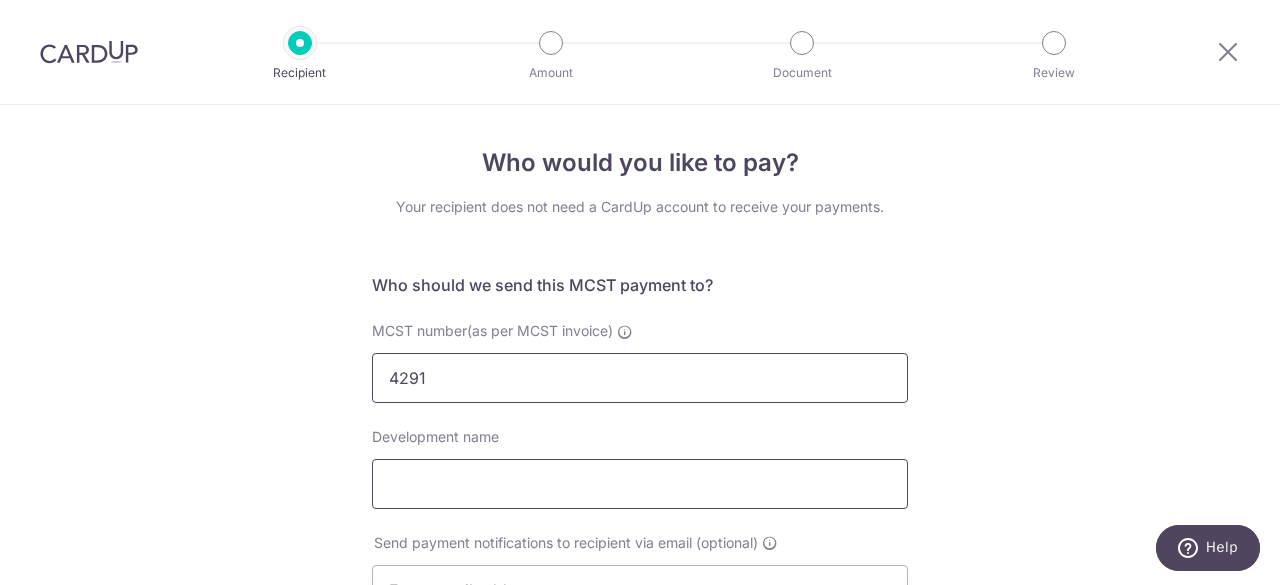 type on "4291" 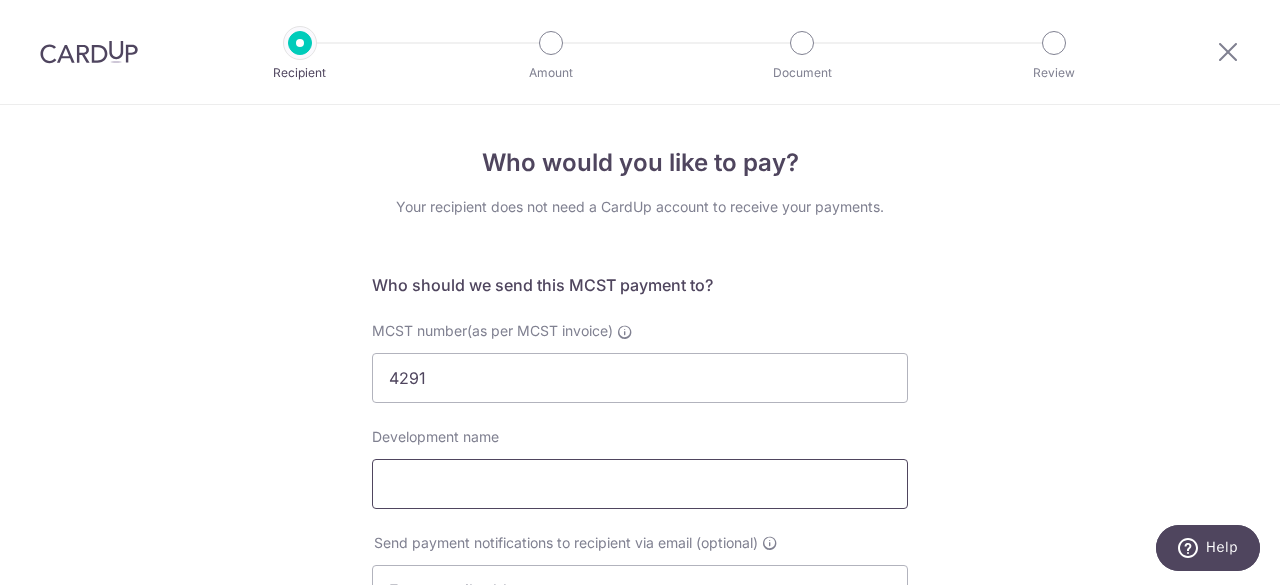 click on "Development name" at bounding box center (640, 484) 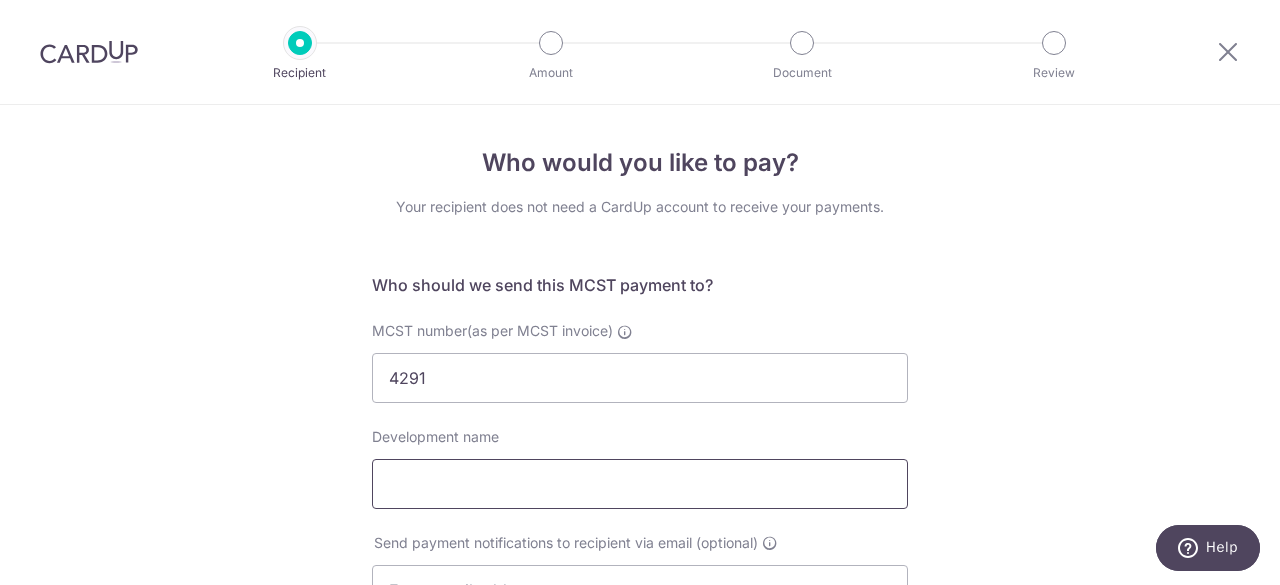 type on "Sky Habitat" 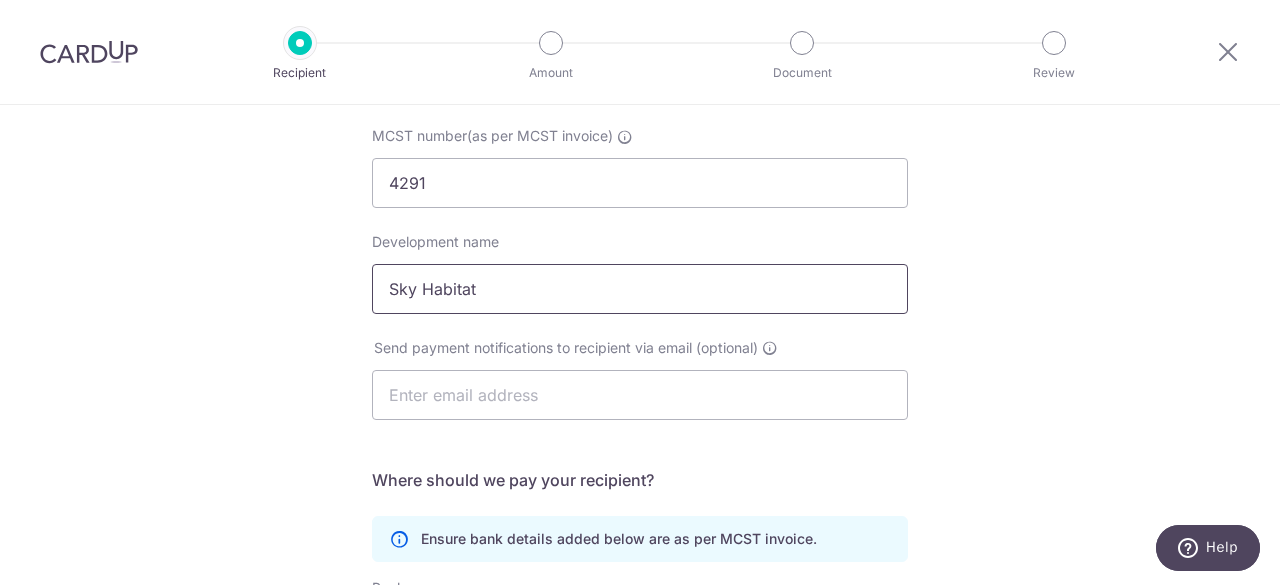 scroll, scrollTop: 300, scrollLeft: 0, axis: vertical 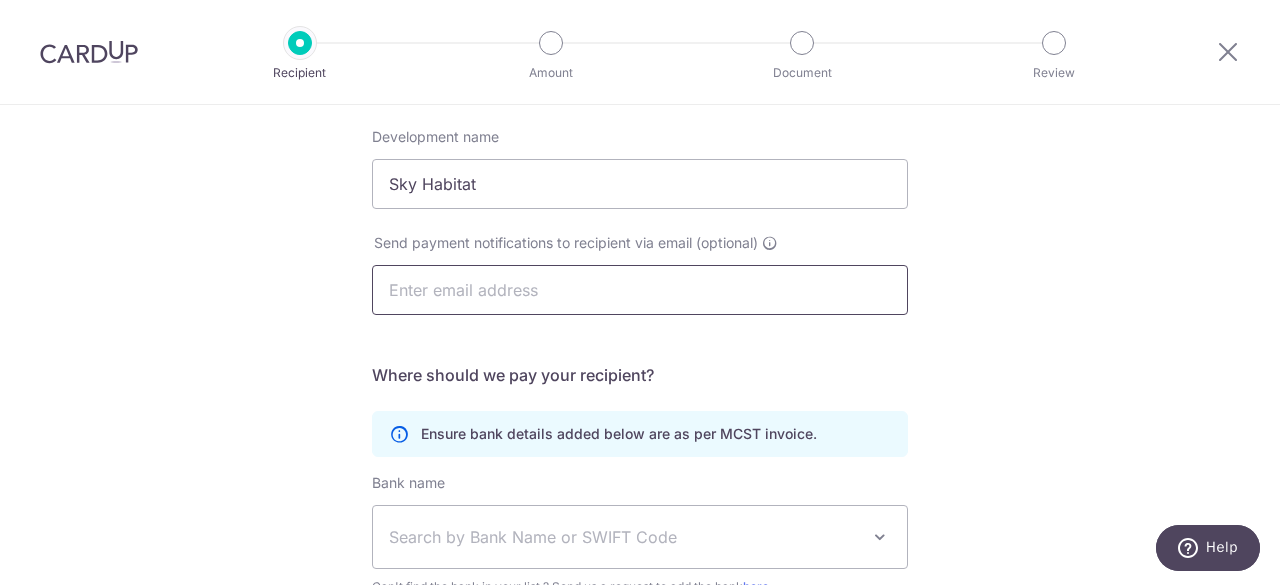 click at bounding box center (640, 290) 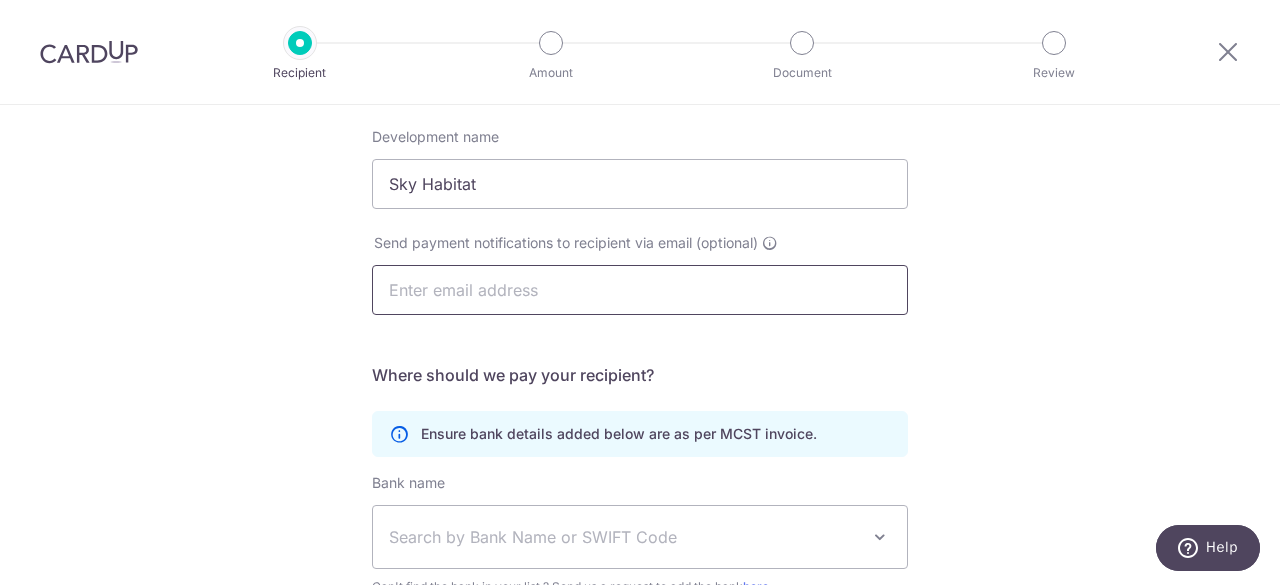 type on "[EMAIL]" 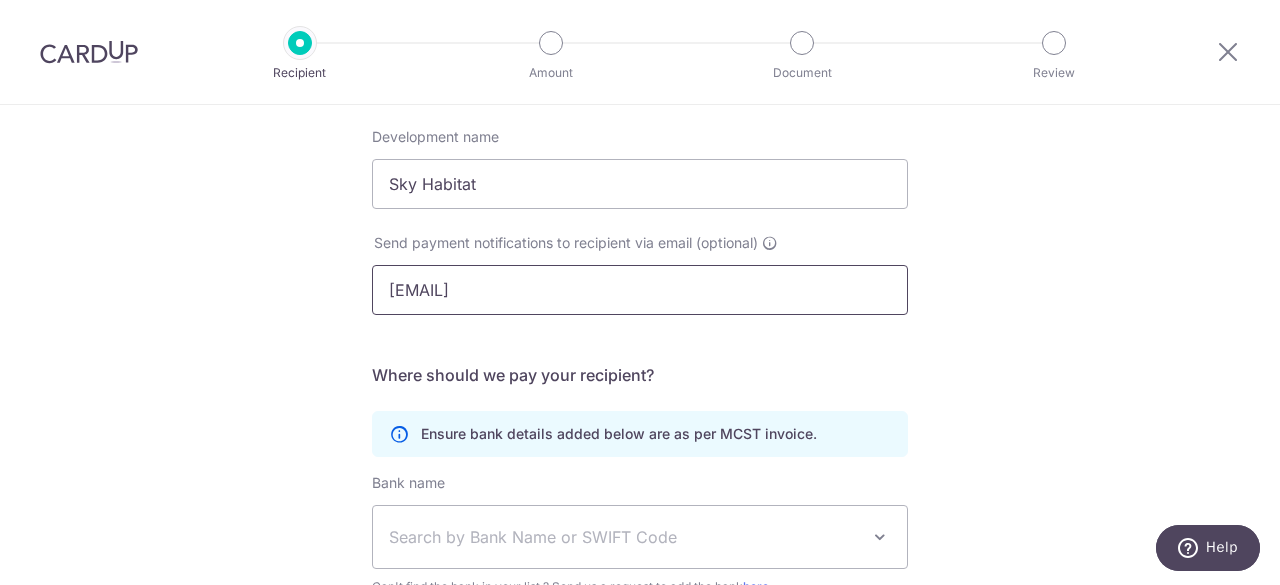 scroll, scrollTop: 500, scrollLeft: 0, axis: vertical 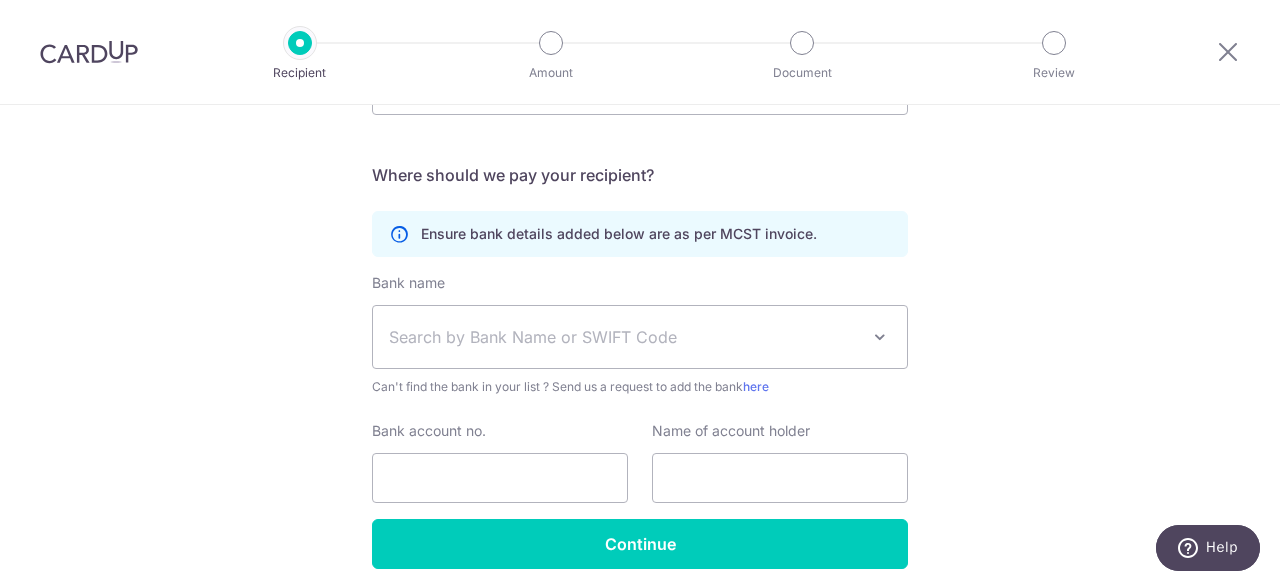 click on "Search by Bank Name or SWIFT Code" at bounding box center (624, 337) 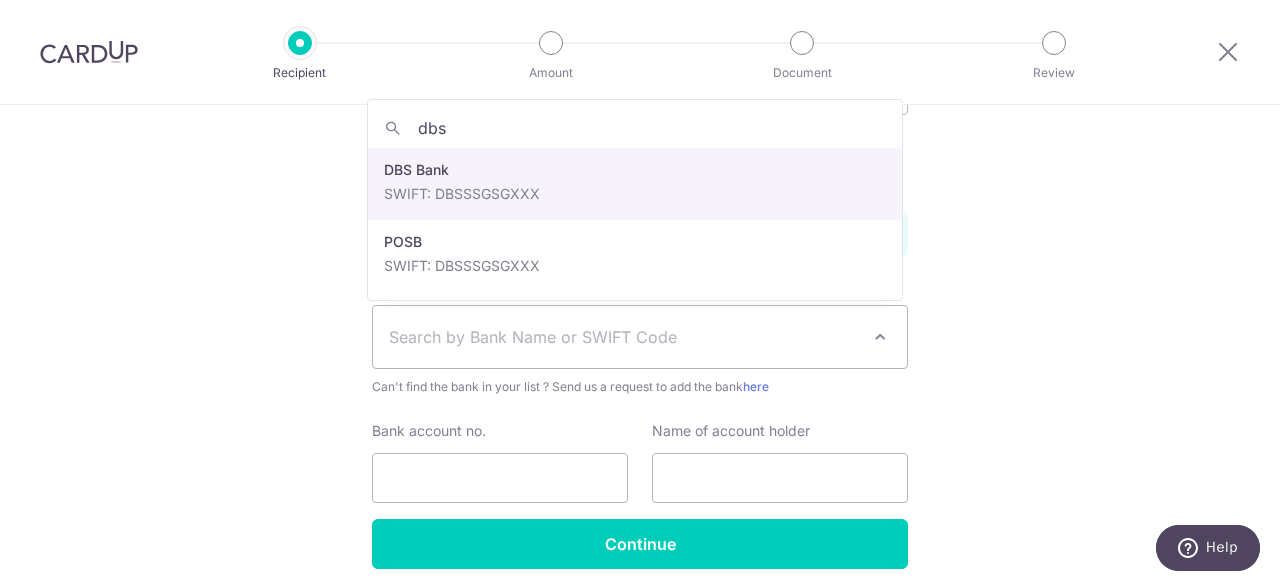 type on "dbs" 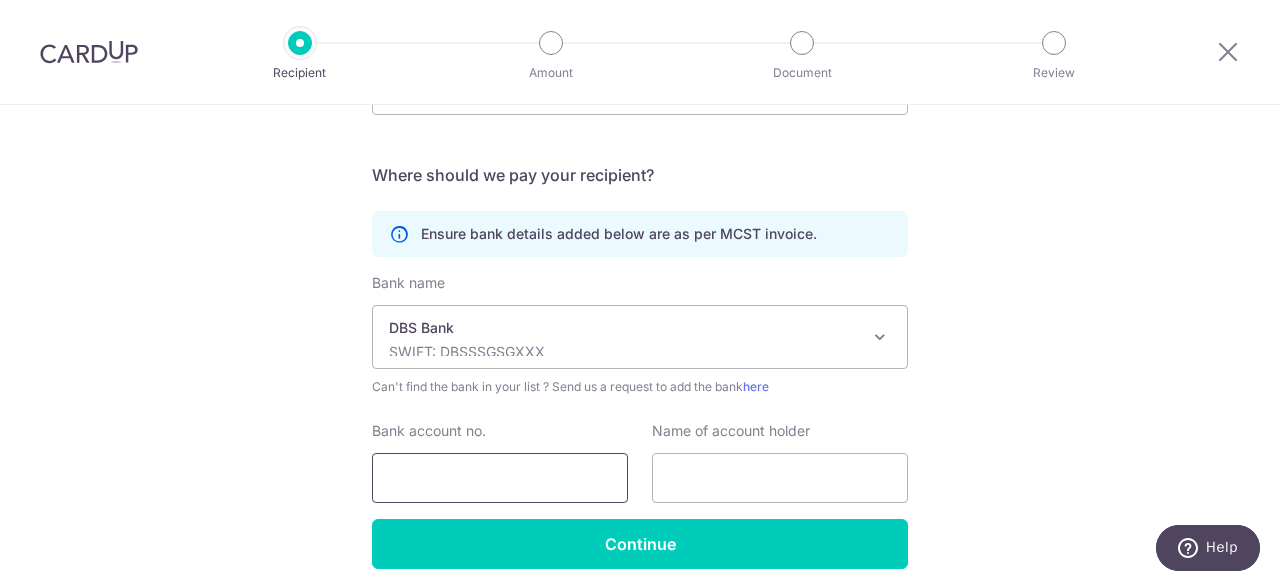 click on "Bank account no." at bounding box center [500, 478] 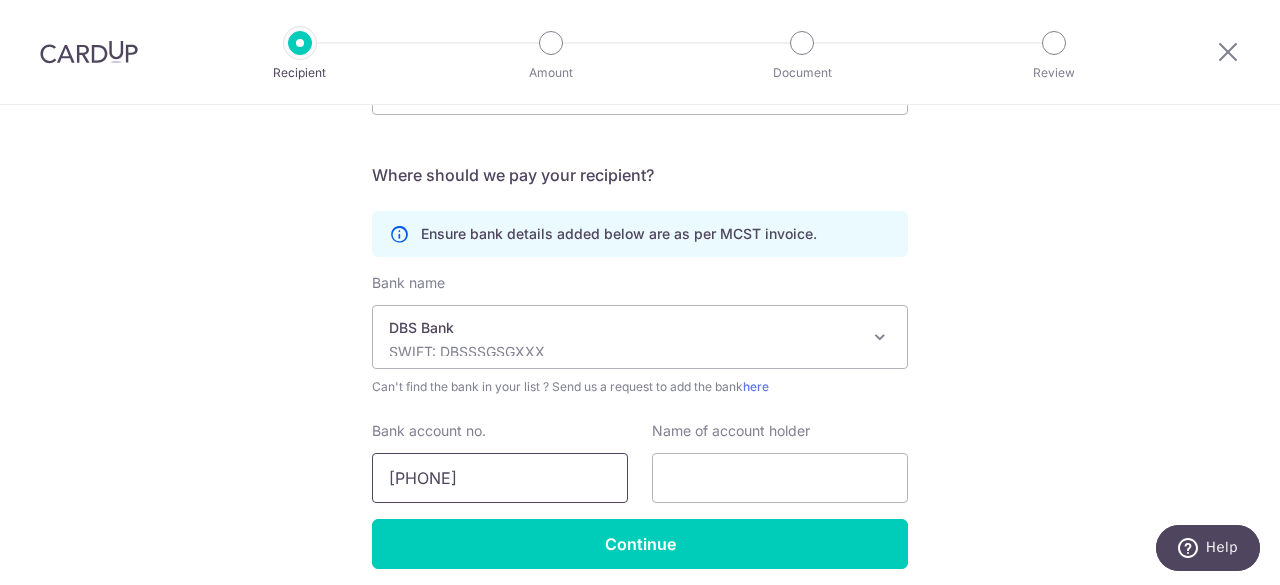 type on "[SSN]" 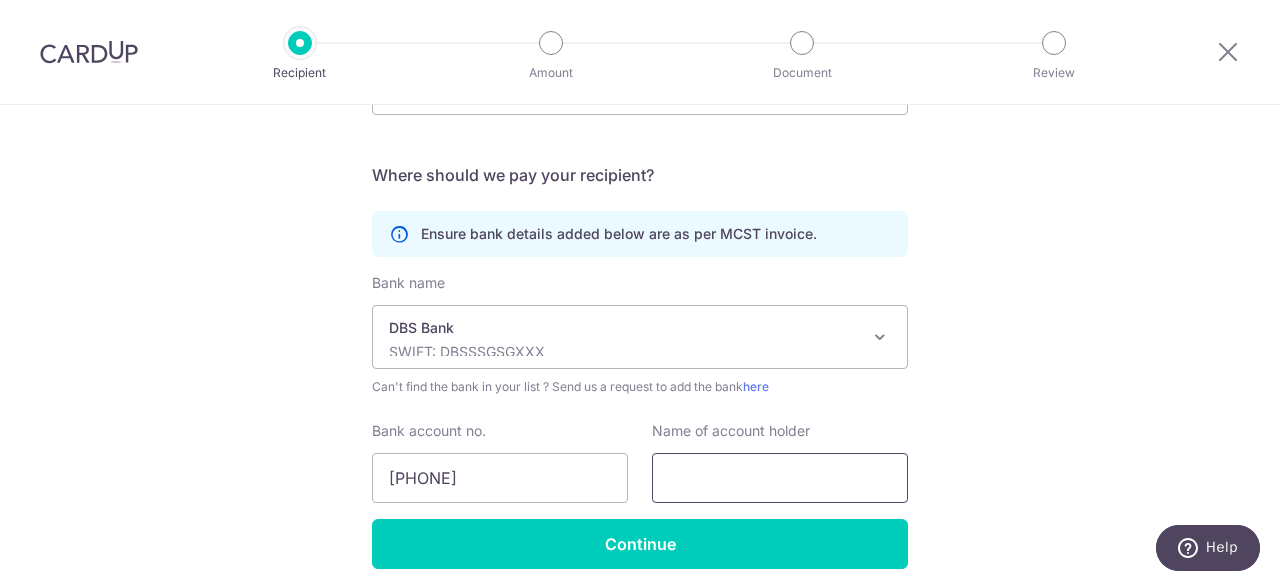 click at bounding box center [780, 478] 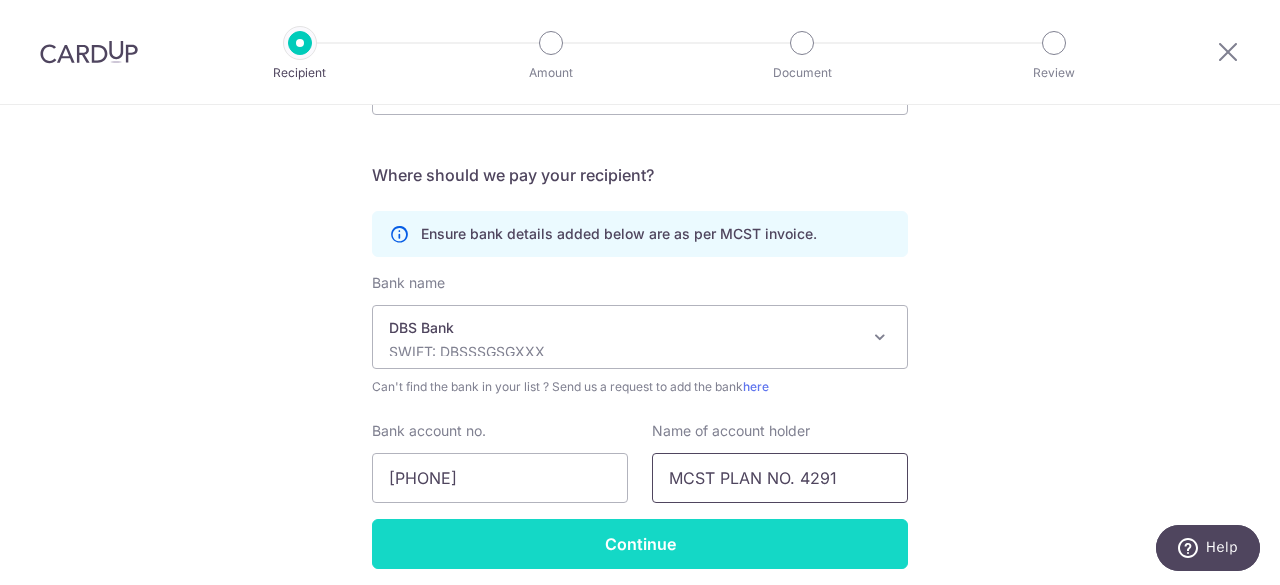 type on "MCST PLAN NO. 4291" 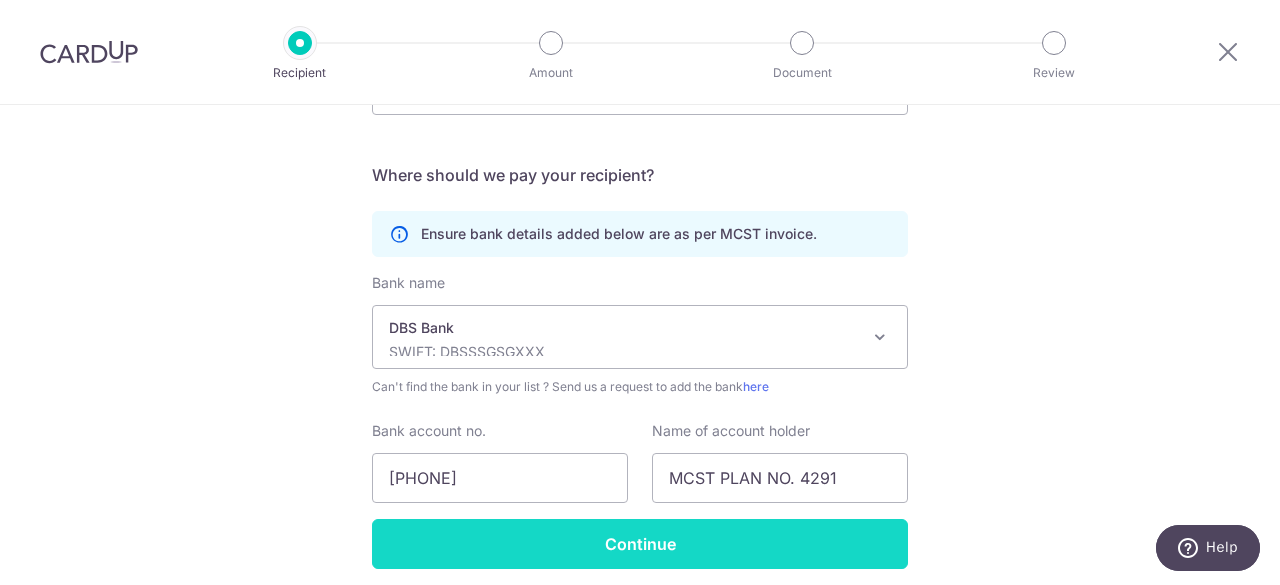 click on "Continue" at bounding box center [640, 544] 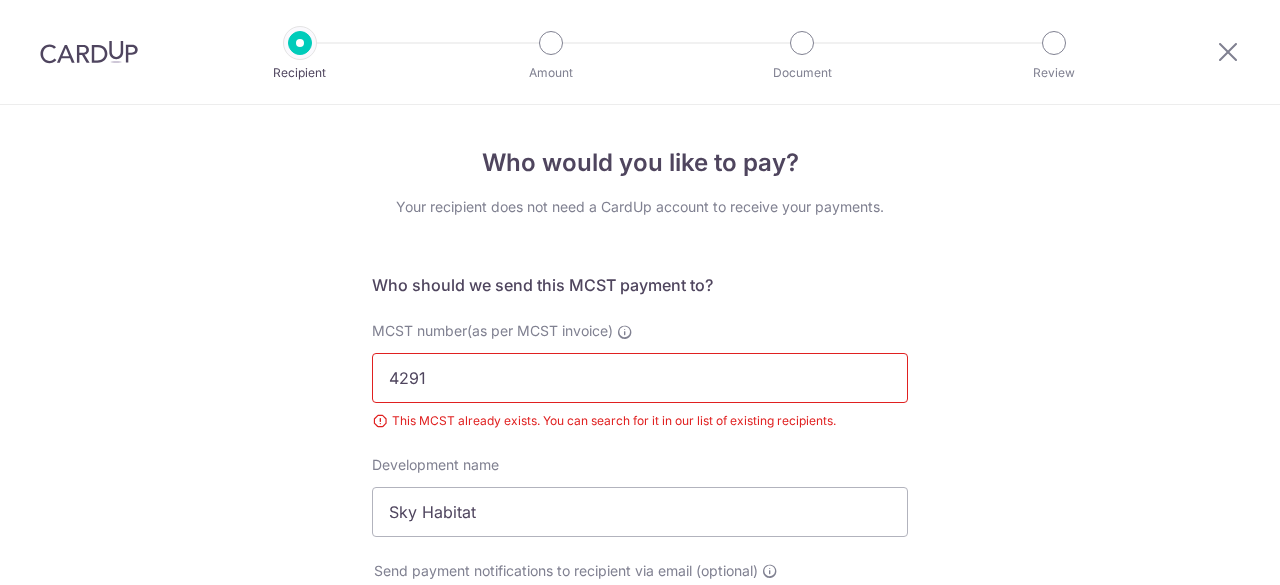 scroll, scrollTop: 0, scrollLeft: 0, axis: both 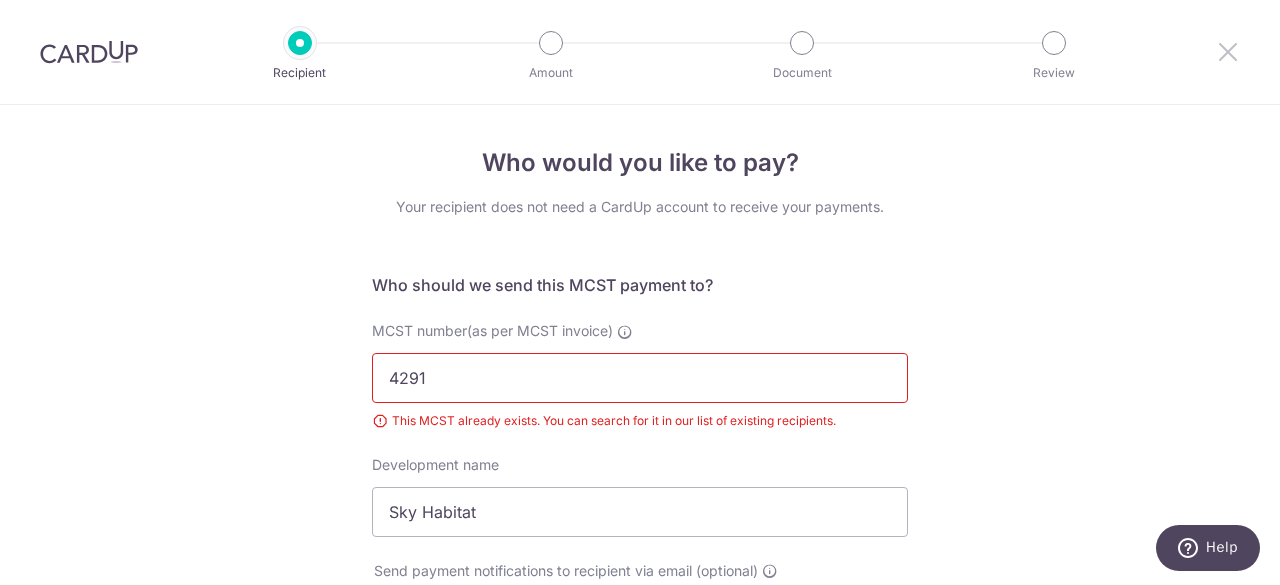 click at bounding box center (1228, 51) 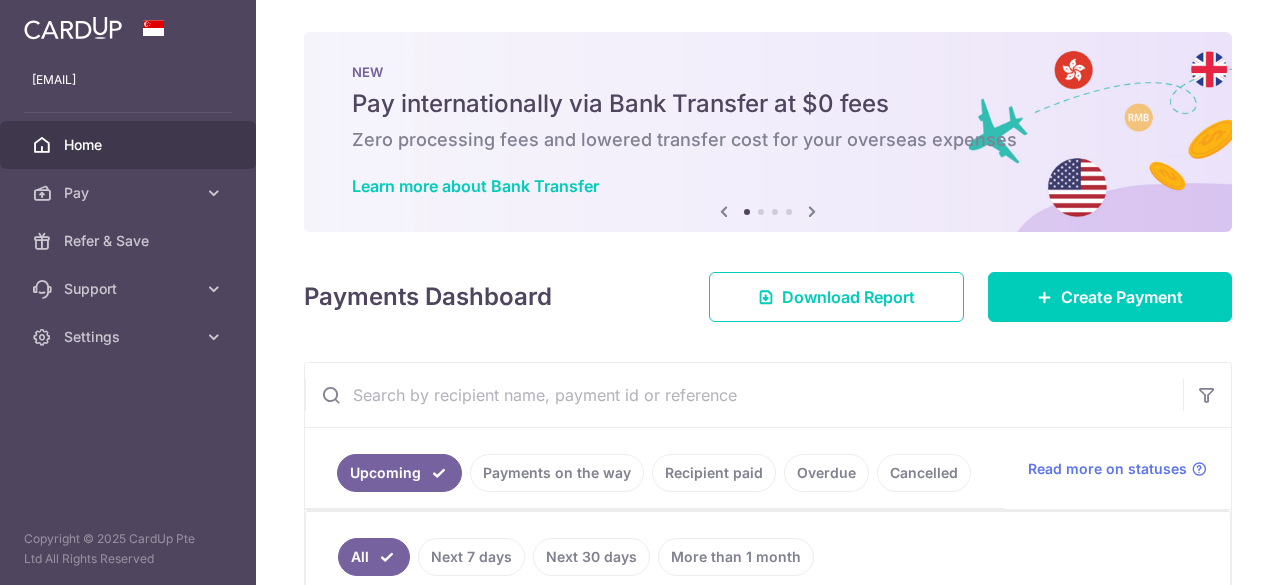 scroll, scrollTop: 0, scrollLeft: 0, axis: both 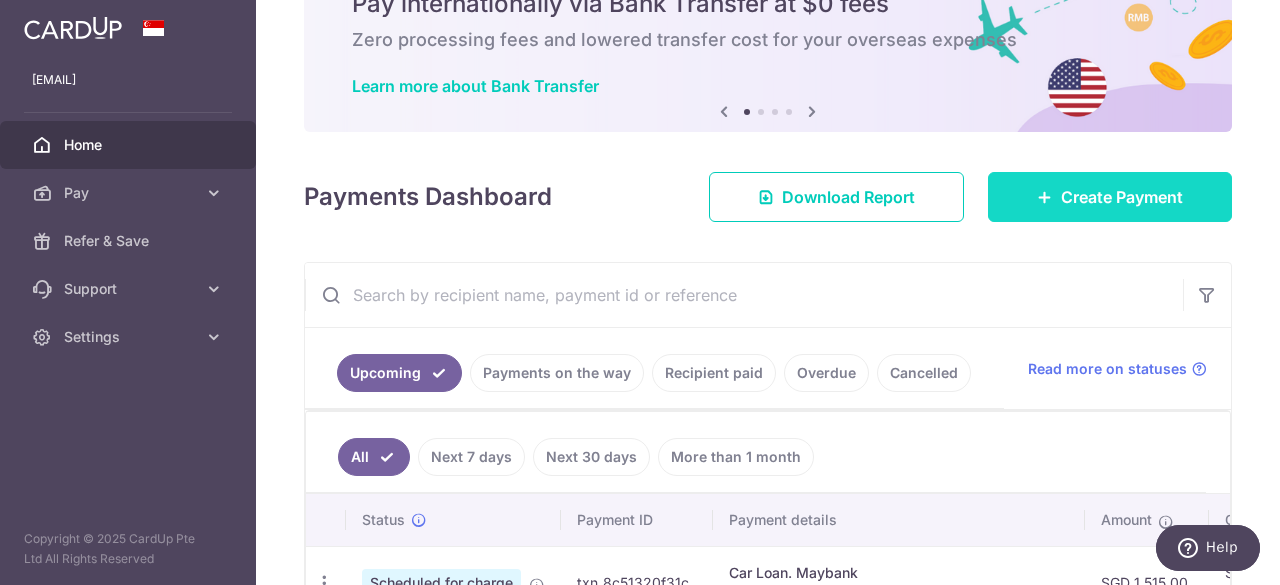 click on "Create Payment" at bounding box center (1110, 197) 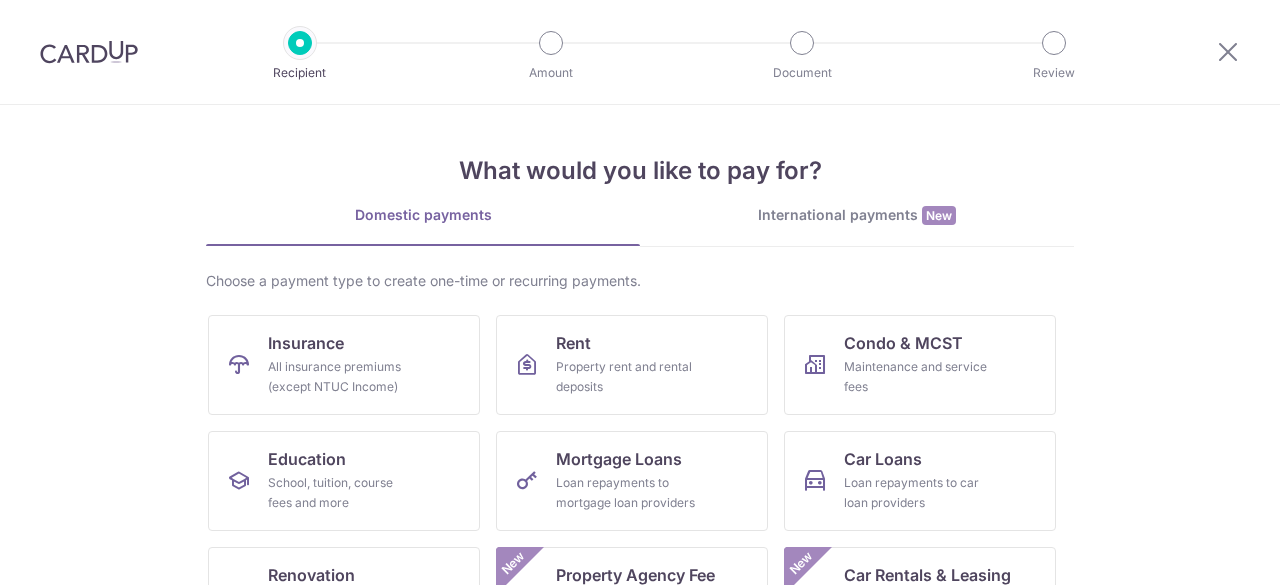 scroll, scrollTop: 0, scrollLeft: 0, axis: both 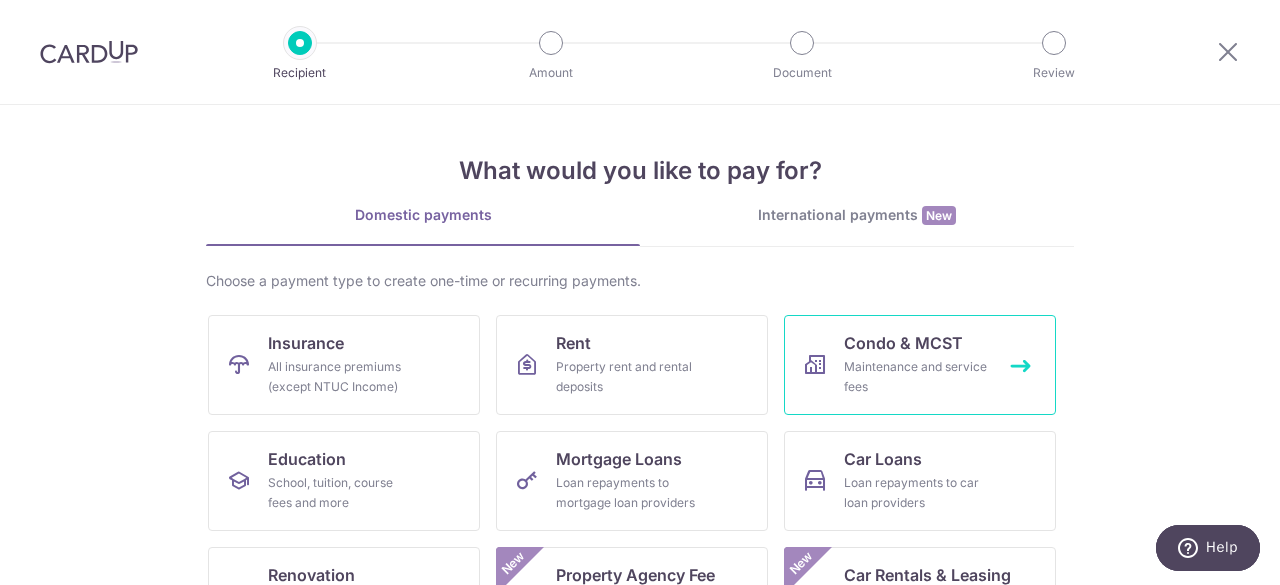 click on "Maintenance and service fees" at bounding box center [916, 377] 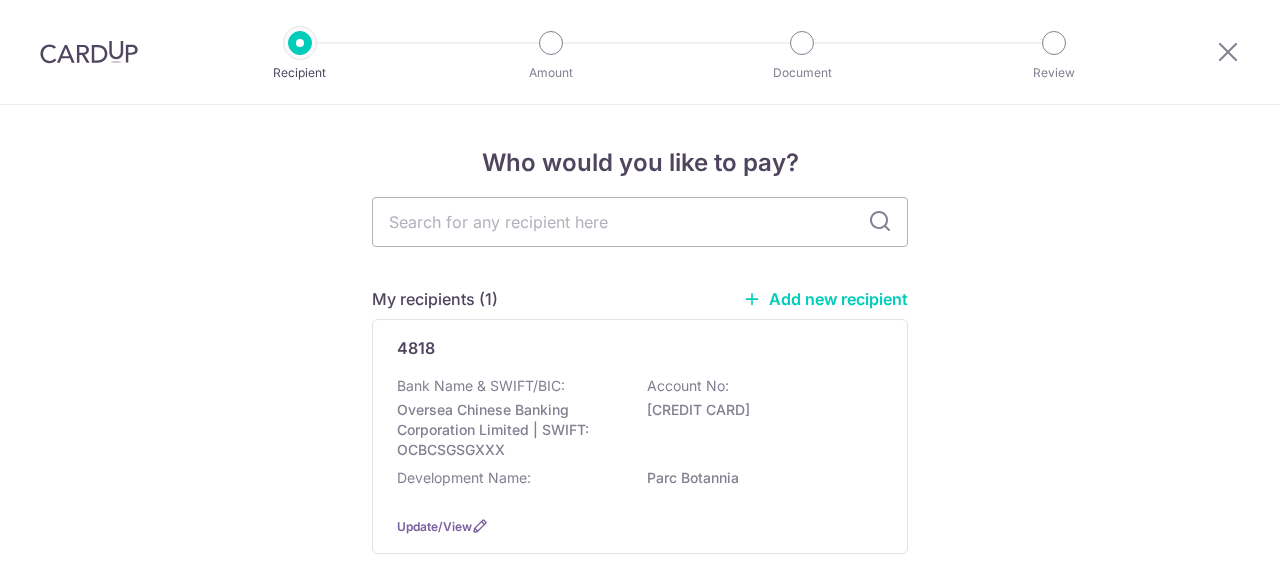 scroll, scrollTop: 0, scrollLeft: 0, axis: both 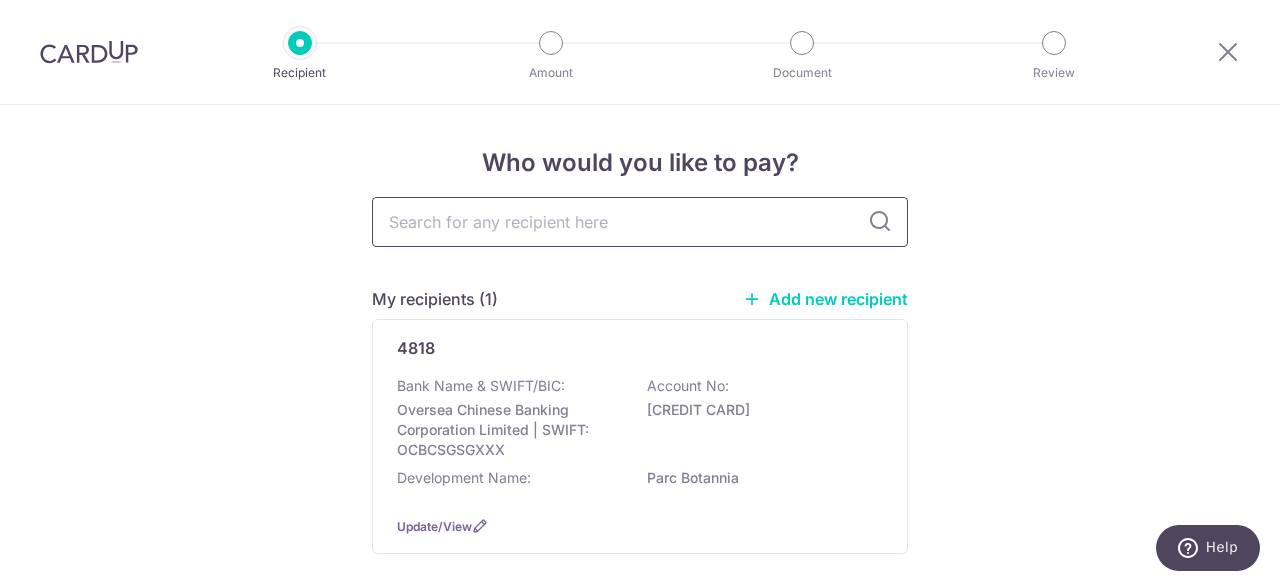 click at bounding box center (640, 222) 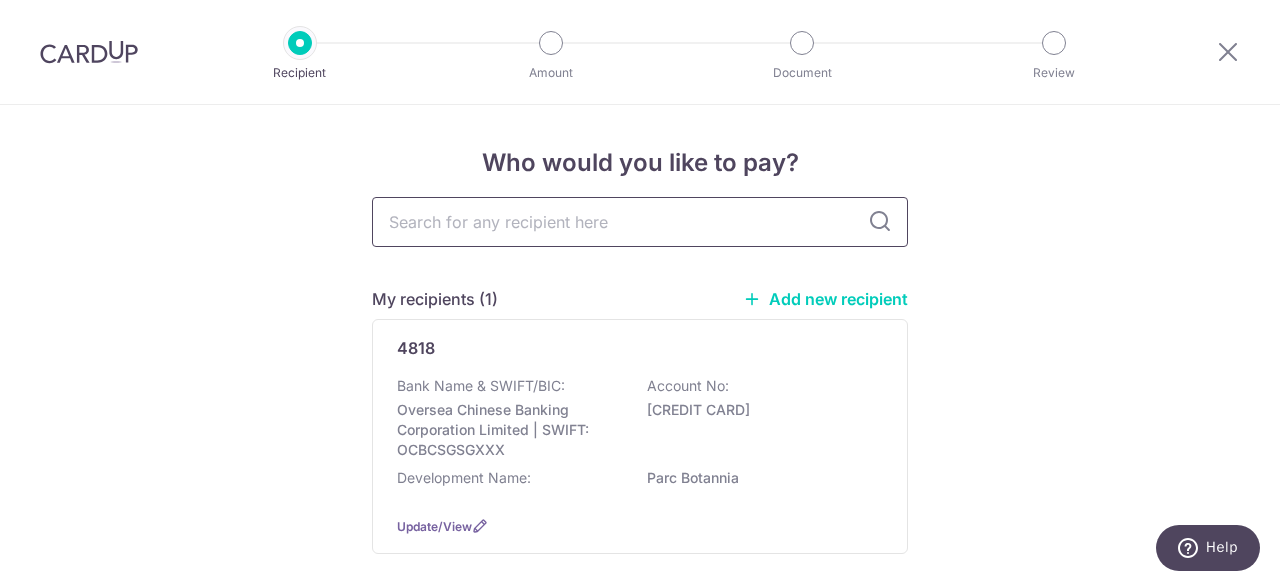 click at bounding box center (640, 222) 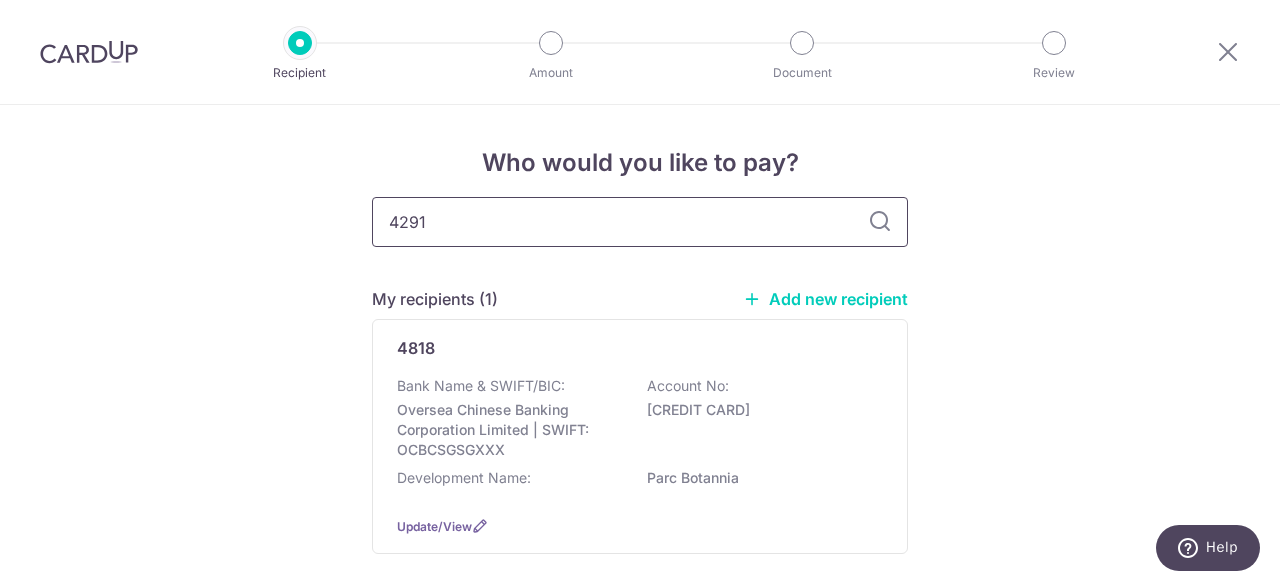 type on "4291" 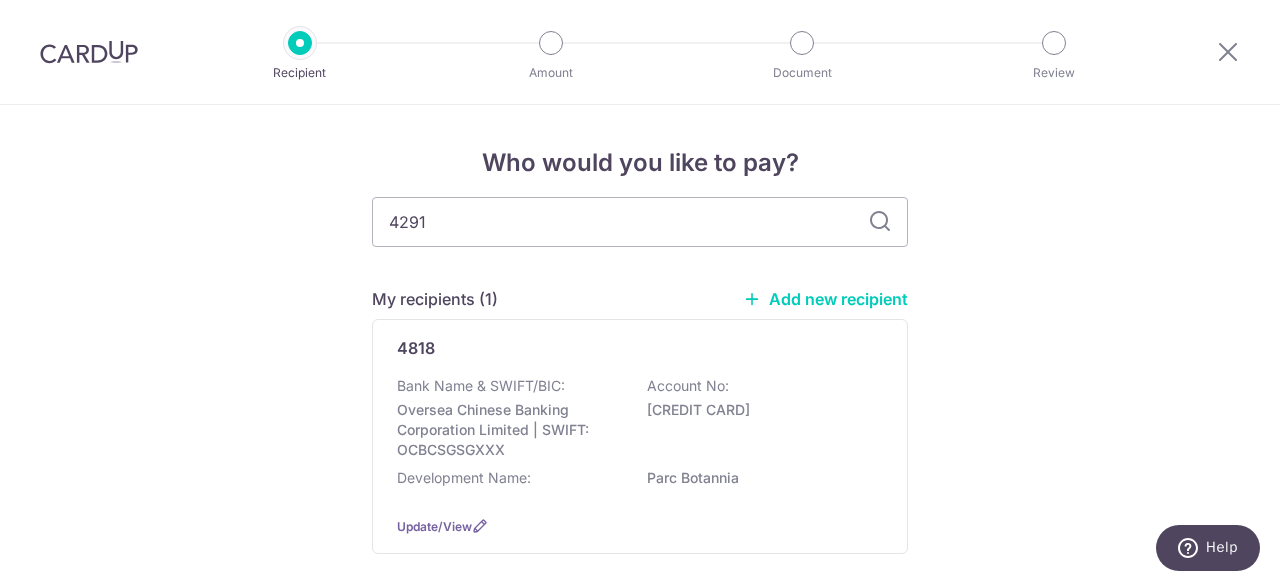 click at bounding box center (880, 222) 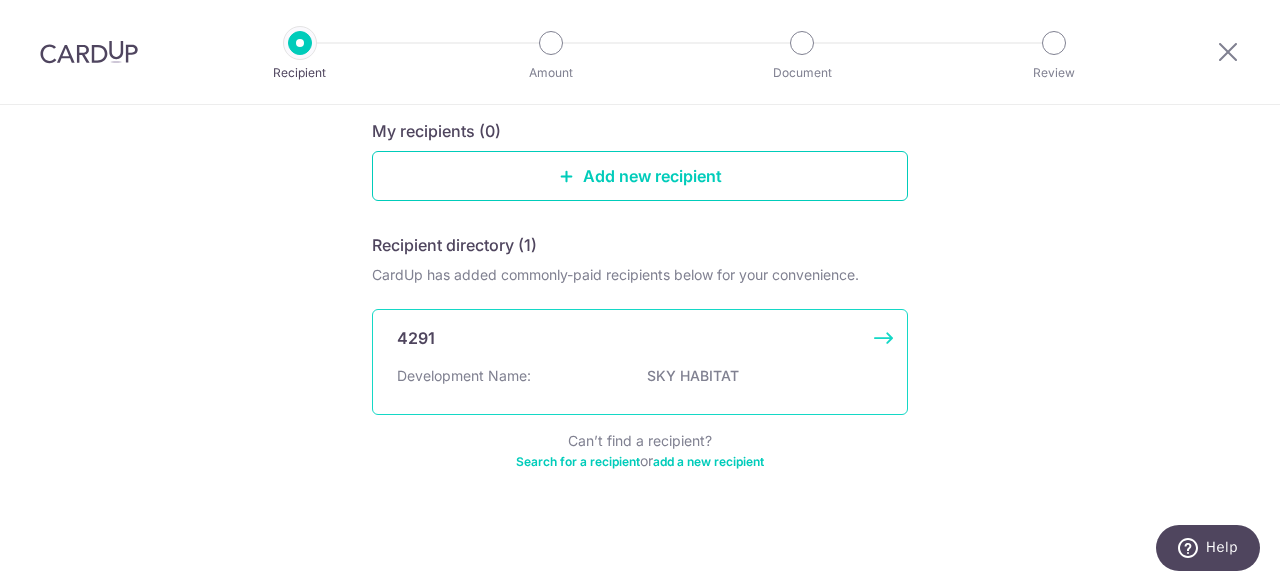 scroll, scrollTop: 214, scrollLeft: 0, axis: vertical 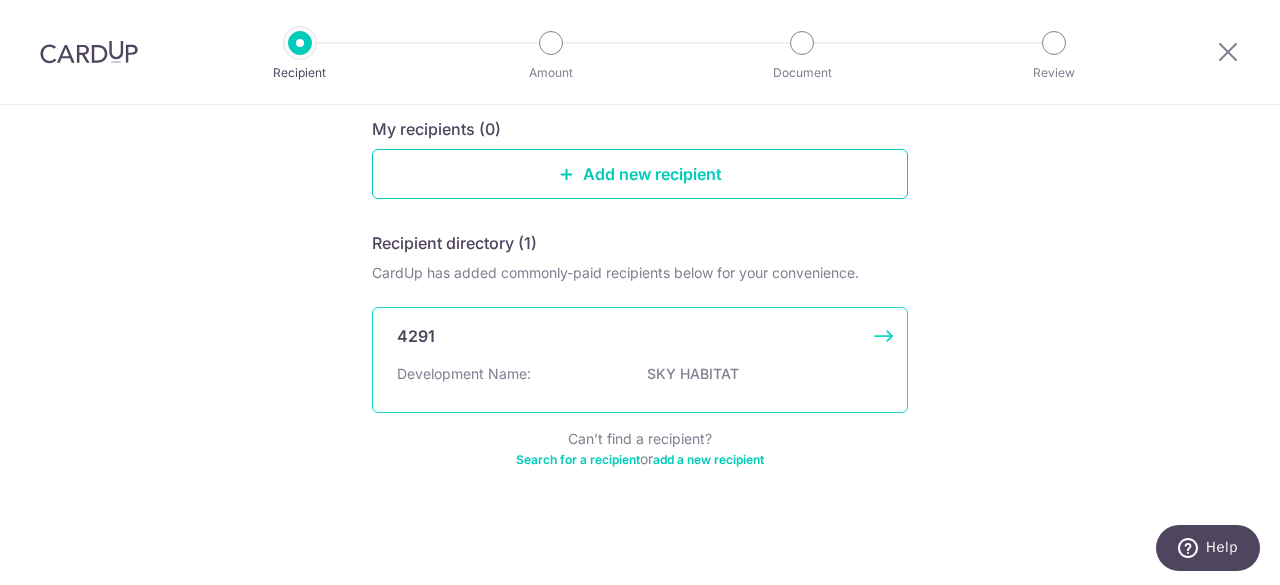click on "4291
Development Name:
SKY HABITAT" at bounding box center [640, 360] 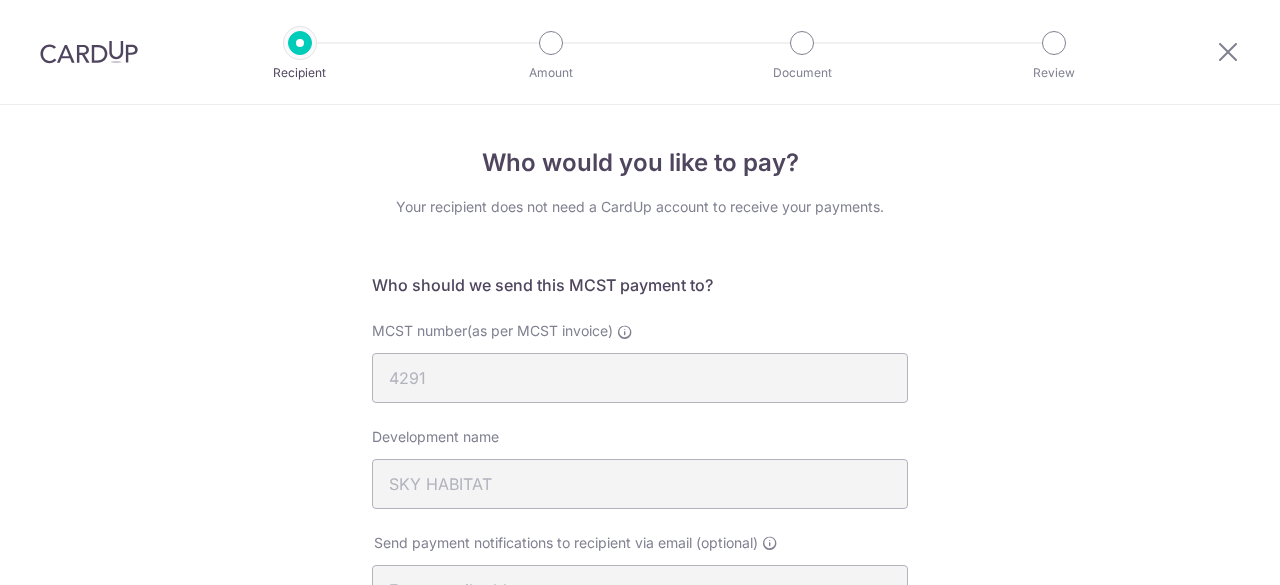 scroll, scrollTop: 0, scrollLeft: 0, axis: both 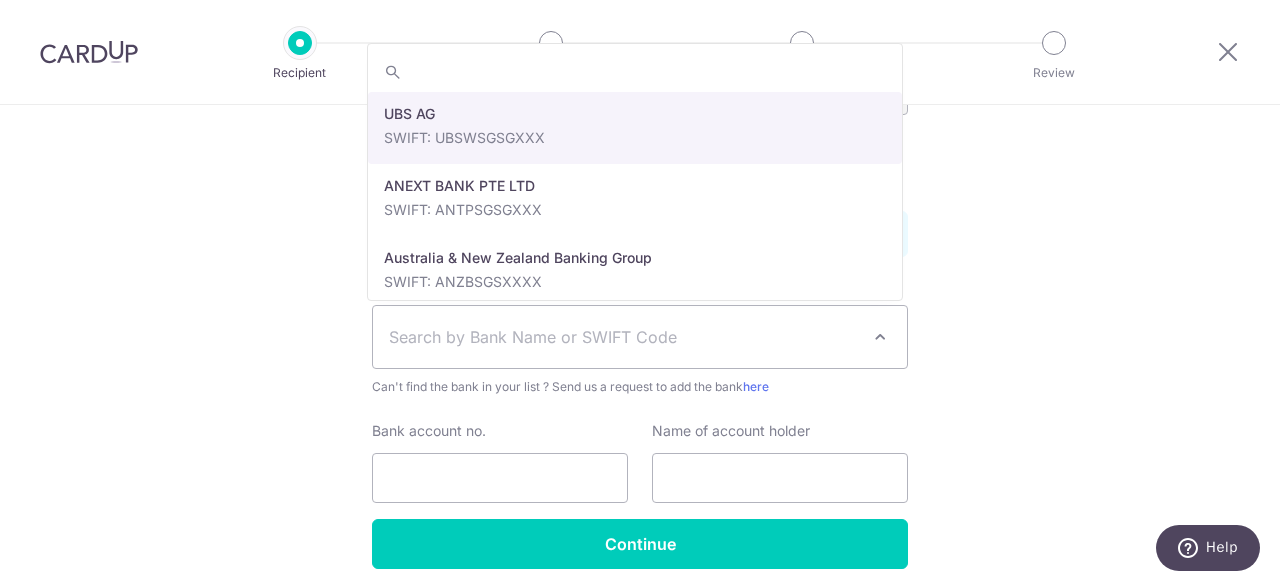 click on "Search by Bank Name or SWIFT Code" at bounding box center (624, 337) 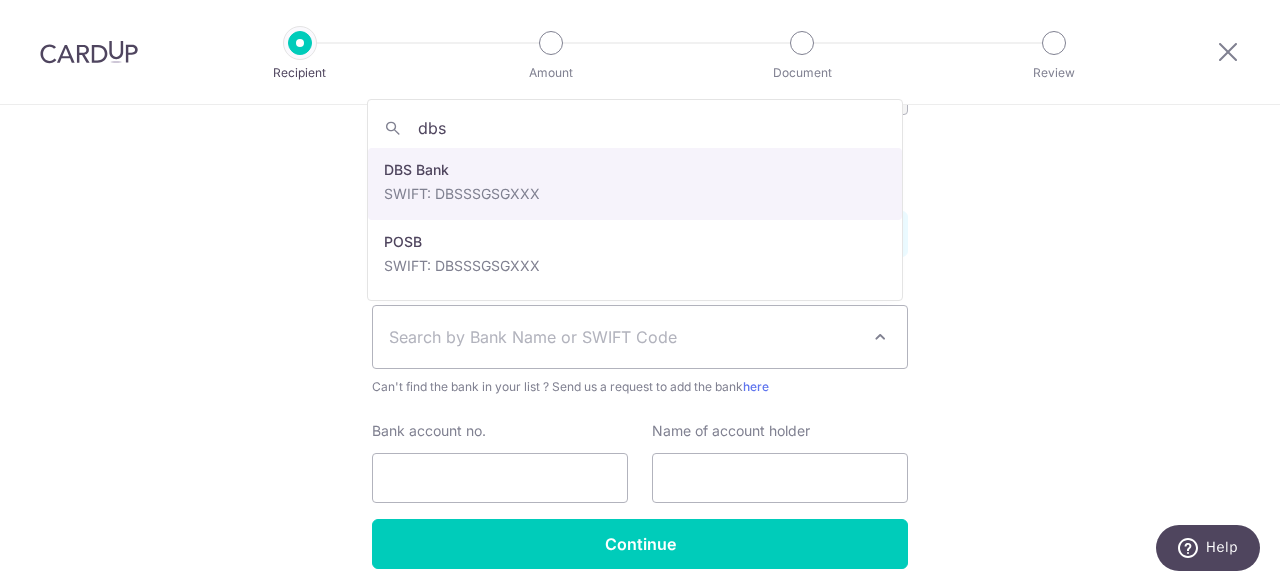 type on "dbs" 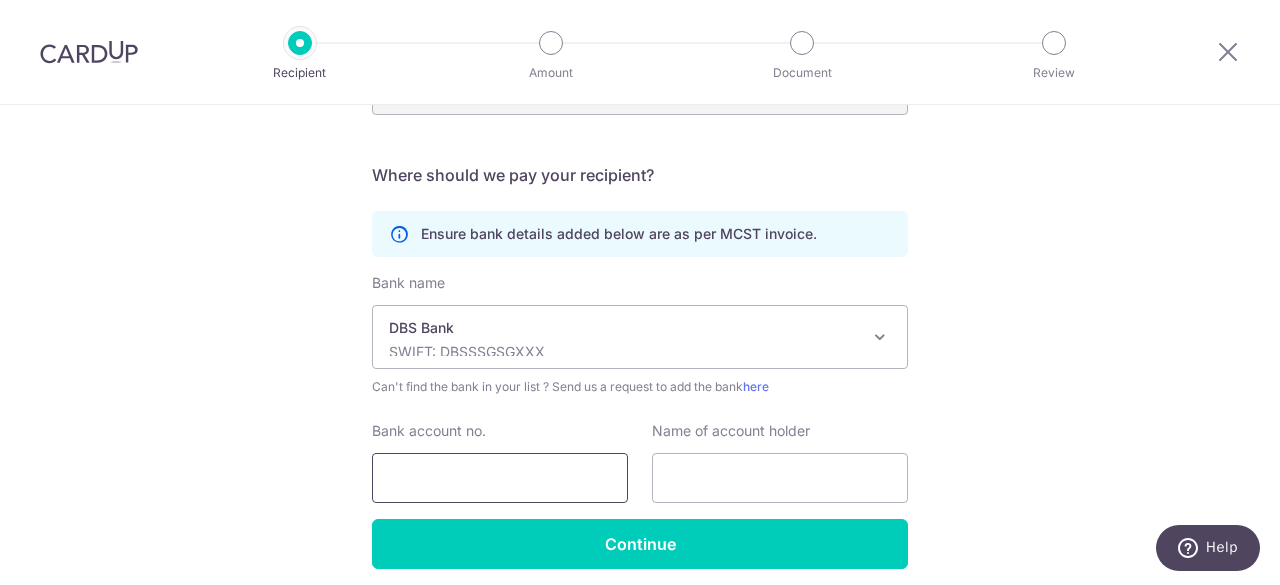 click on "Bank account no." at bounding box center [500, 478] 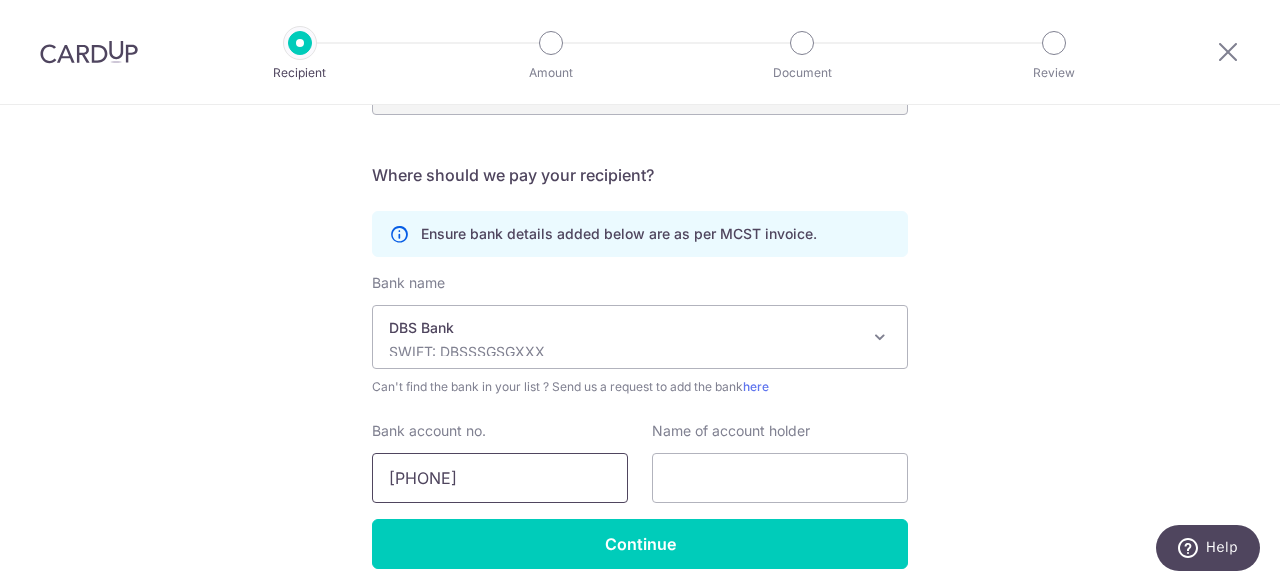 type on "[PHONE]" 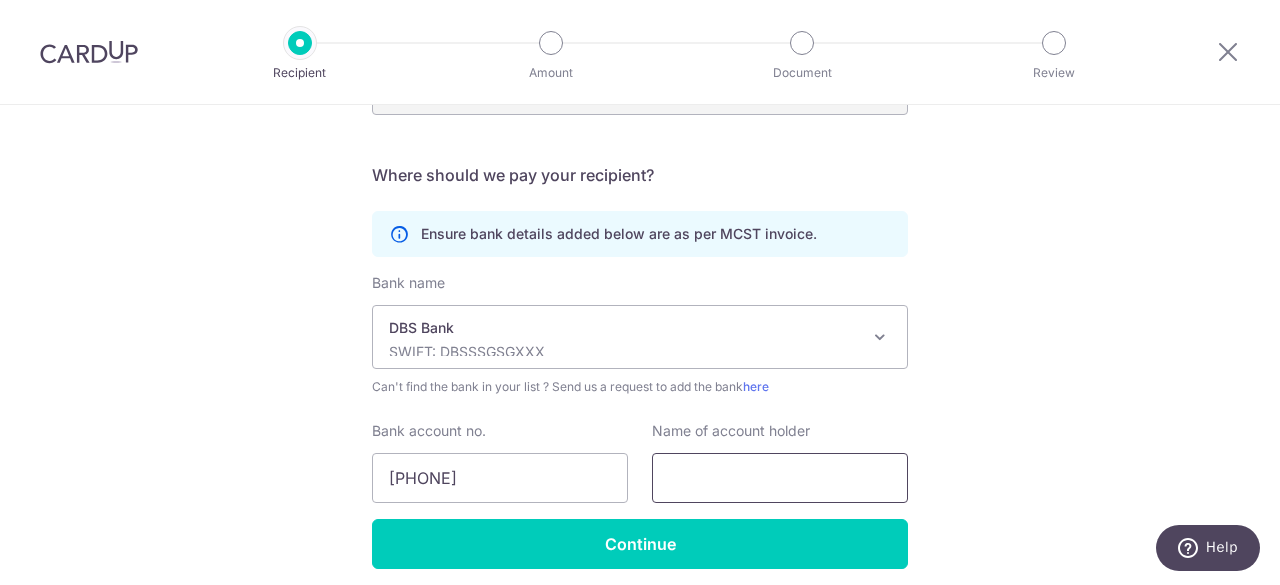 click at bounding box center [780, 478] 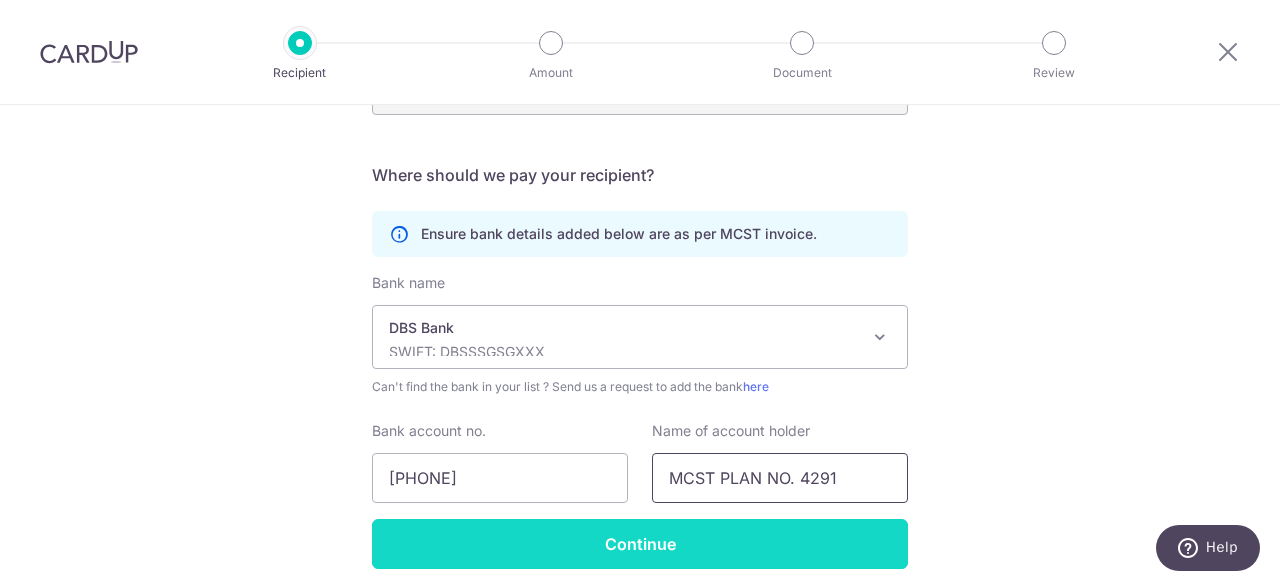 type on "MCST PLAN NO. 4291" 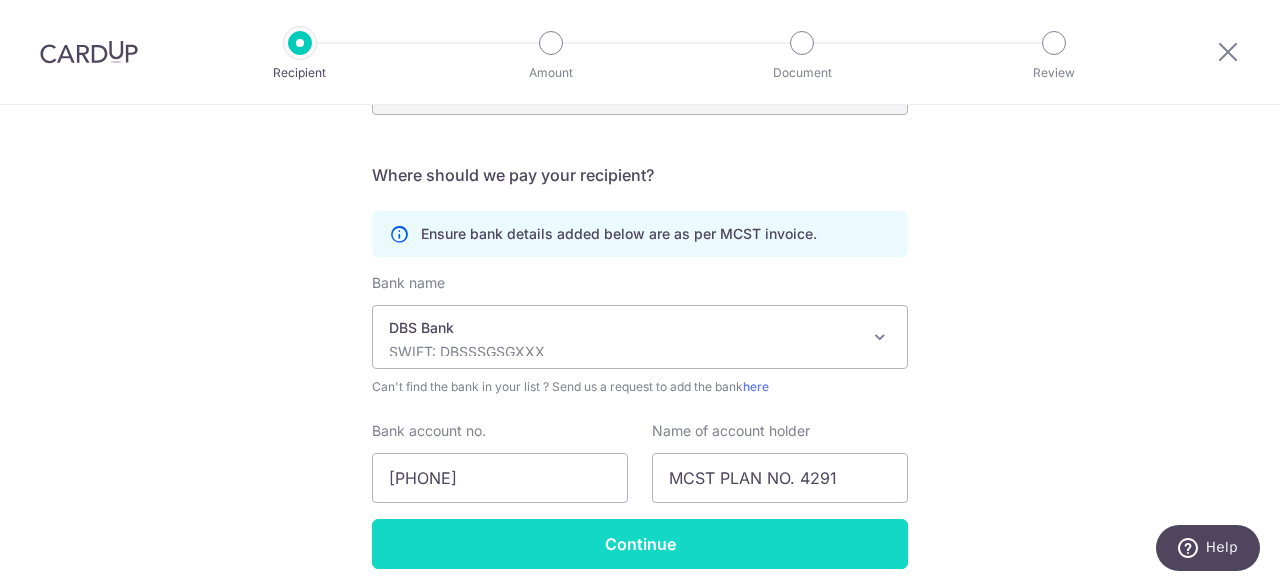 click on "Continue" at bounding box center (640, 544) 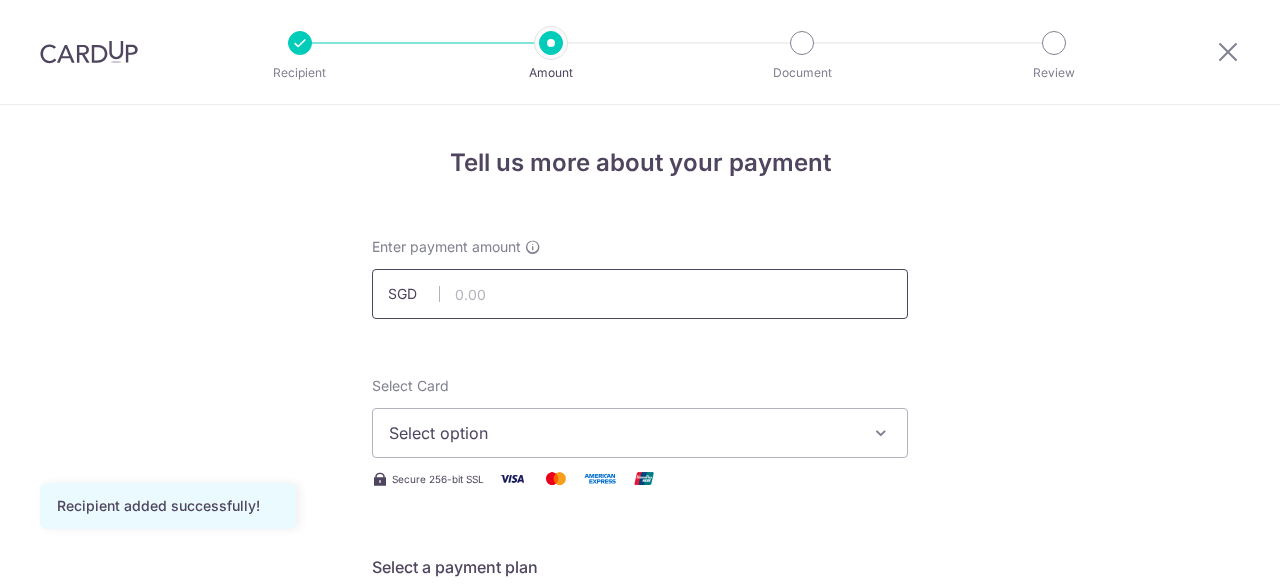 scroll, scrollTop: 0, scrollLeft: 0, axis: both 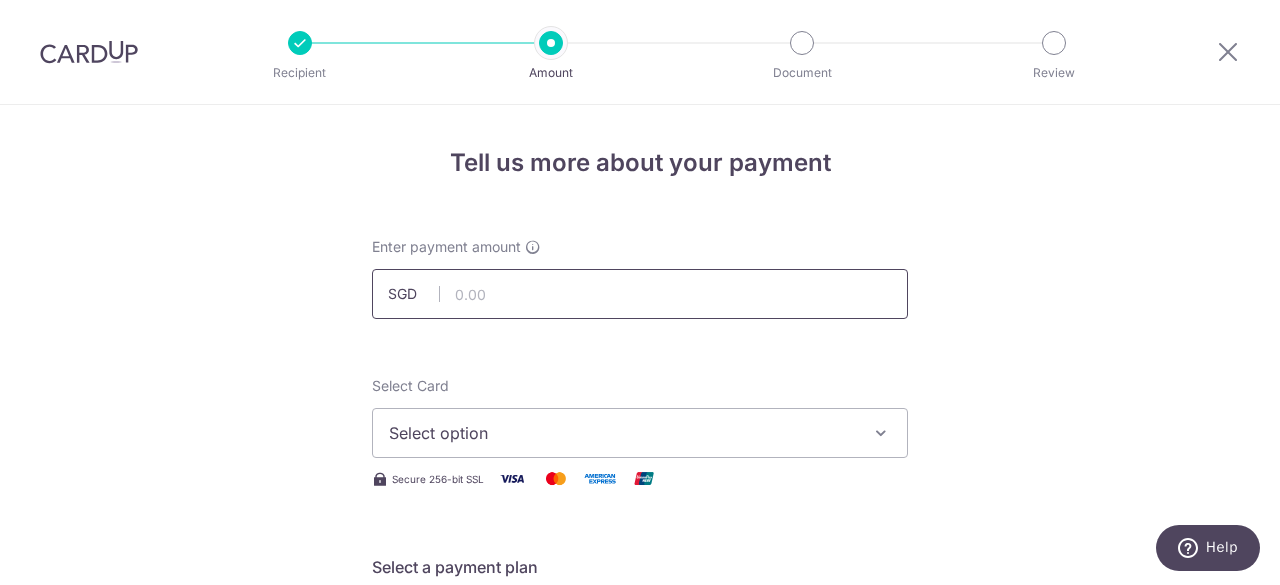 click at bounding box center [640, 294] 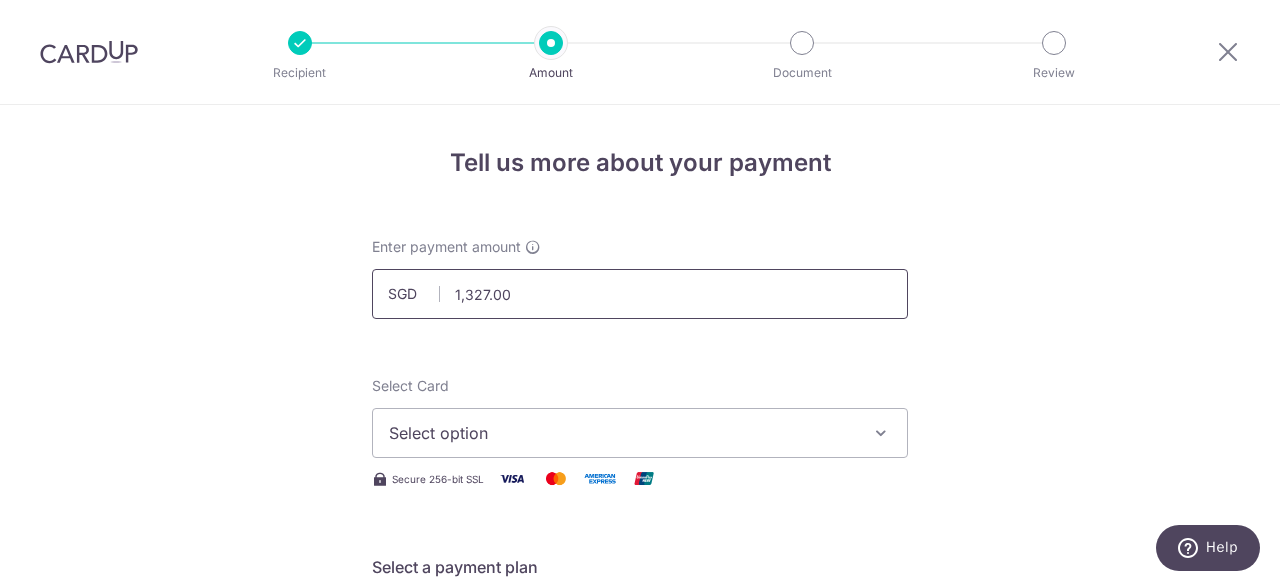 click on "1,327.00" at bounding box center (640, 294) 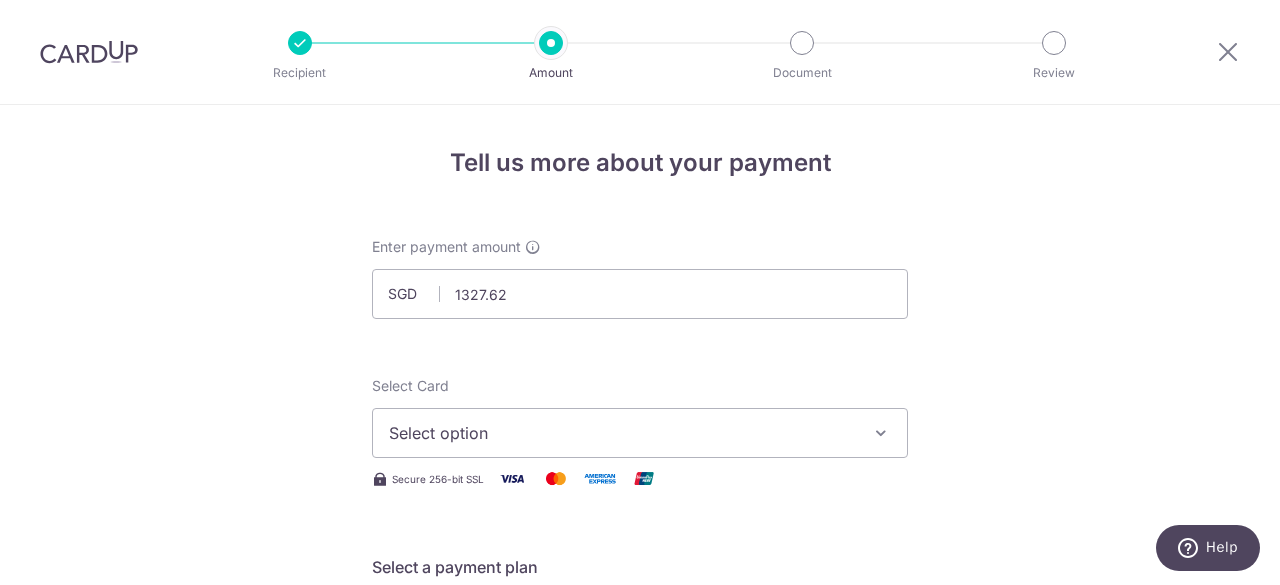 type on "1,327.62" 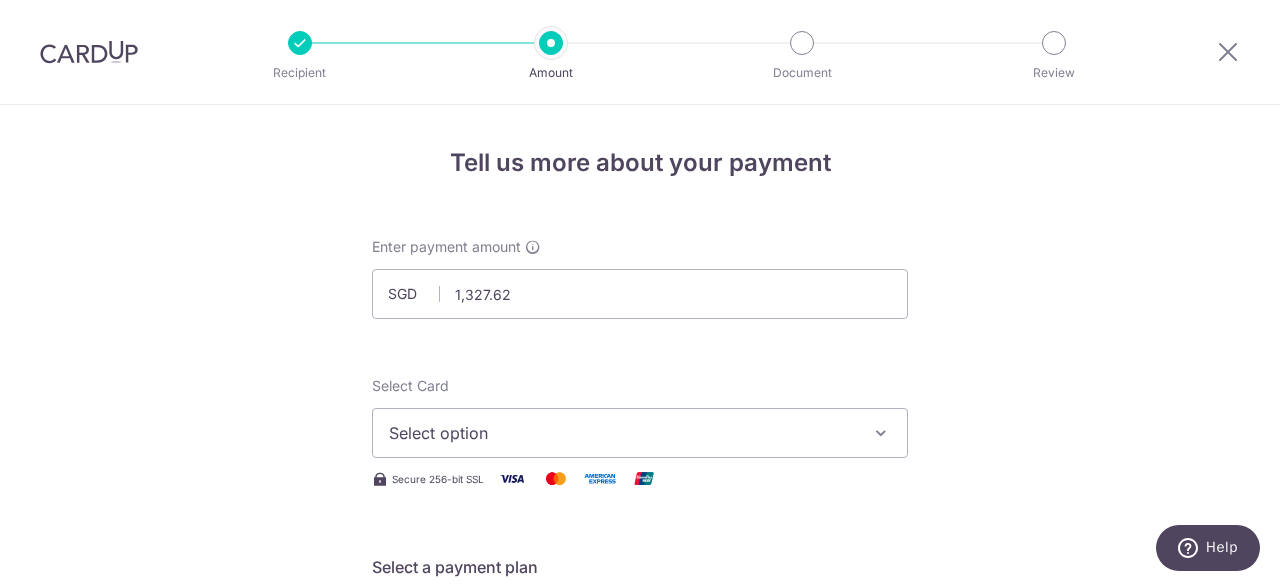 click on "Tell us more about your payment
Enter payment amount
SGD
1,327.62
1327.62
Recipient added successfully!
Select Card
Select option
Add credit card
Your Cards
**** 5660
**** 3009
Secure 256-bit SSL
Text
New card details
Card" at bounding box center [640, 982] 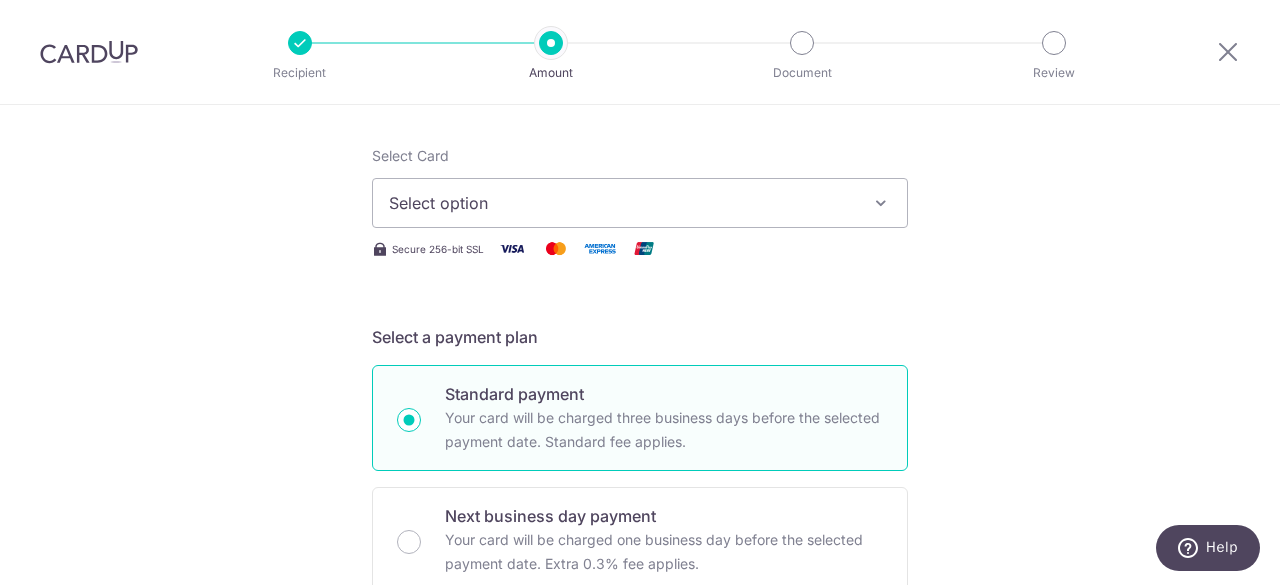 scroll, scrollTop: 200, scrollLeft: 0, axis: vertical 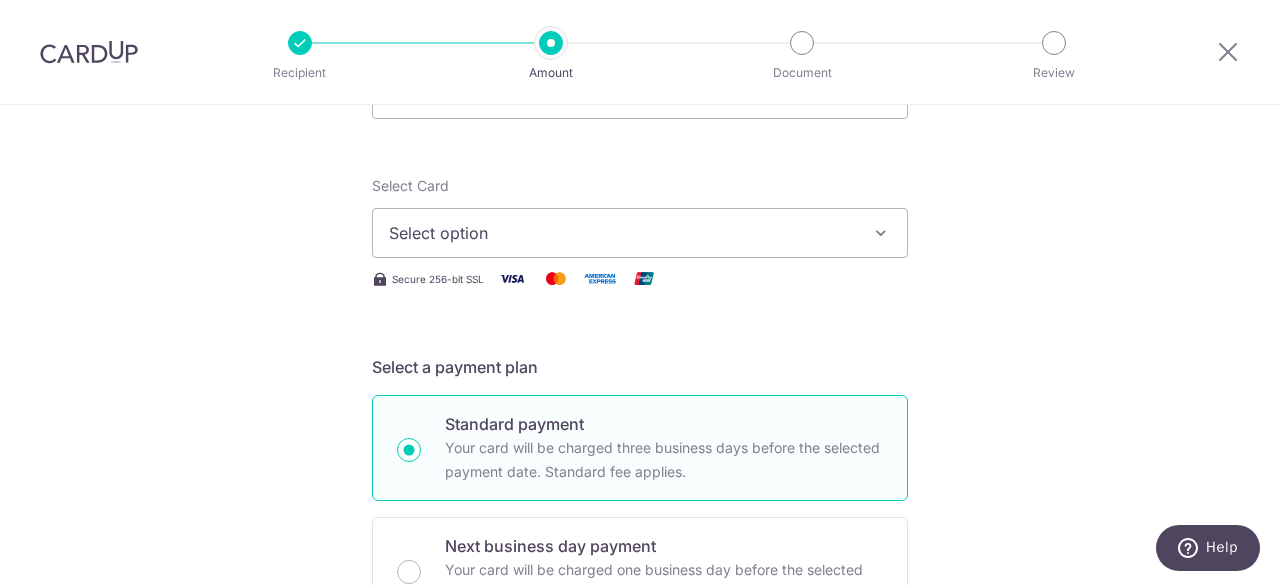 click on "Select option" at bounding box center (622, 233) 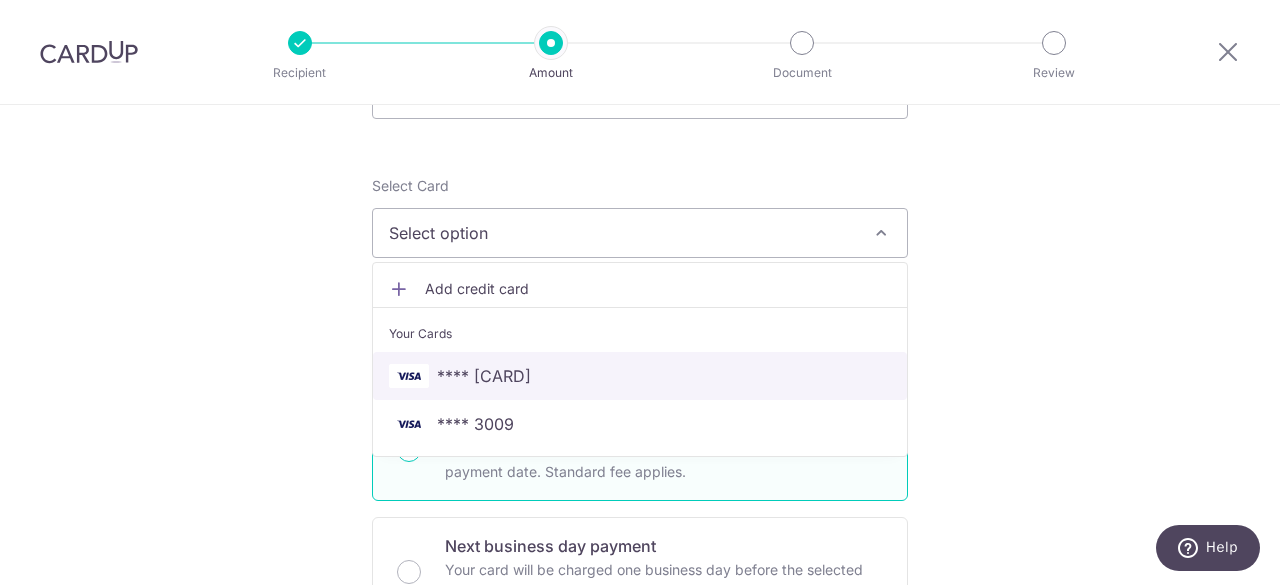 click on "**** 5660" at bounding box center (640, 376) 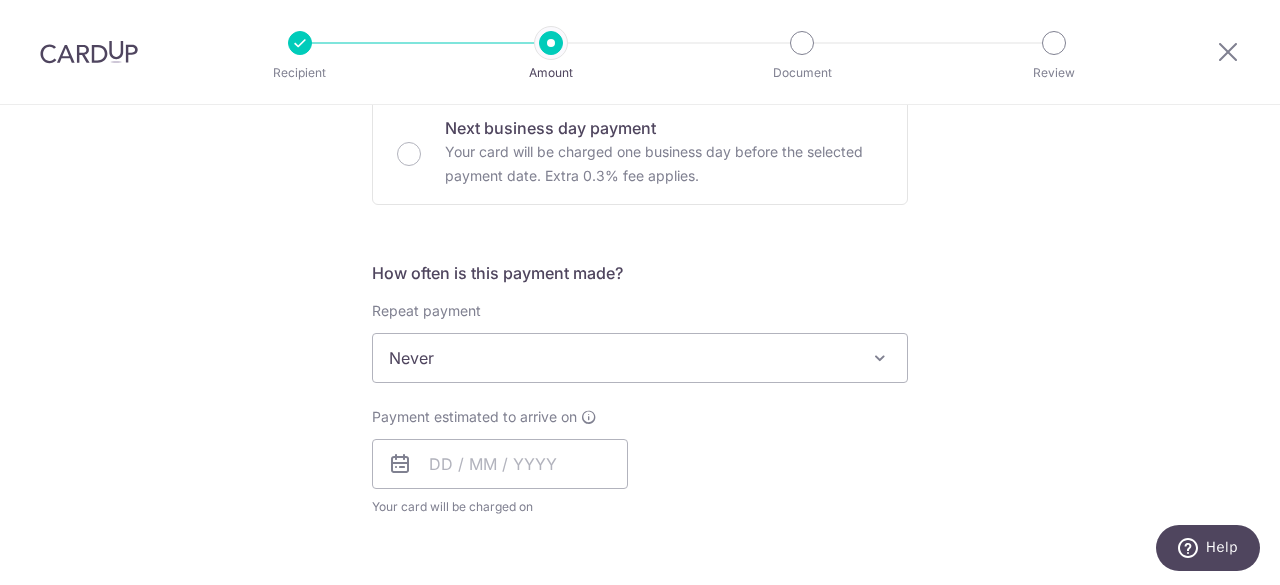 scroll, scrollTop: 700, scrollLeft: 0, axis: vertical 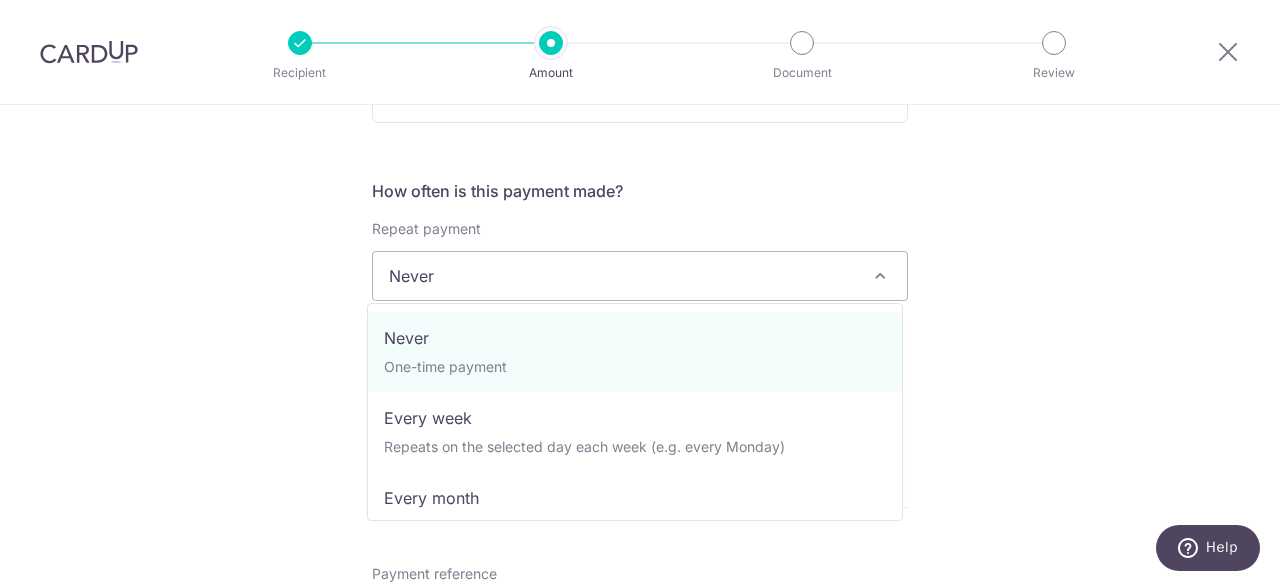 click on "Never" at bounding box center (640, 276) 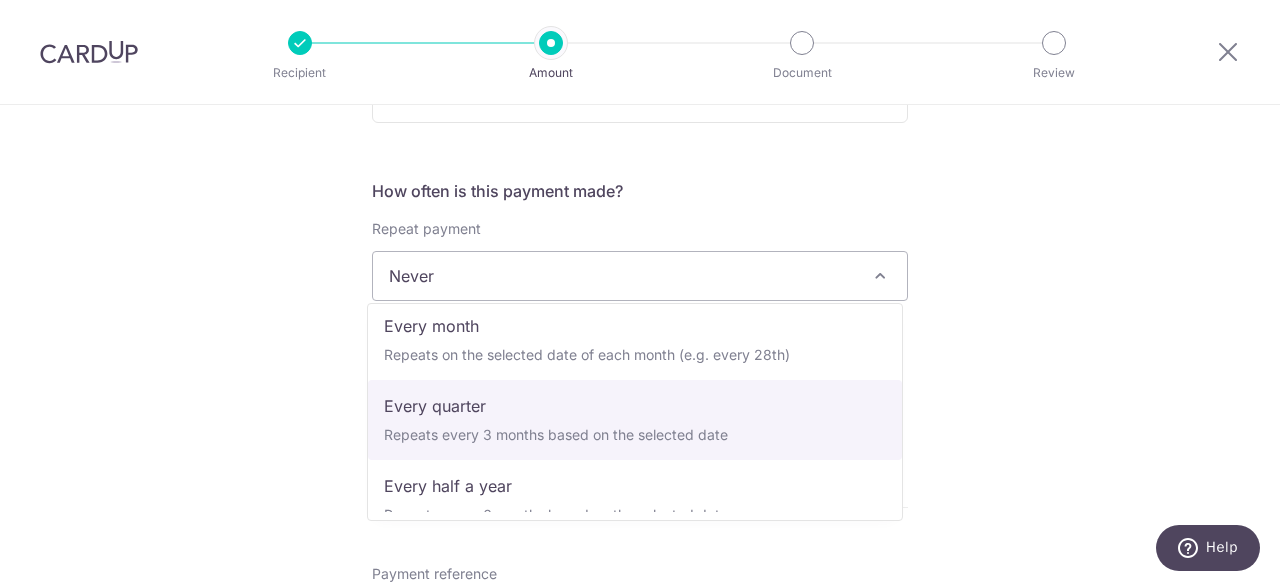 scroll, scrollTop: 200, scrollLeft: 0, axis: vertical 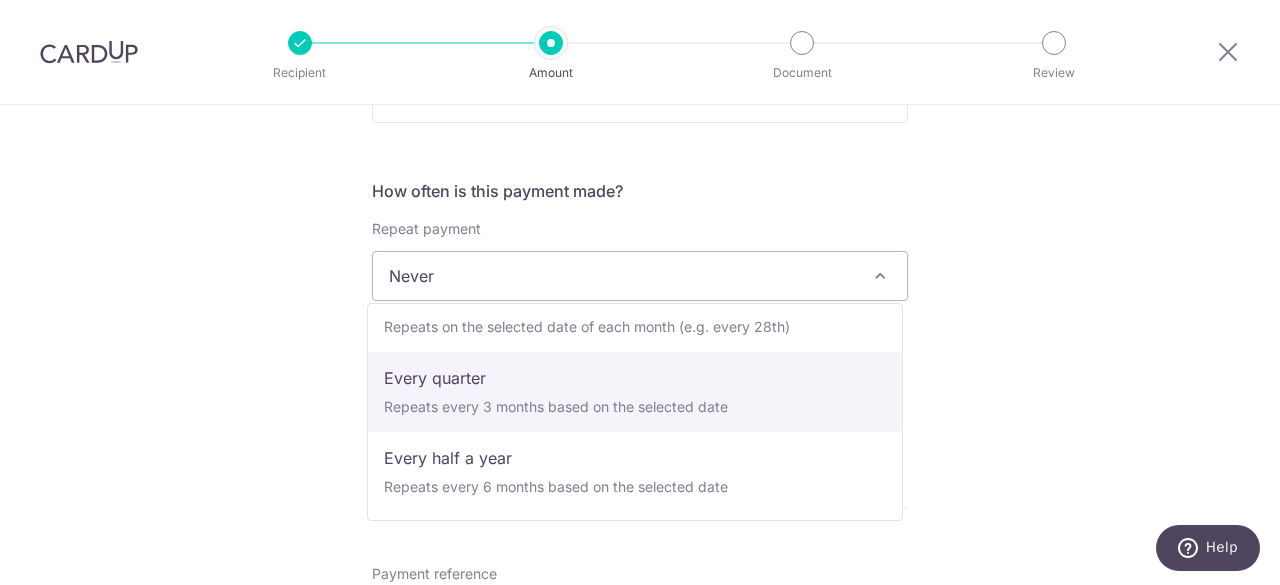 select on "4" 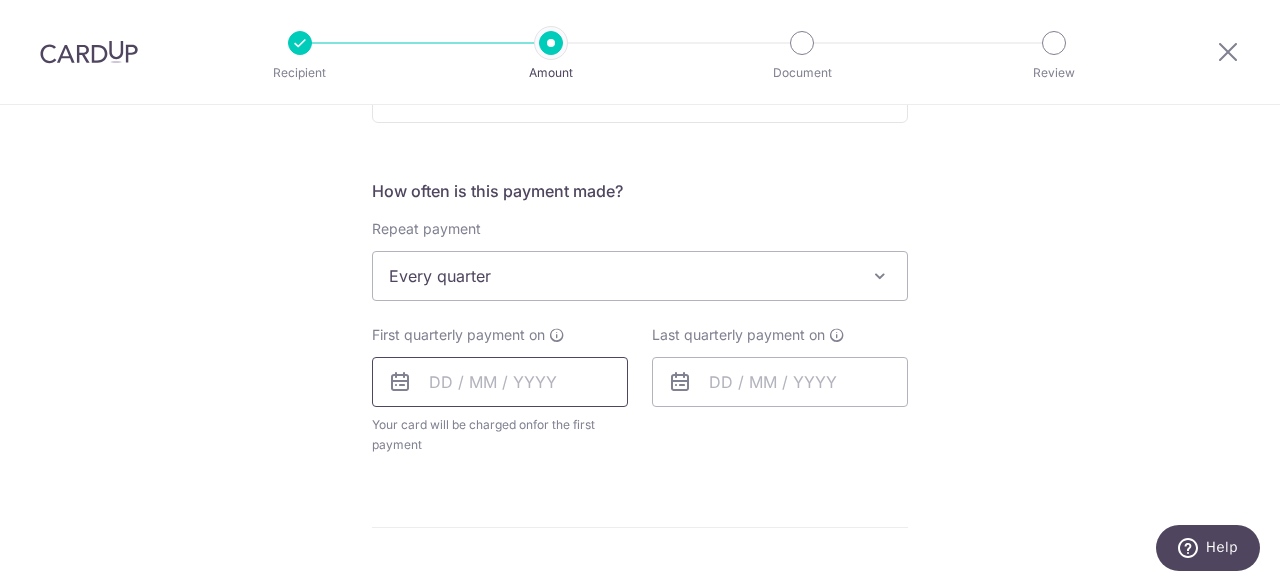 click at bounding box center (500, 382) 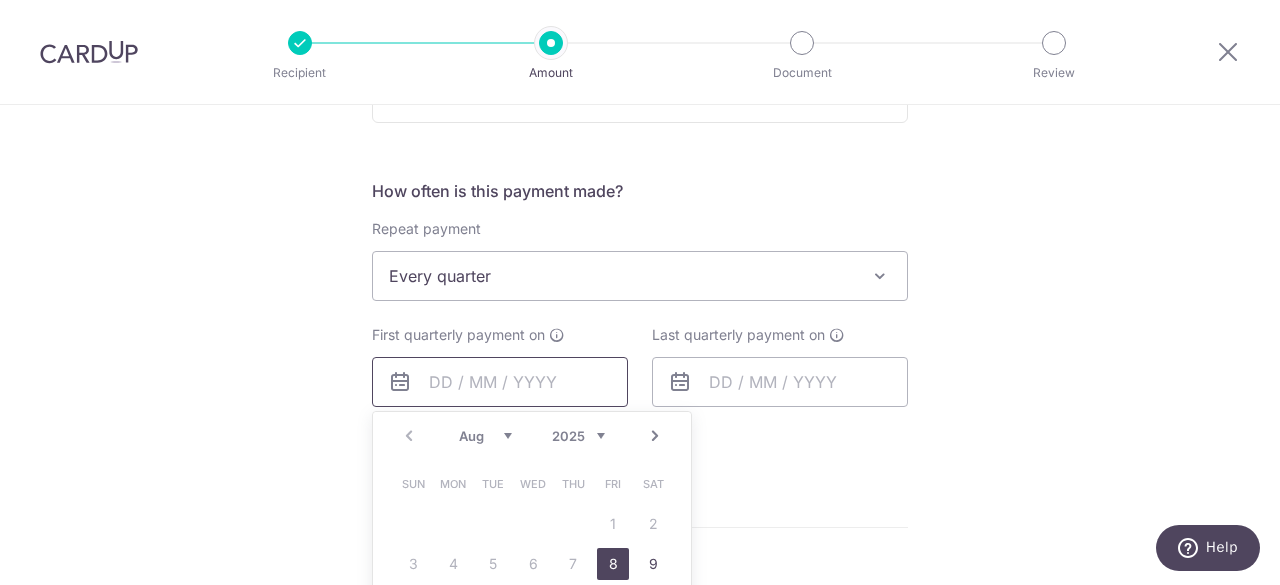 click at bounding box center [500, 382] 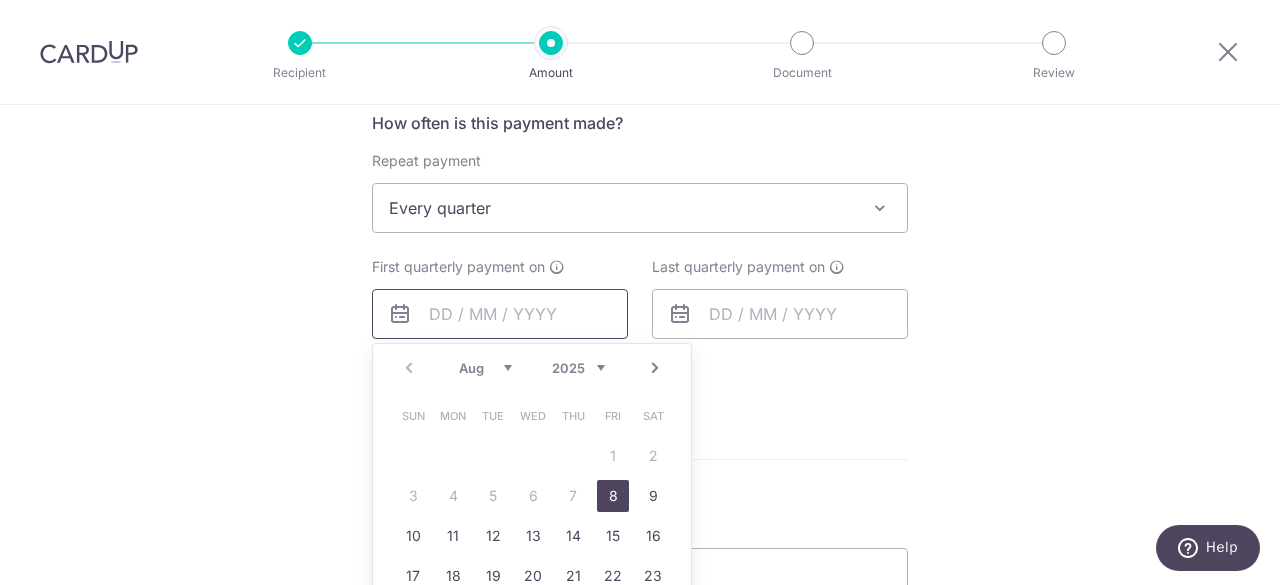 scroll, scrollTop: 800, scrollLeft: 0, axis: vertical 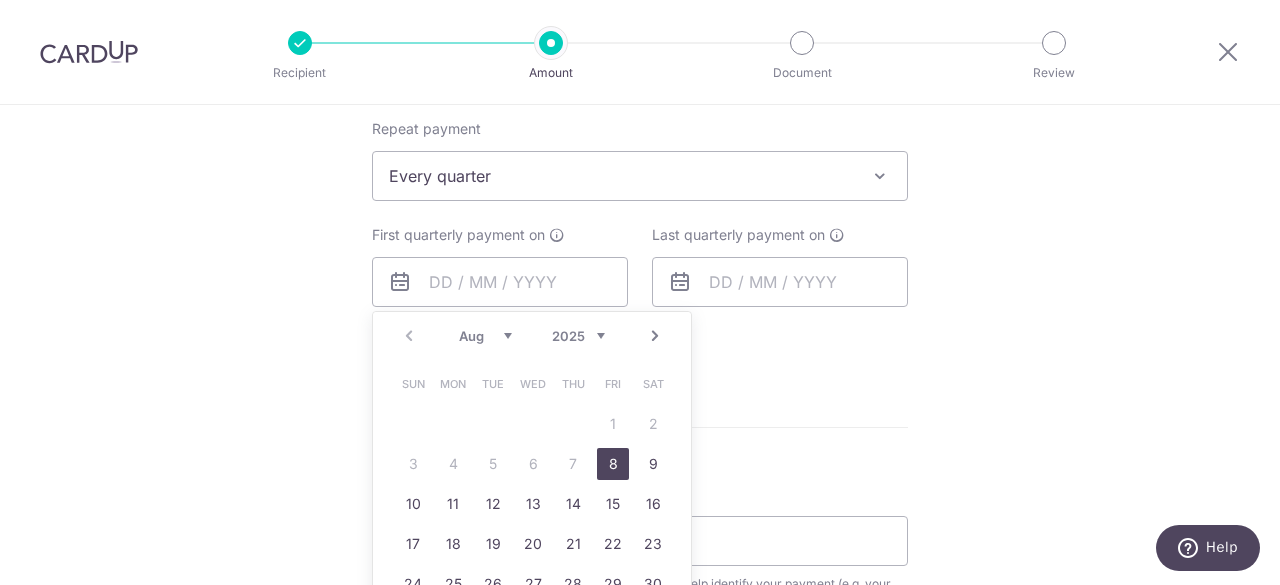click on "8" at bounding box center [613, 464] 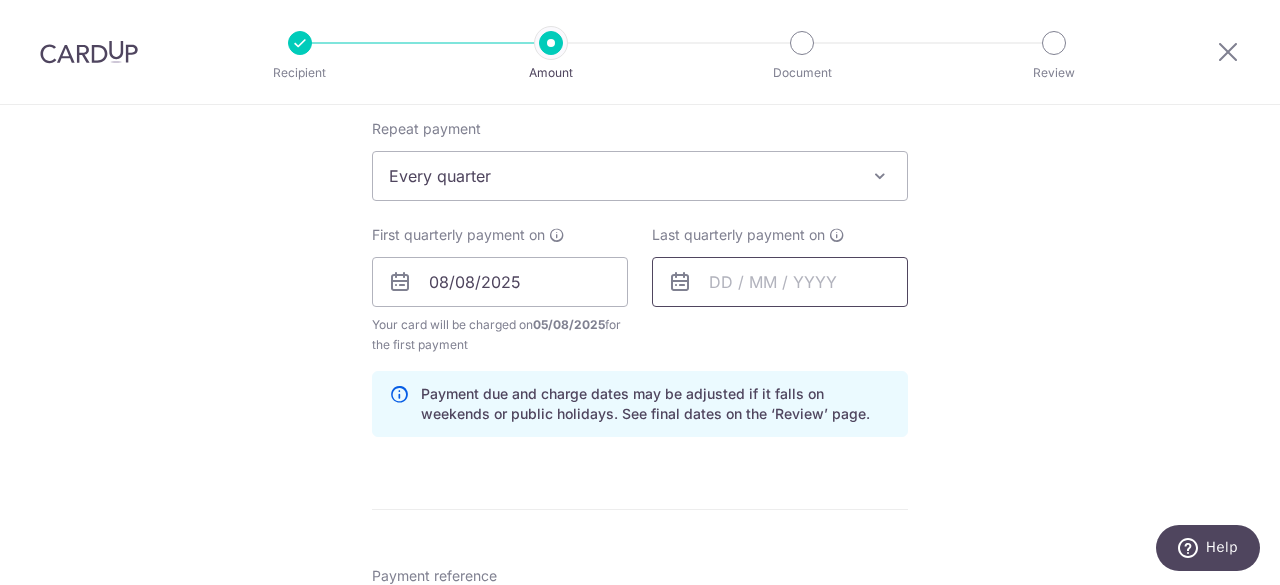 click at bounding box center (780, 282) 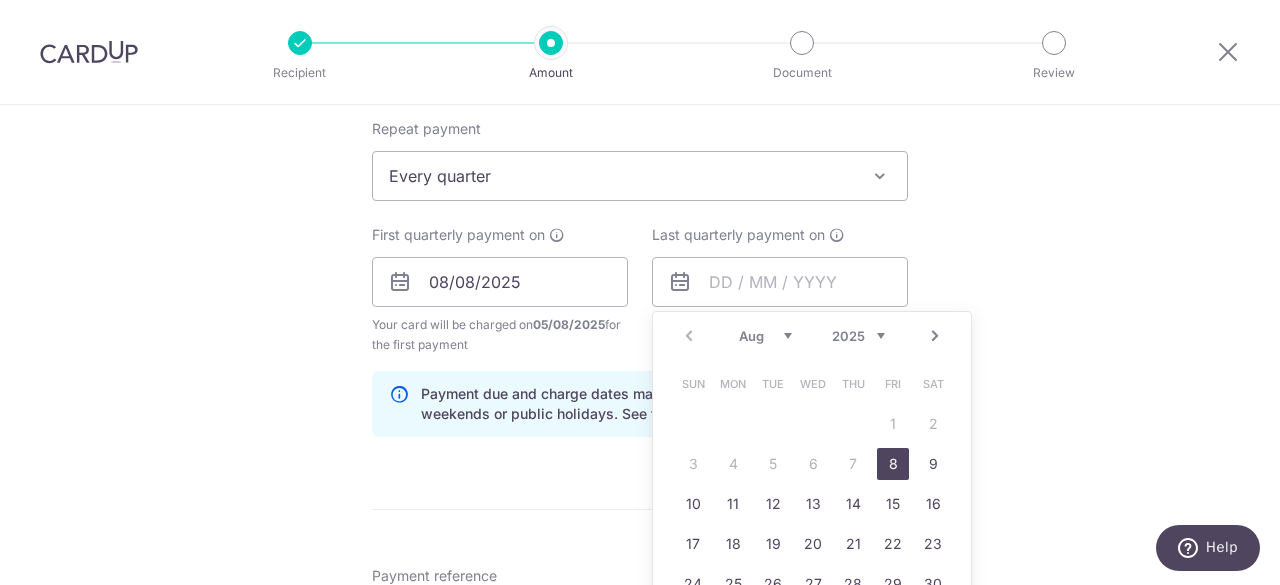 click on "Next" at bounding box center (935, 336) 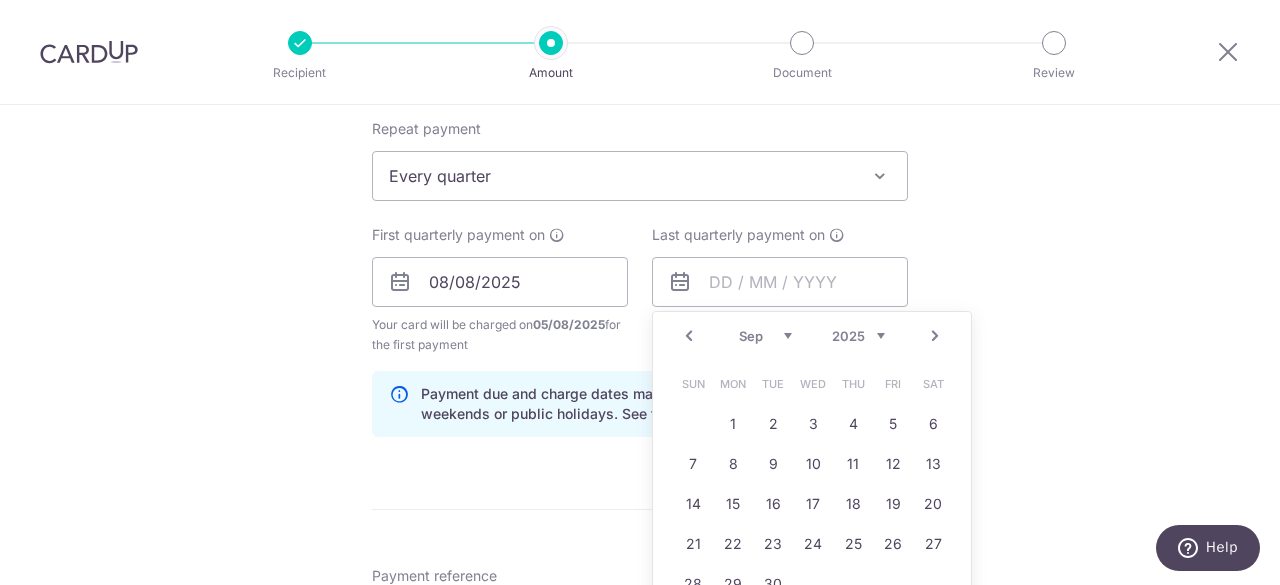 click on "Next" at bounding box center (935, 336) 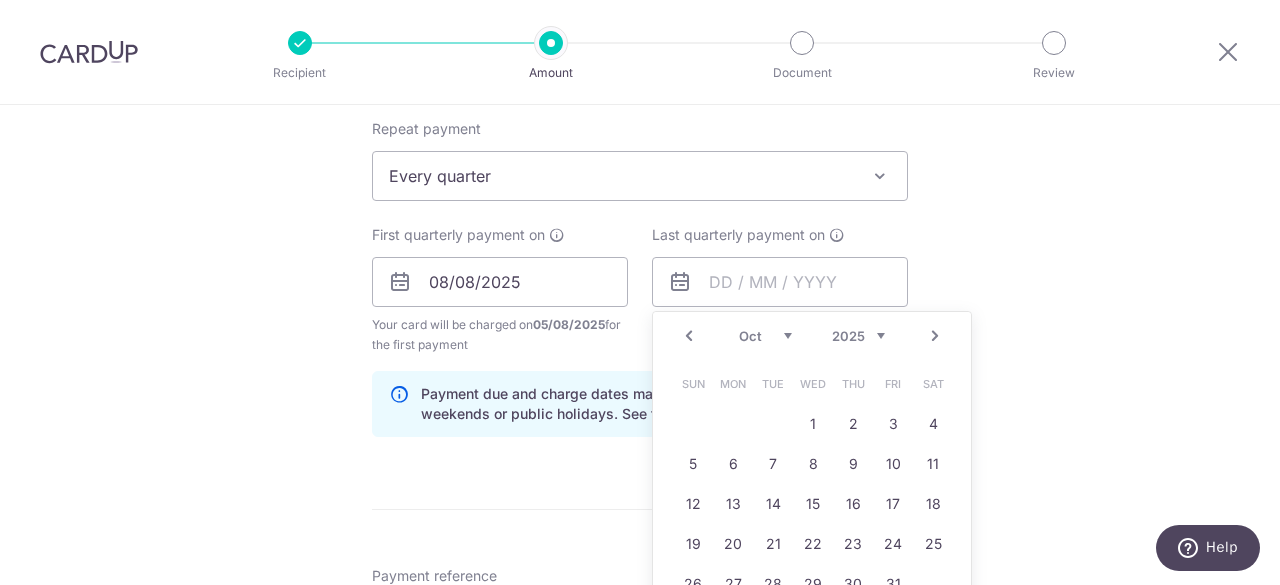 click on "Next" at bounding box center [935, 336] 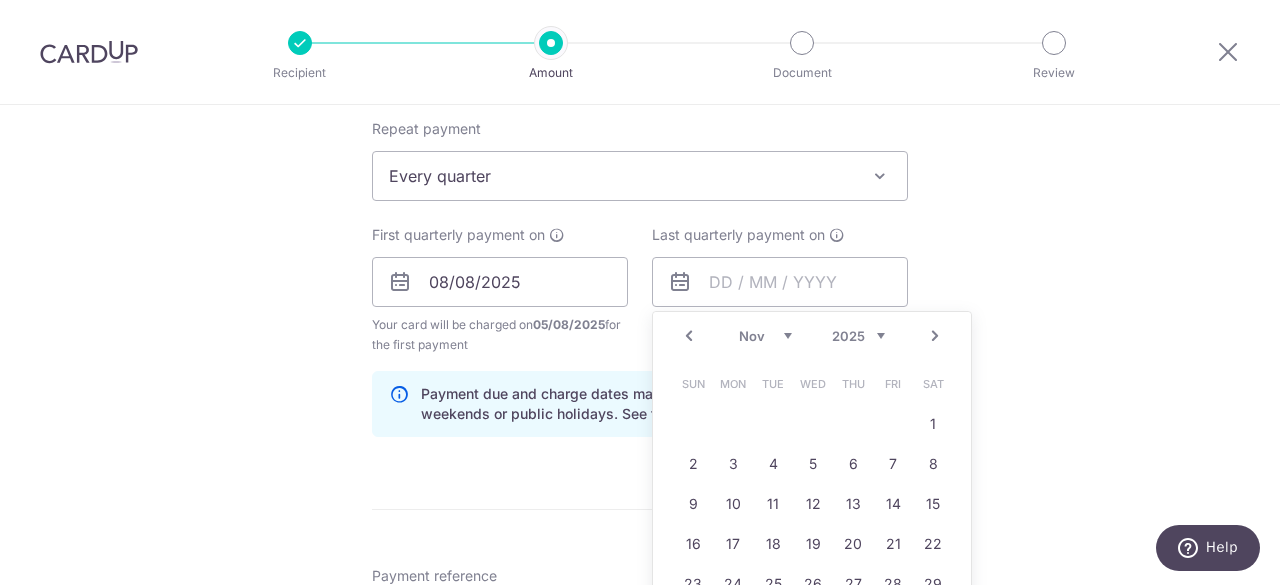 click on "Next" at bounding box center [935, 336] 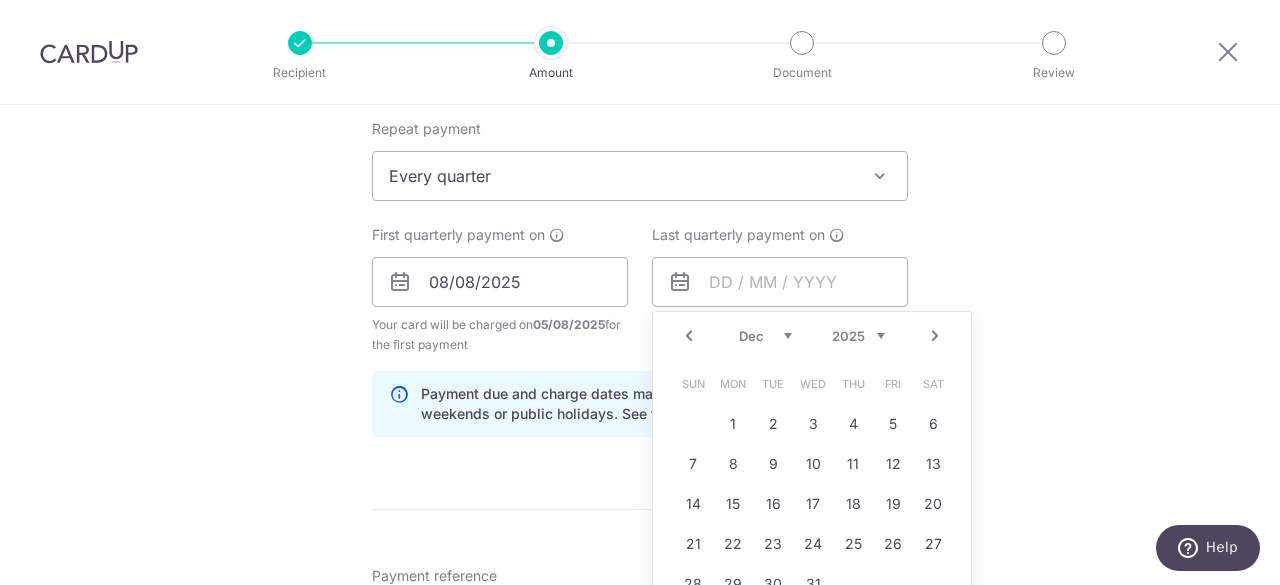 click on "Next" at bounding box center [935, 336] 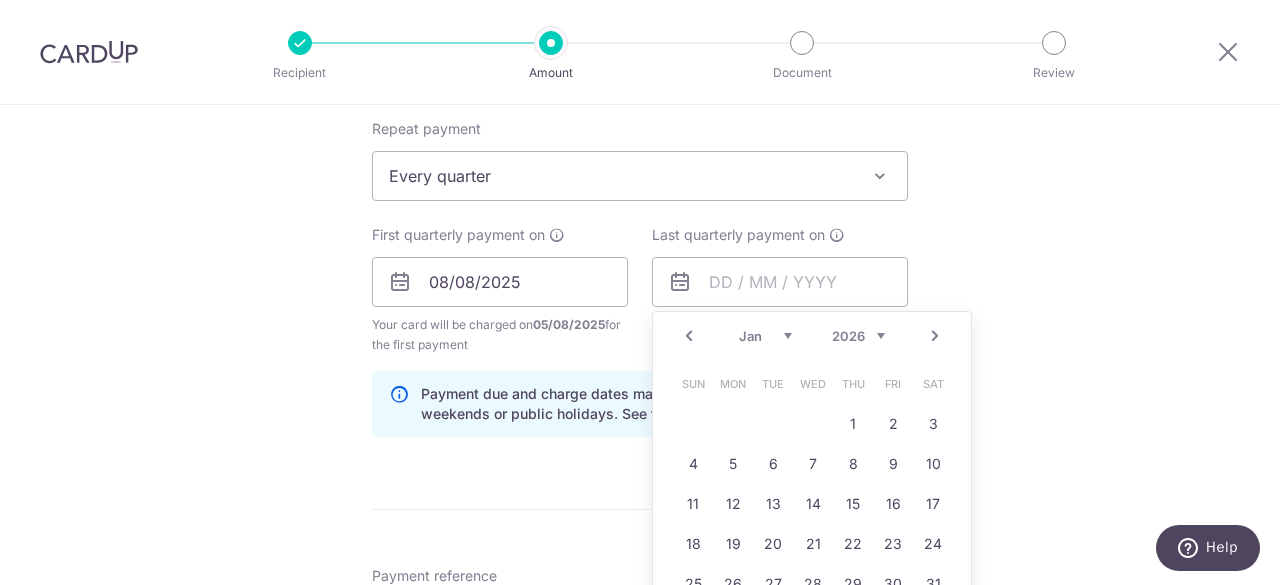 click on "Next" at bounding box center (935, 336) 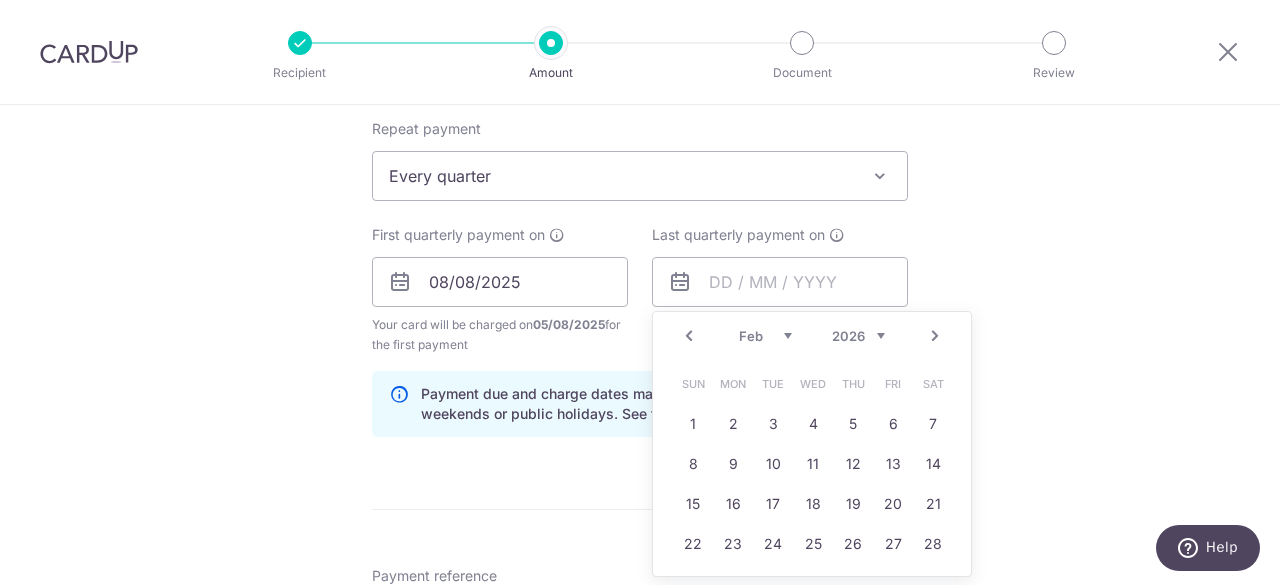 click on "Next" at bounding box center (935, 336) 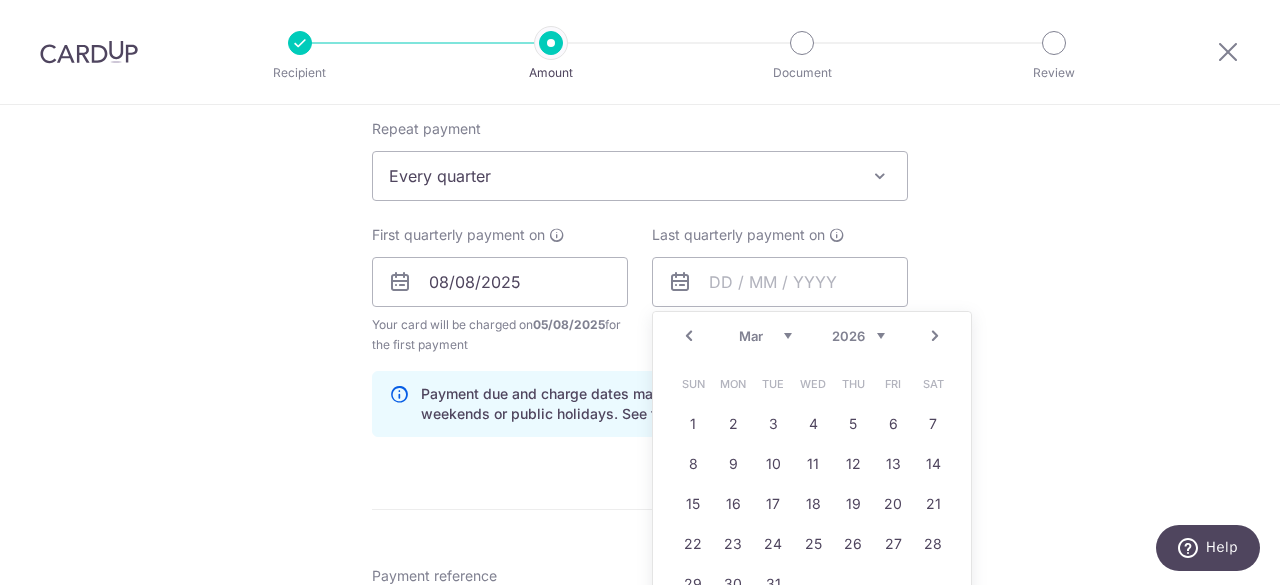 click on "Next" at bounding box center [935, 336] 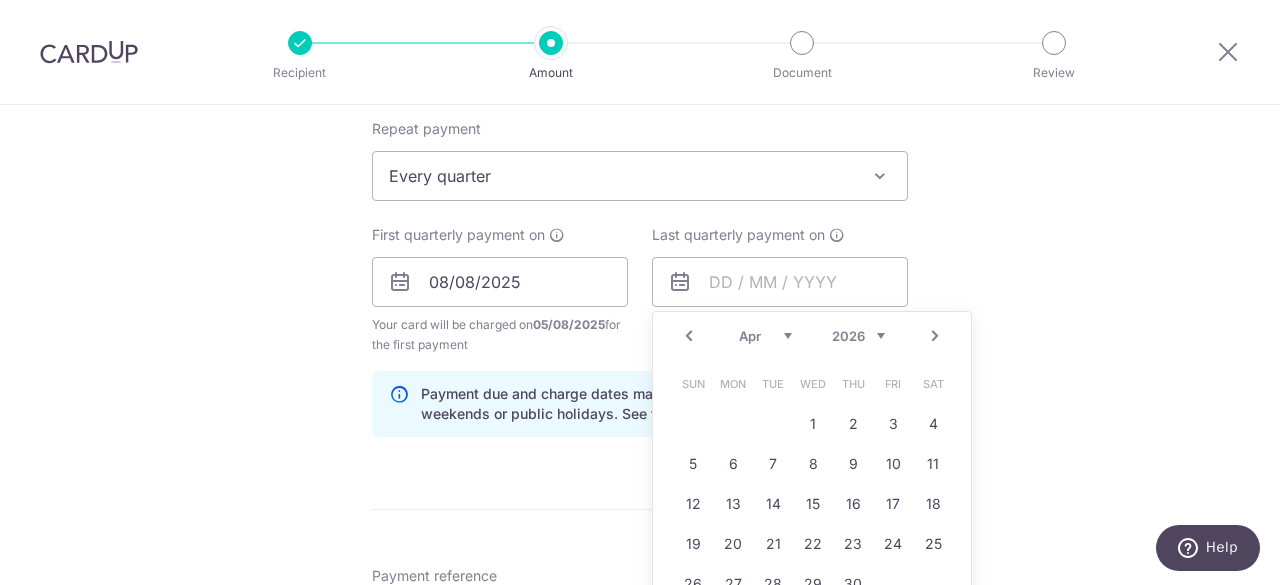 click on "Next" at bounding box center (935, 336) 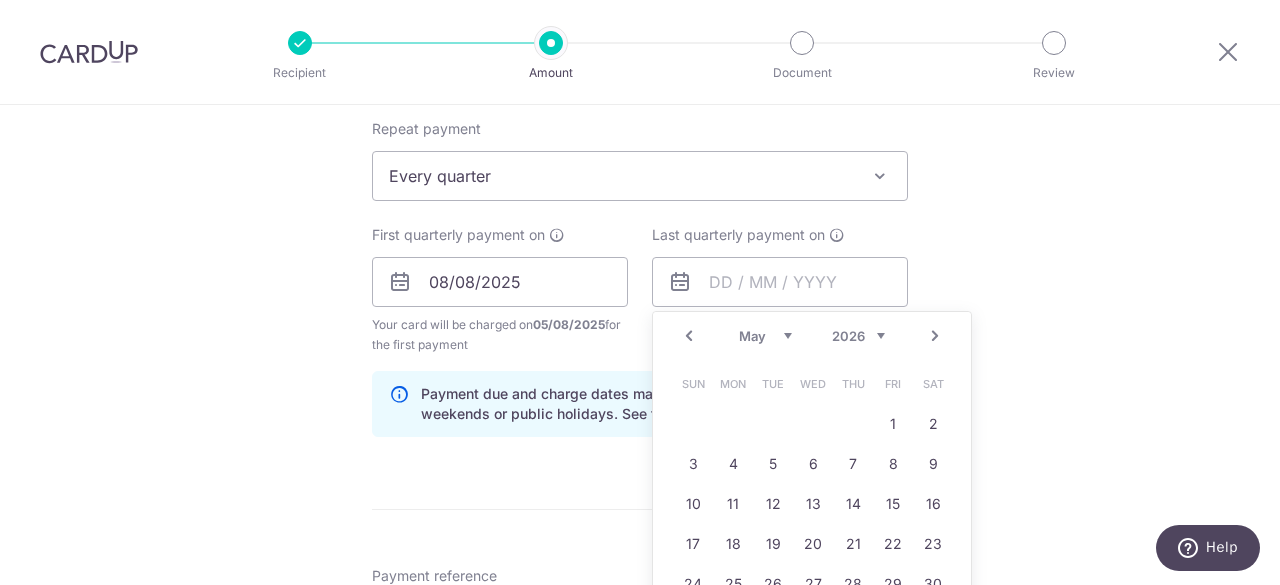 click on "Next" at bounding box center [935, 336] 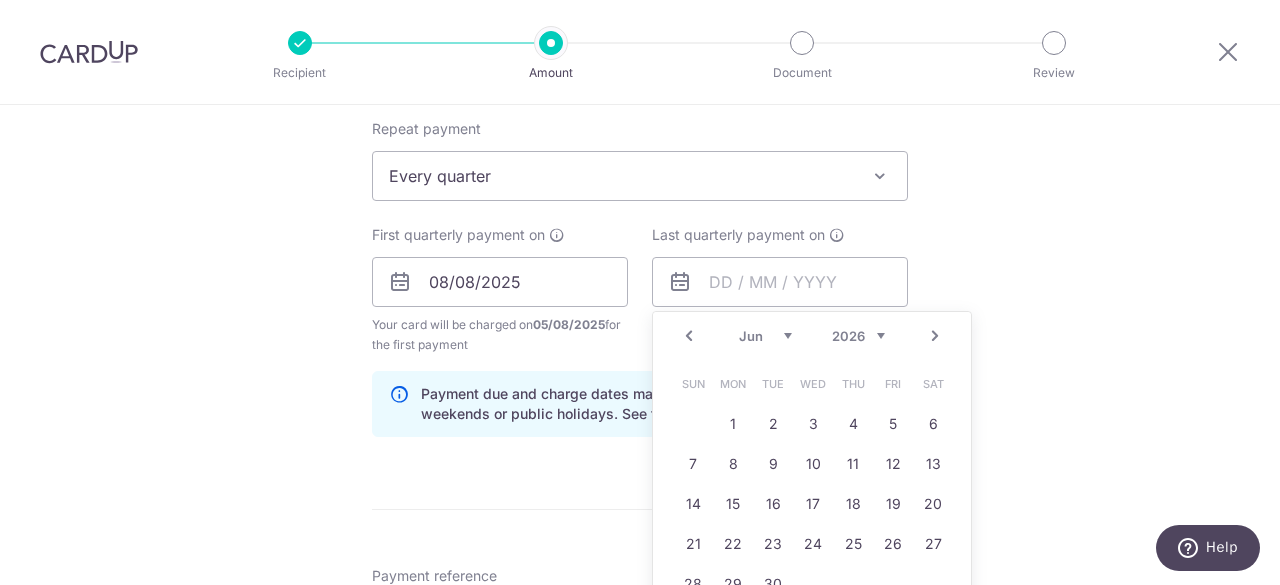 click on "Next" at bounding box center [935, 336] 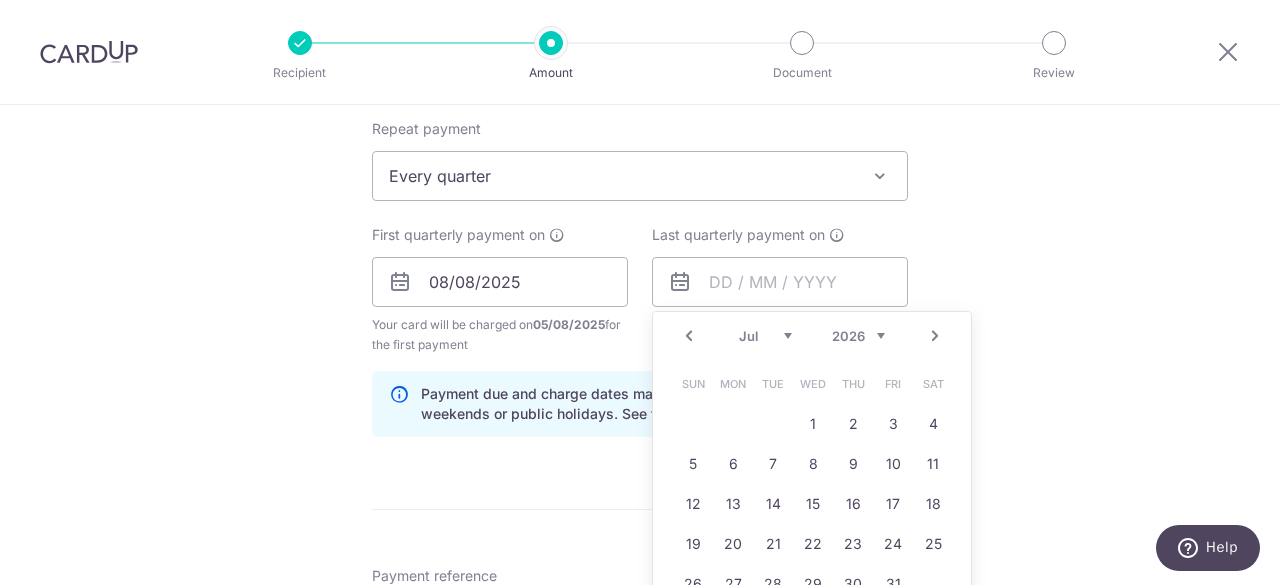 click on "Next" at bounding box center (935, 336) 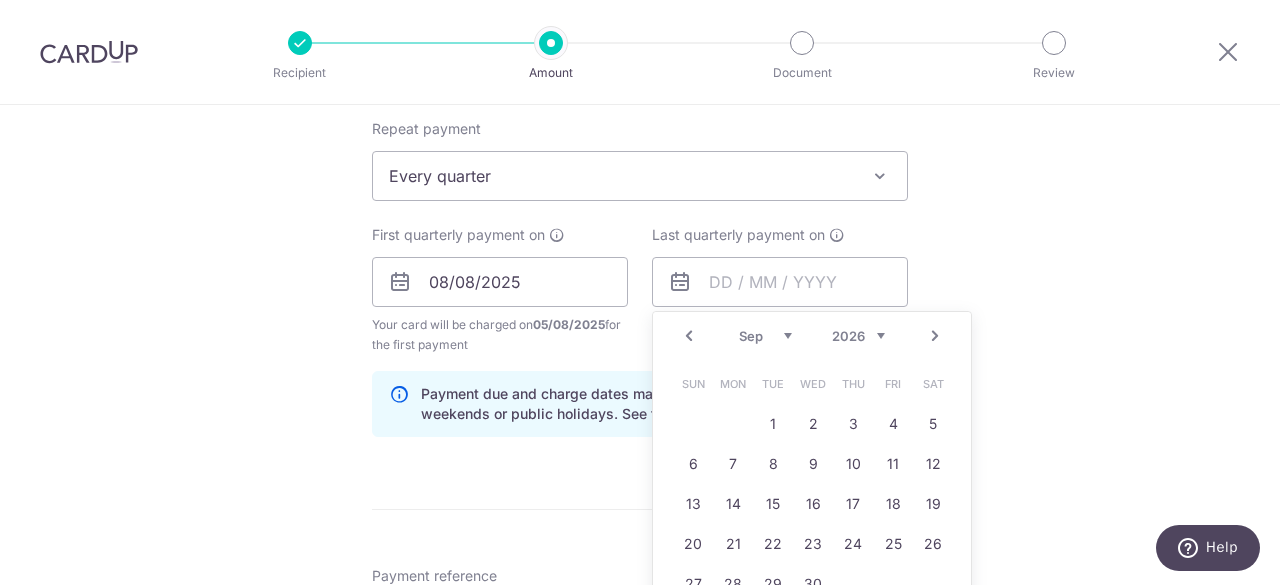click on "Next" at bounding box center (935, 336) 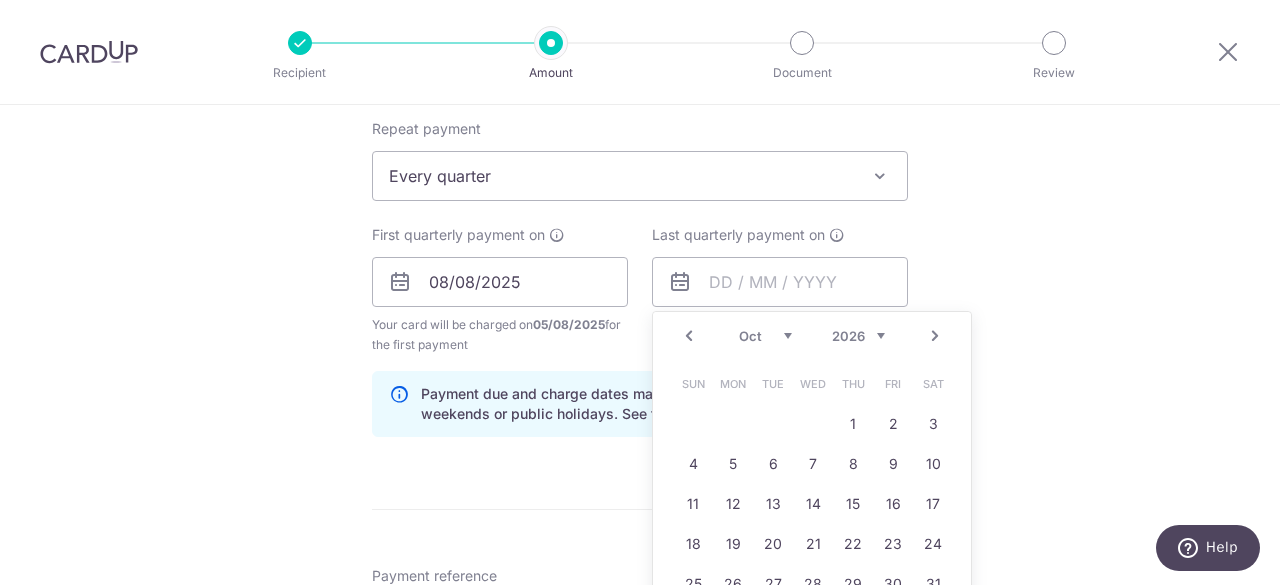 click on "Next" at bounding box center (935, 336) 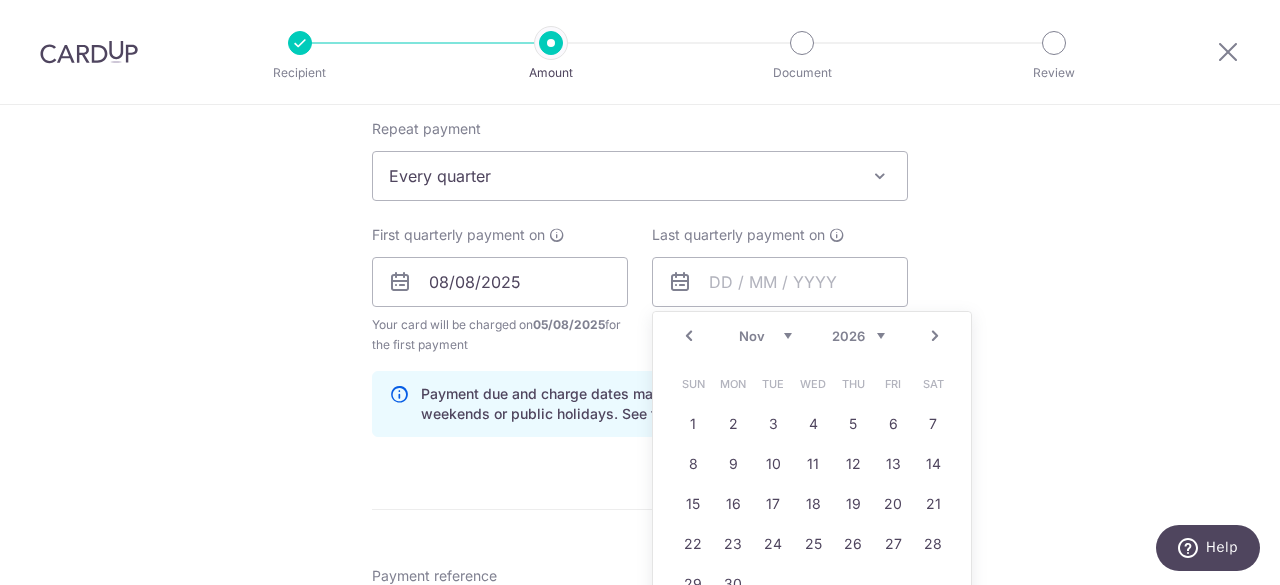 click on "Next" at bounding box center [935, 336] 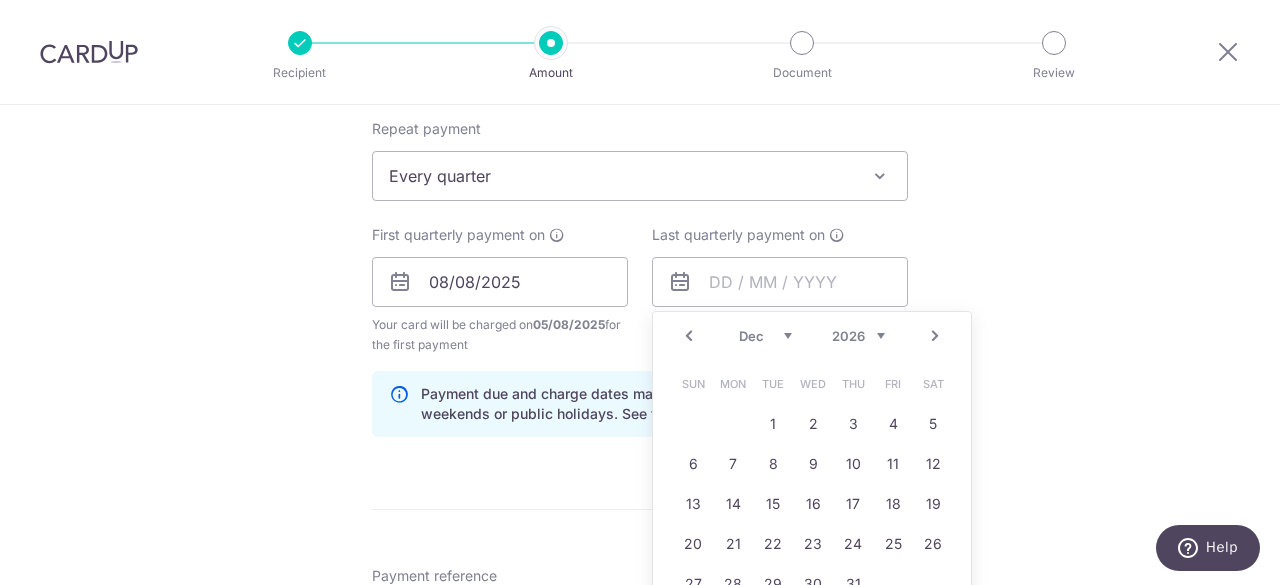 click on "Next" at bounding box center [935, 336] 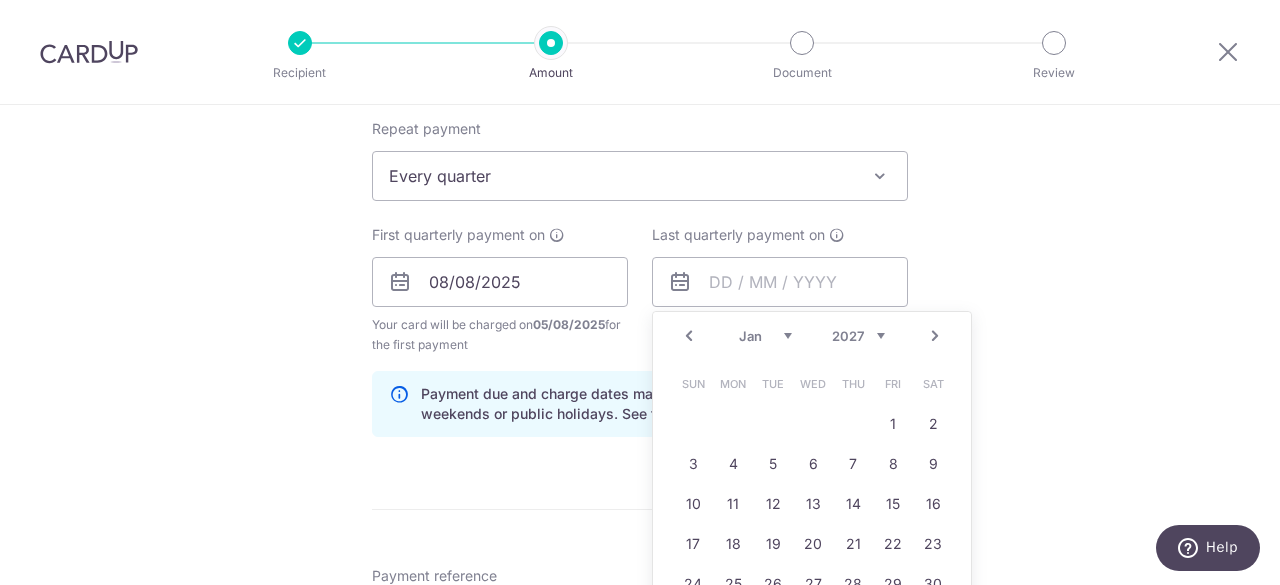 click on "Next" at bounding box center (935, 336) 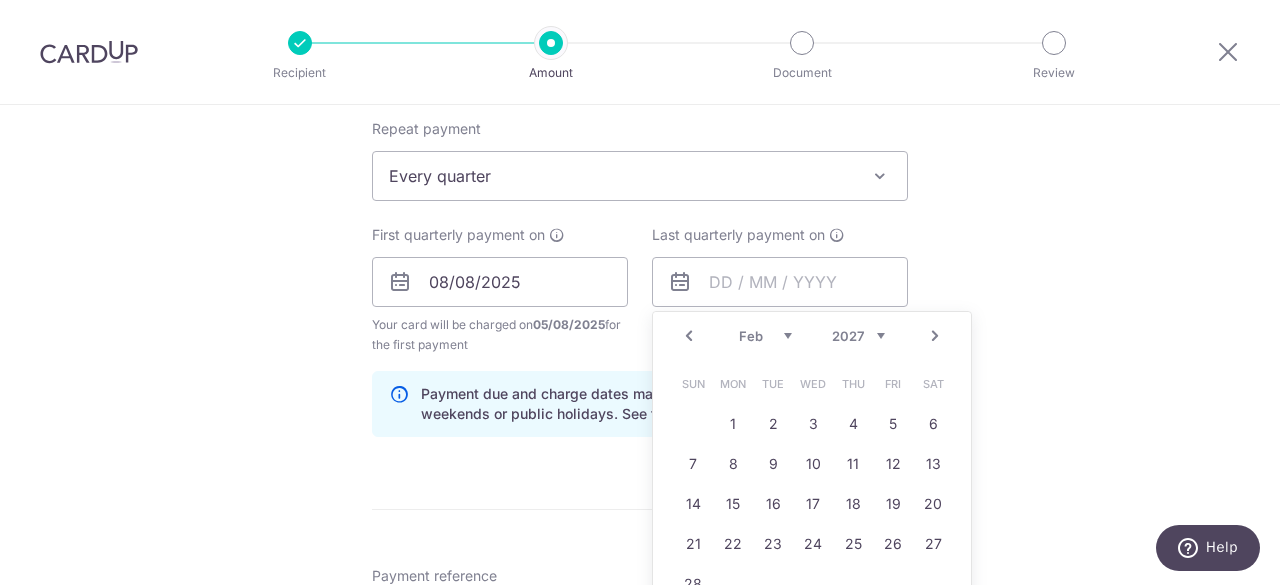 click on "Prev Next Jan Feb Mar Apr May Jun Jul Aug Sep Oct Nov Dec 2025 2026 2027 2028 2029 2030 2031 2032 2033 2034 2035" at bounding box center [812, 336] 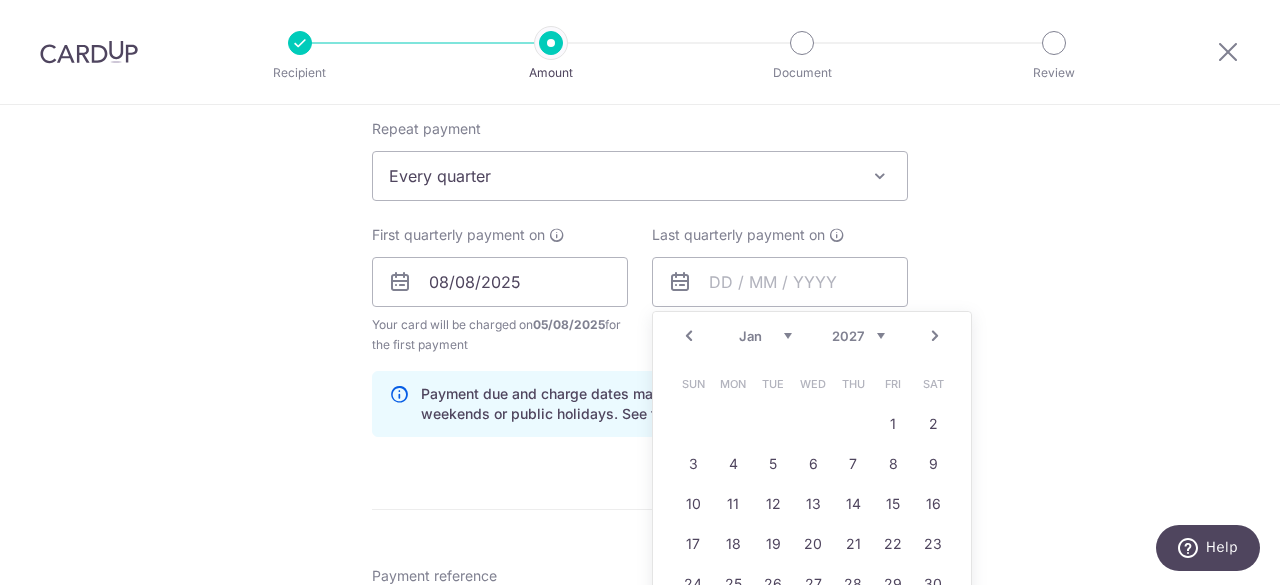 click on "Next" at bounding box center [935, 336] 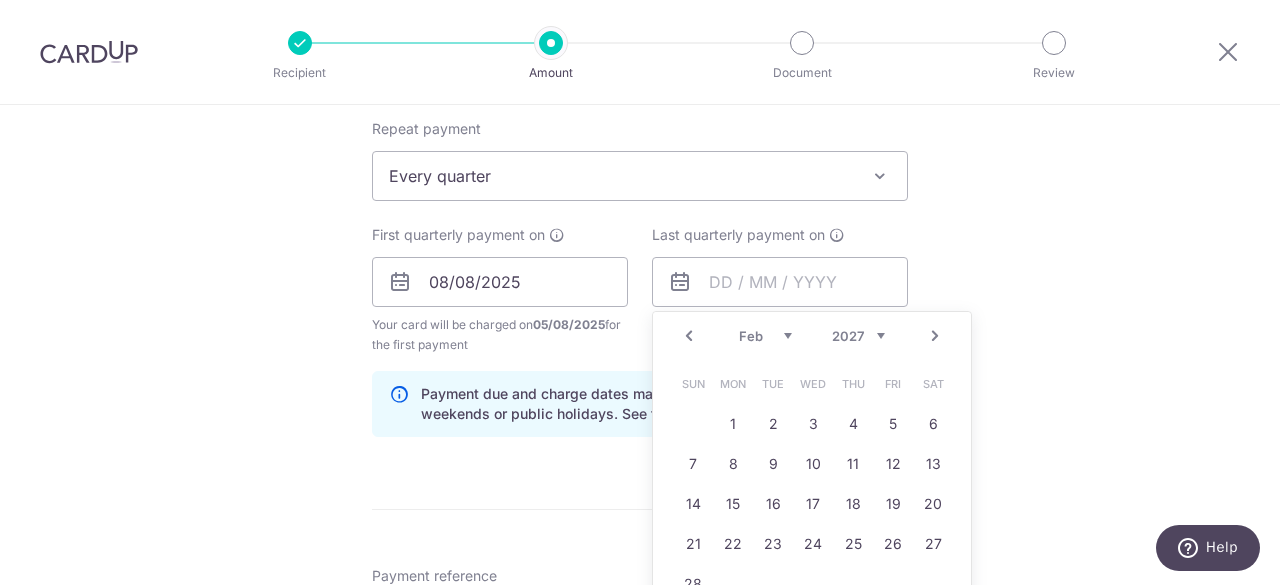 click on "Prev" at bounding box center [689, 336] 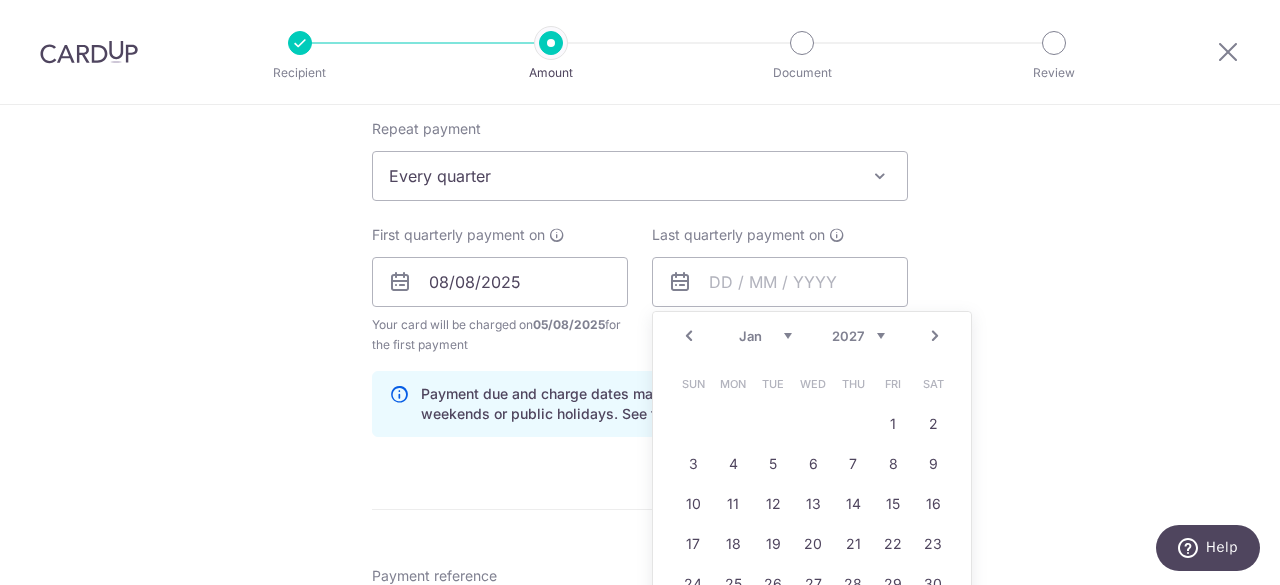 click on "Prev" at bounding box center [689, 336] 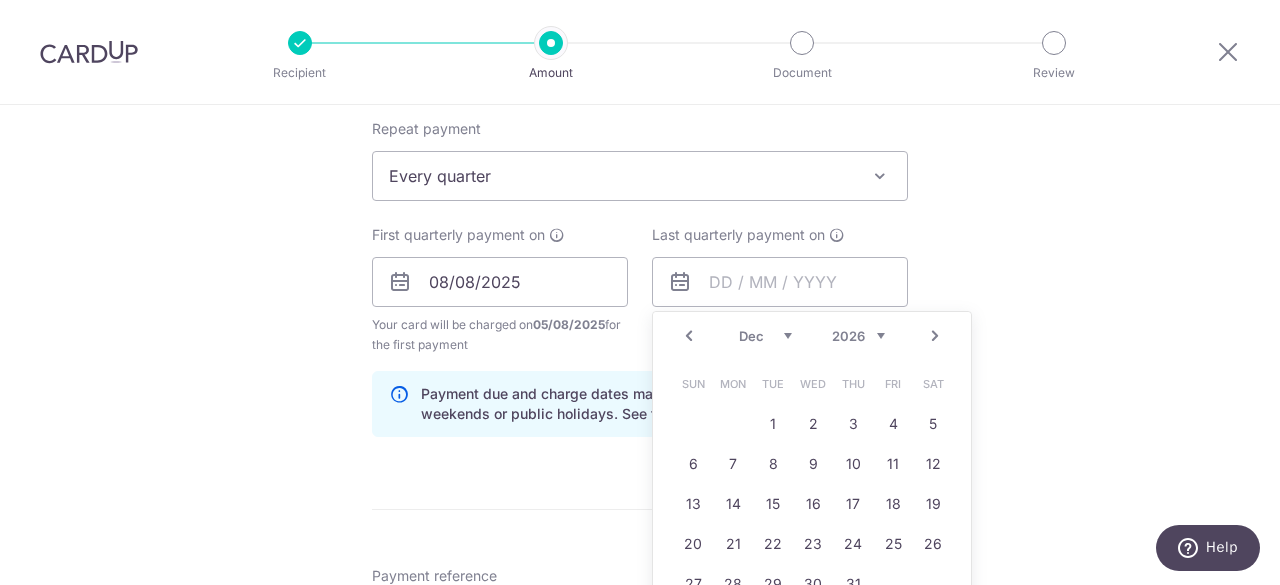 click on "Prev" at bounding box center [689, 336] 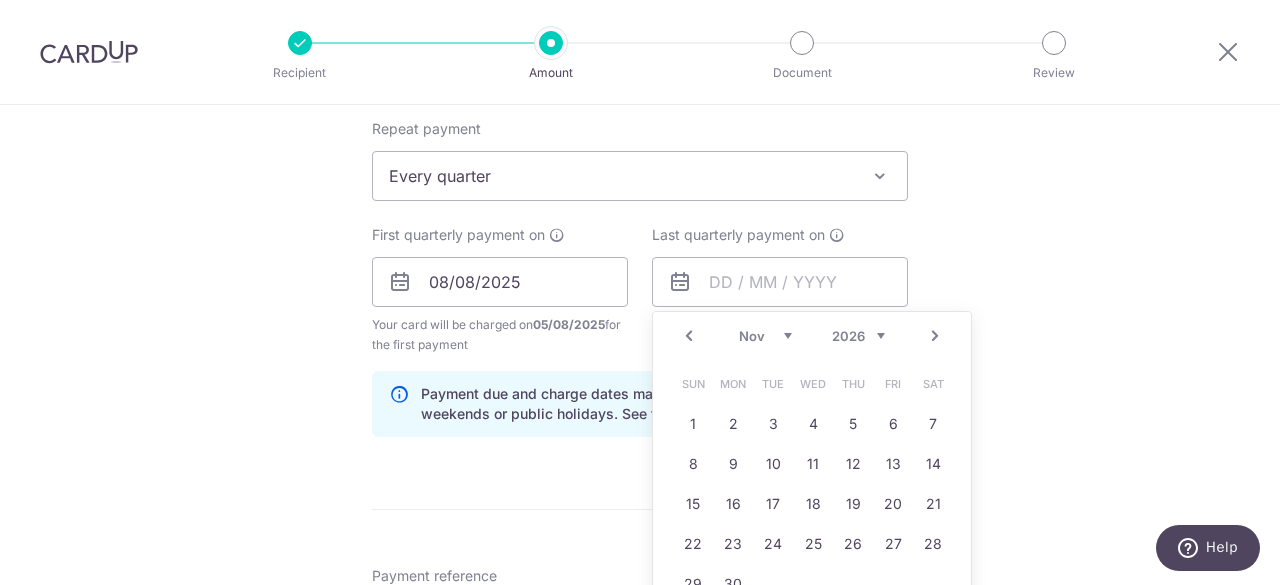 click on "Prev" at bounding box center (689, 336) 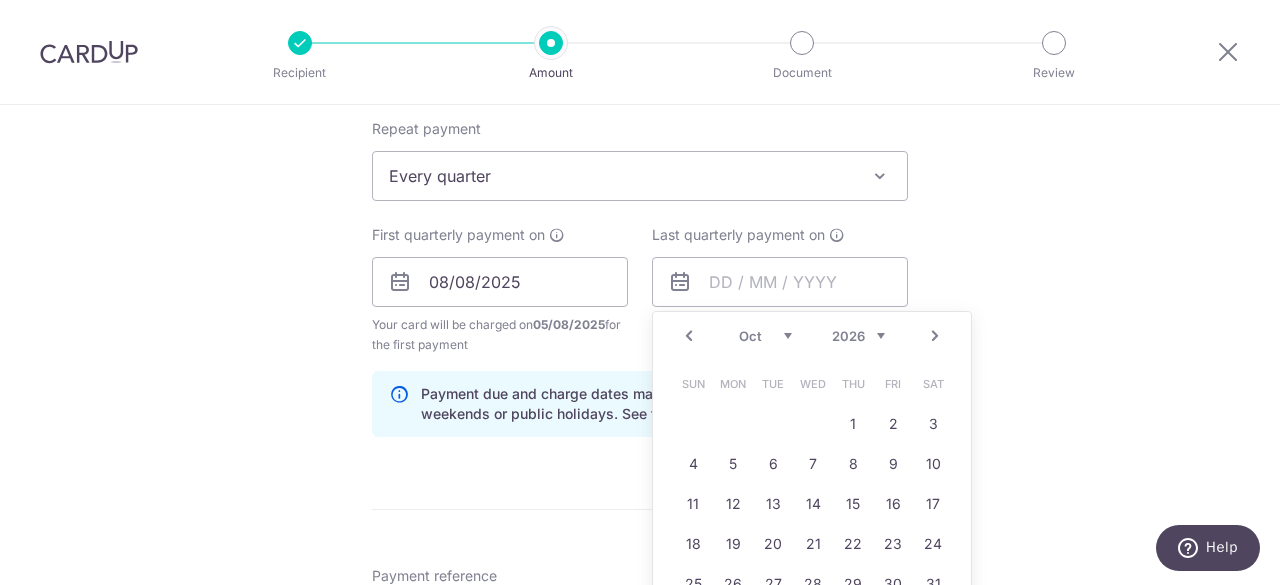 click on "Prev" at bounding box center [689, 336] 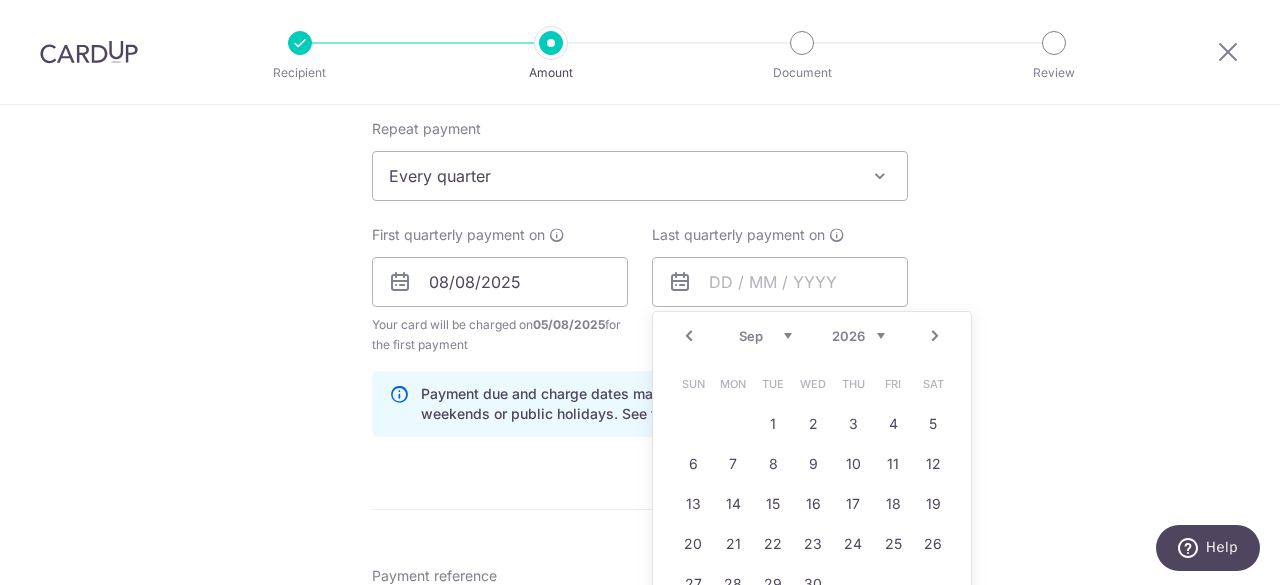 click on "Prev" at bounding box center (689, 336) 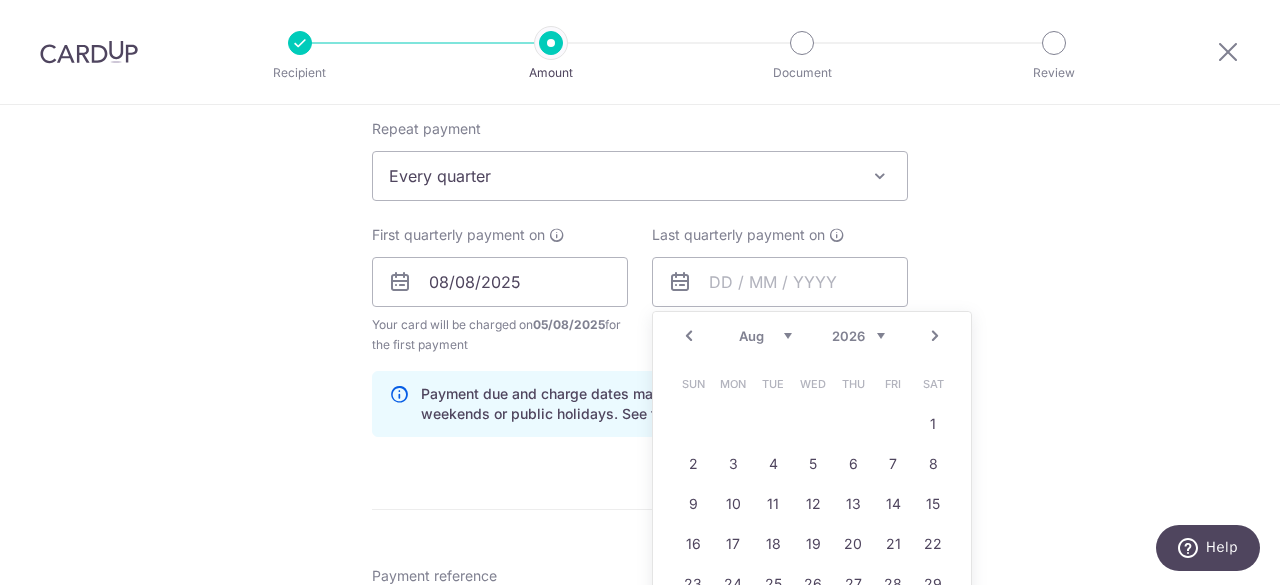 click on "Prev" at bounding box center [689, 336] 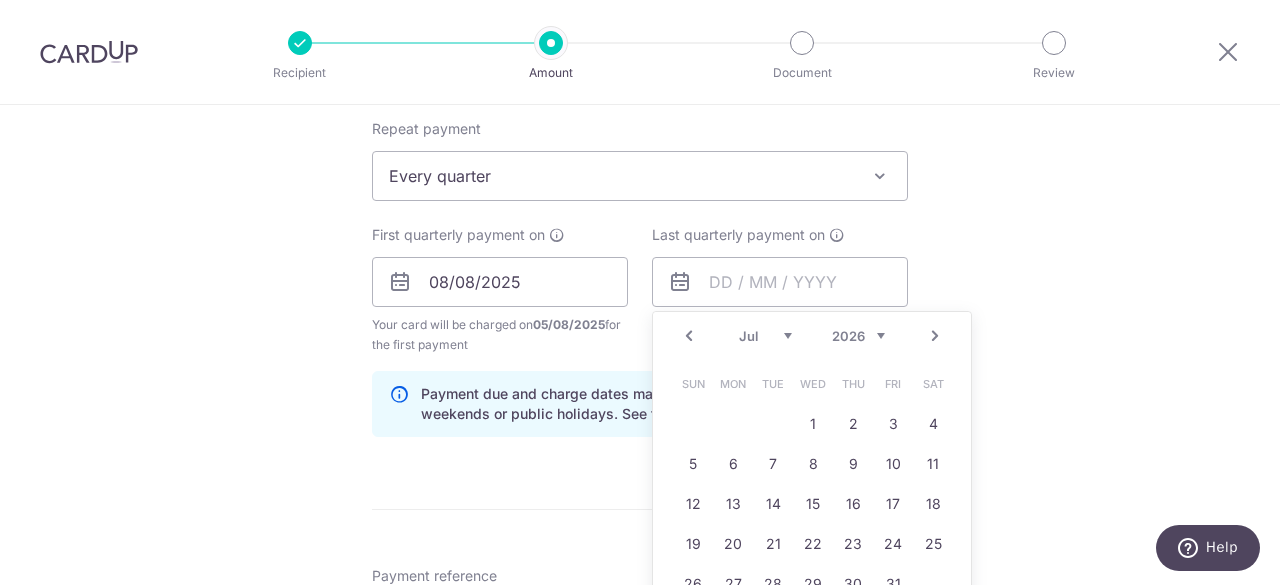 click on "Prev" at bounding box center (689, 336) 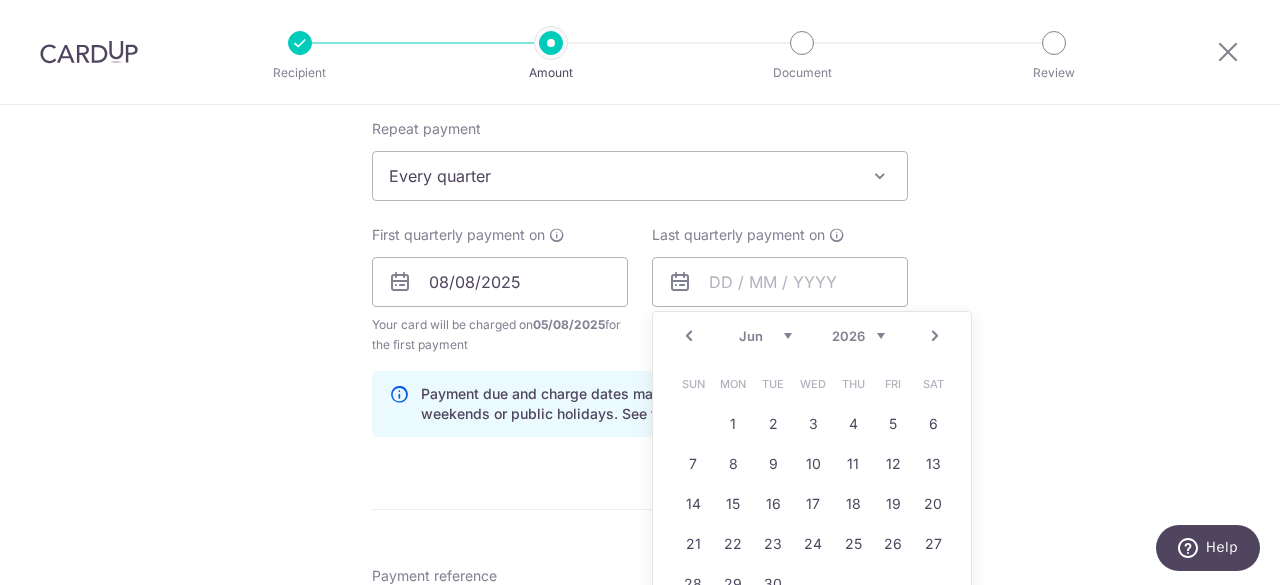 click on "Prev" at bounding box center (689, 336) 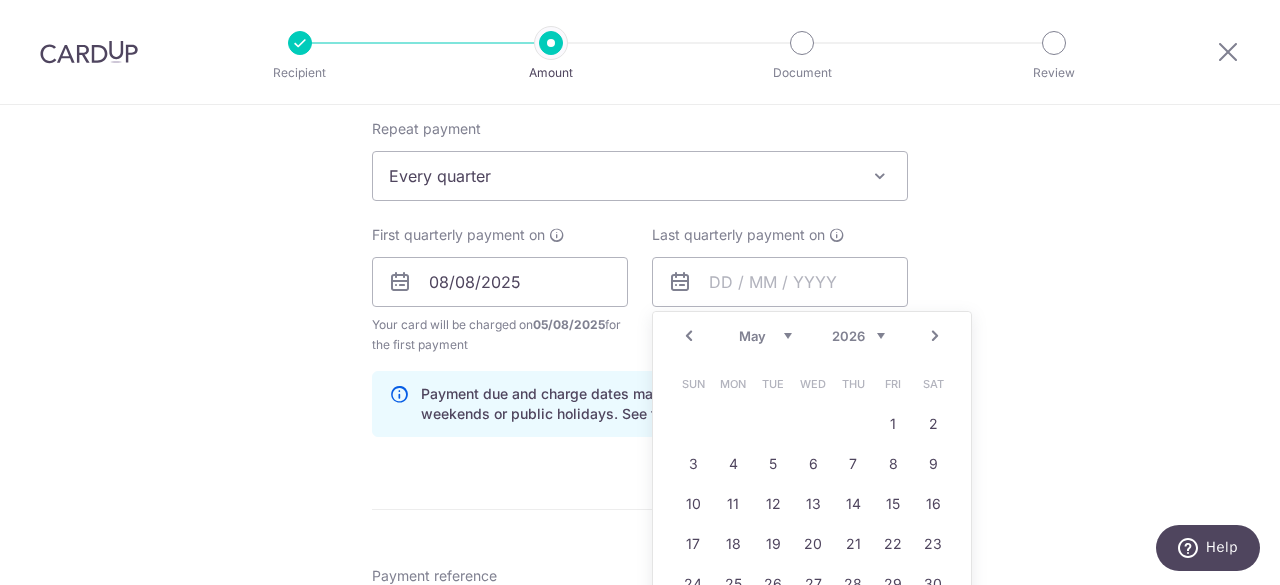 click on "Prev" at bounding box center [689, 336] 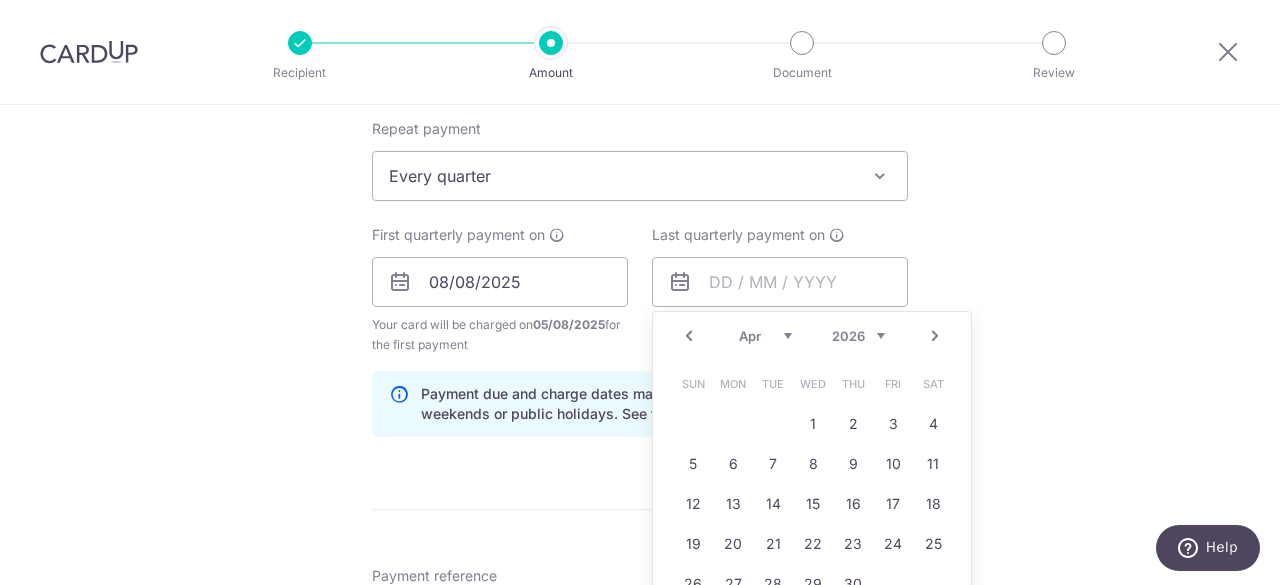 click on "Prev" at bounding box center [689, 336] 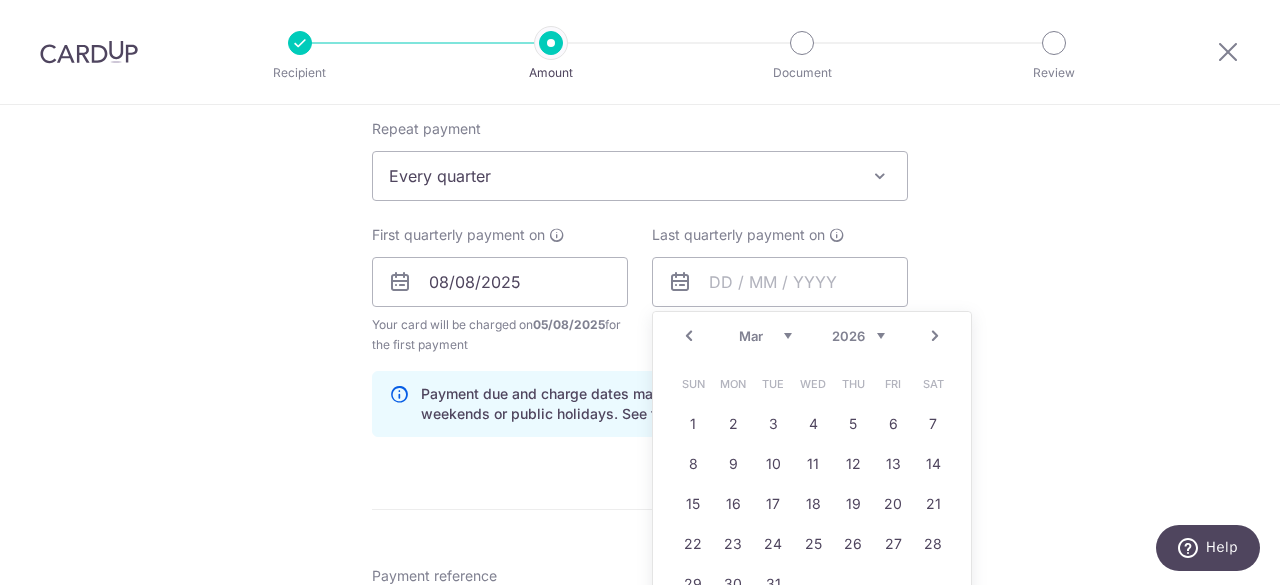 click on "Prev" at bounding box center [689, 336] 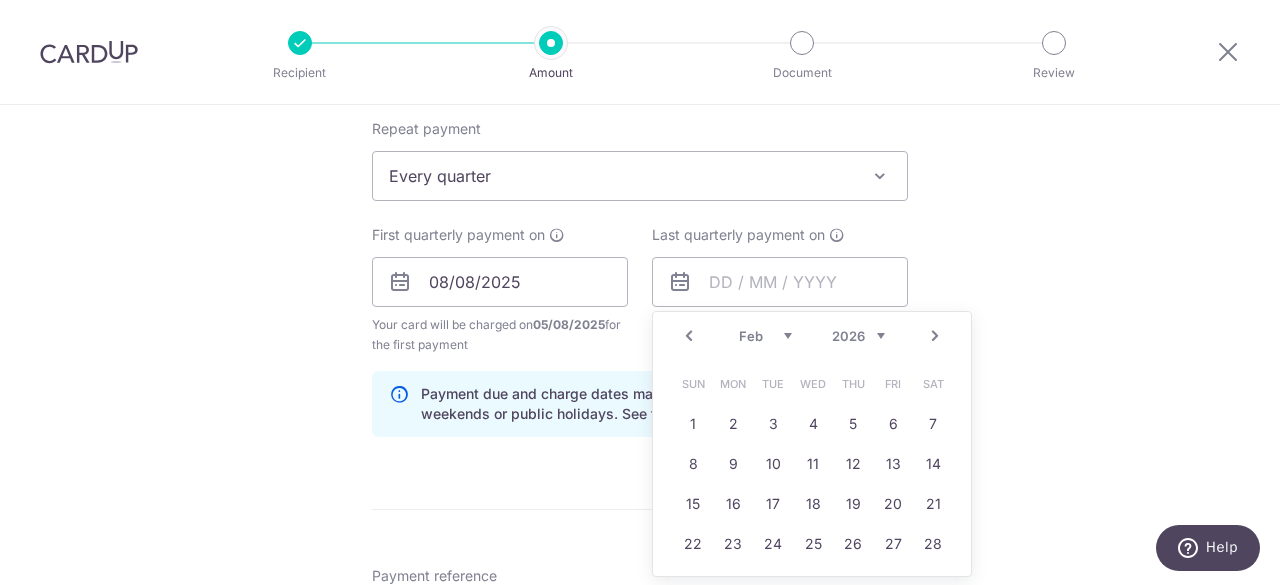 click on "Prev" at bounding box center [689, 336] 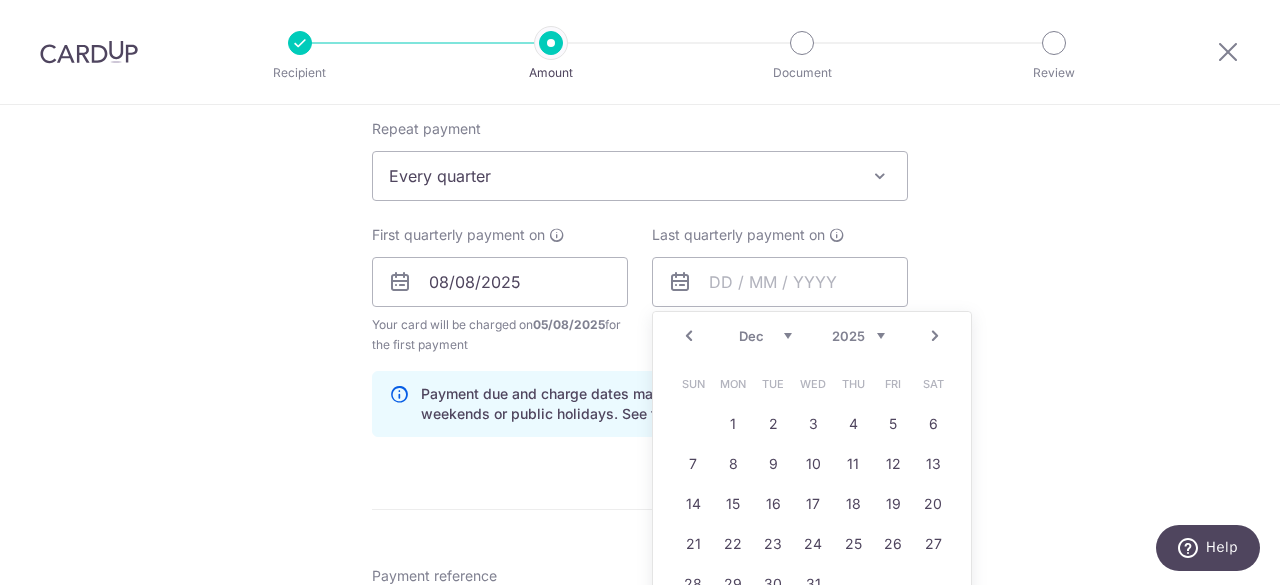click on "Prev" at bounding box center [689, 336] 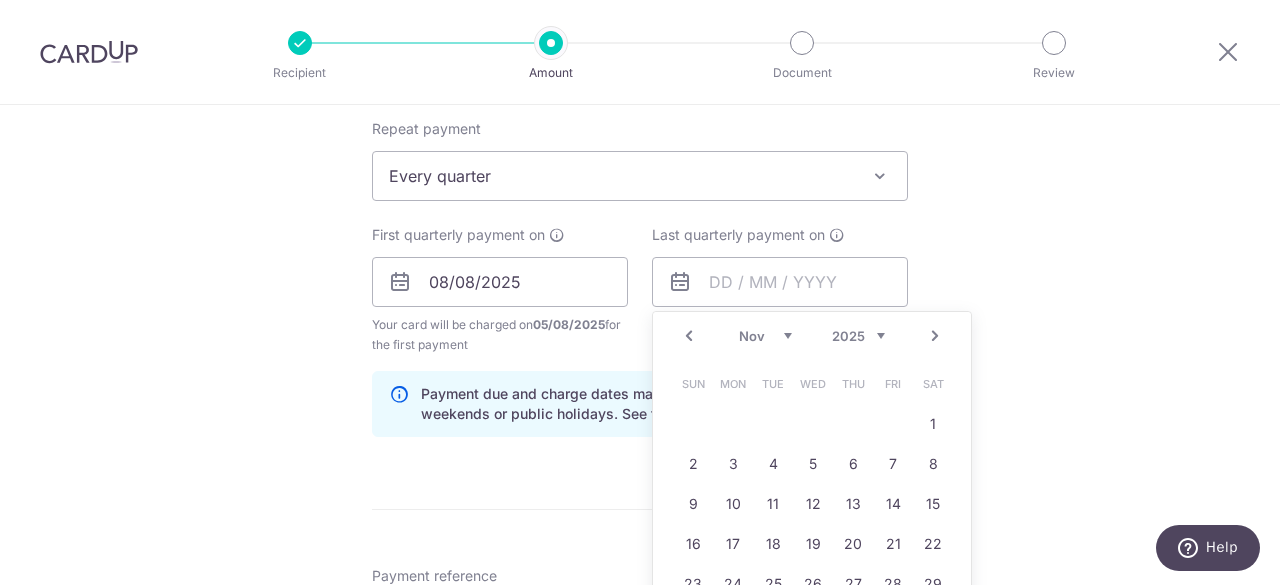 click on "Prev" at bounding box center (689, 336) 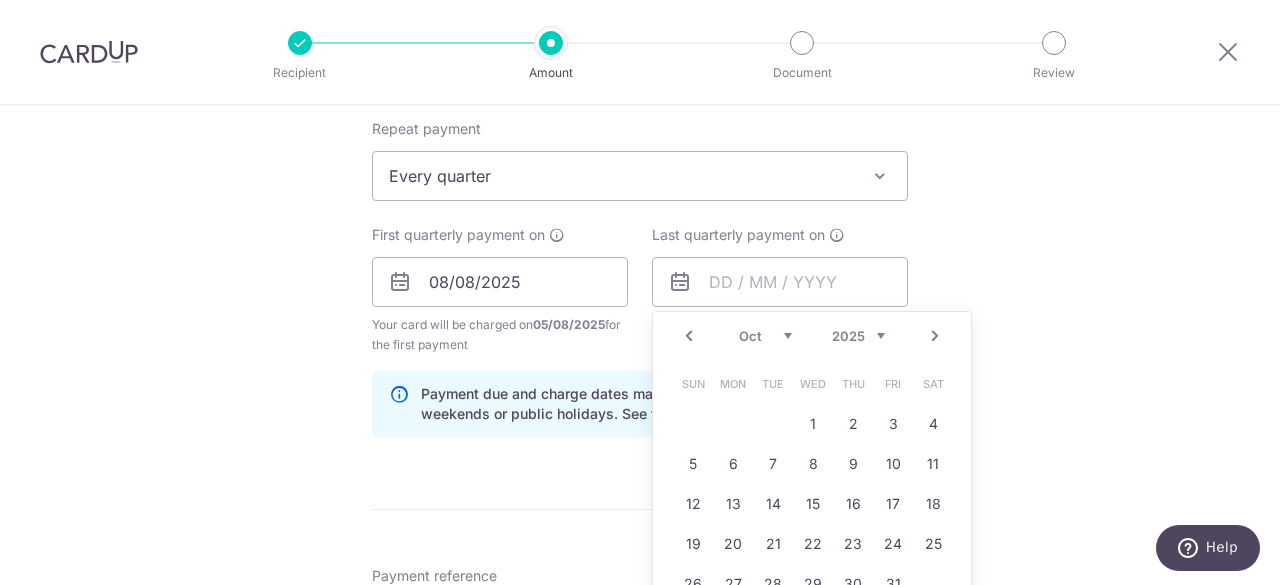 click on "Prev" at bounding box center [689, 336] 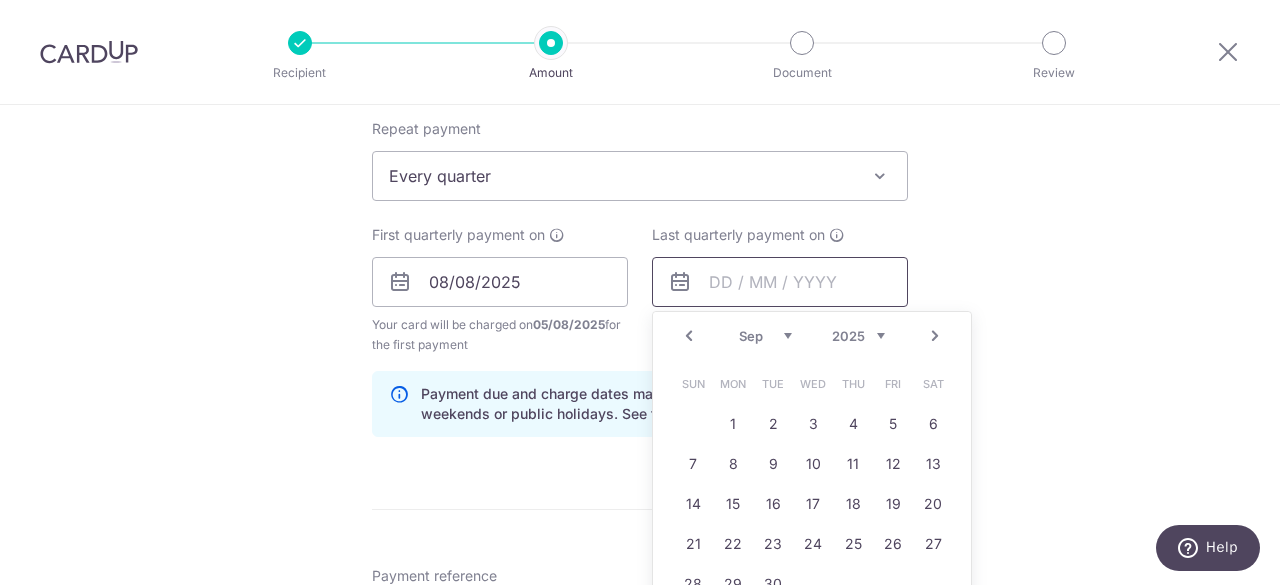 scroll, scrollTop: 900, scrollLeft: 0, axis: vertical 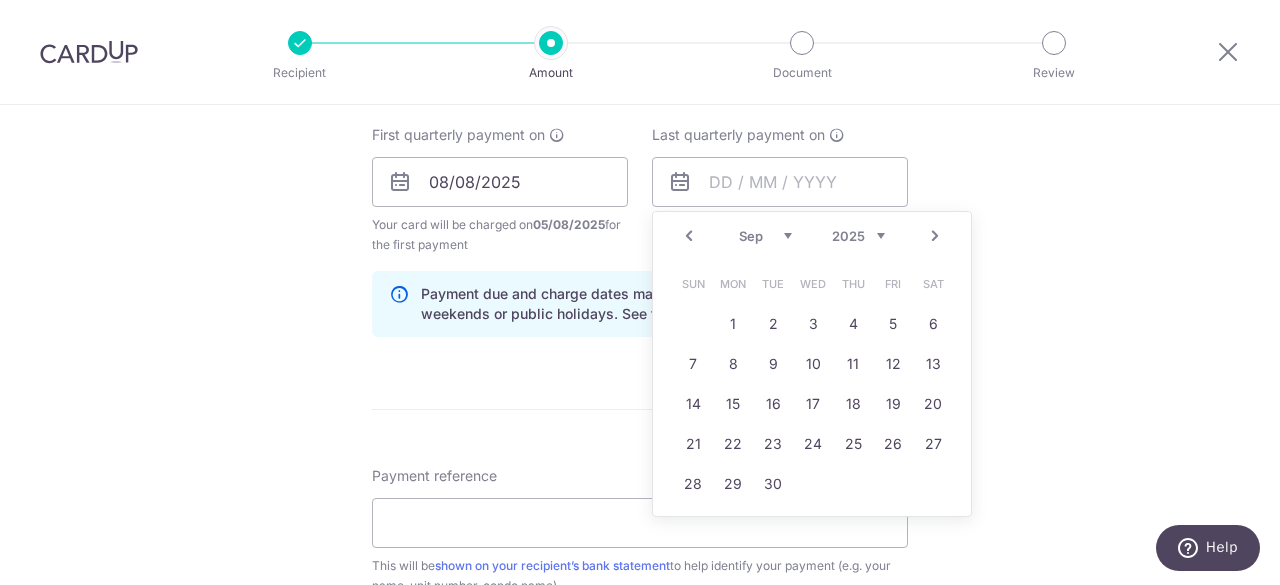click on "Next" at bounding box center (935, 236) 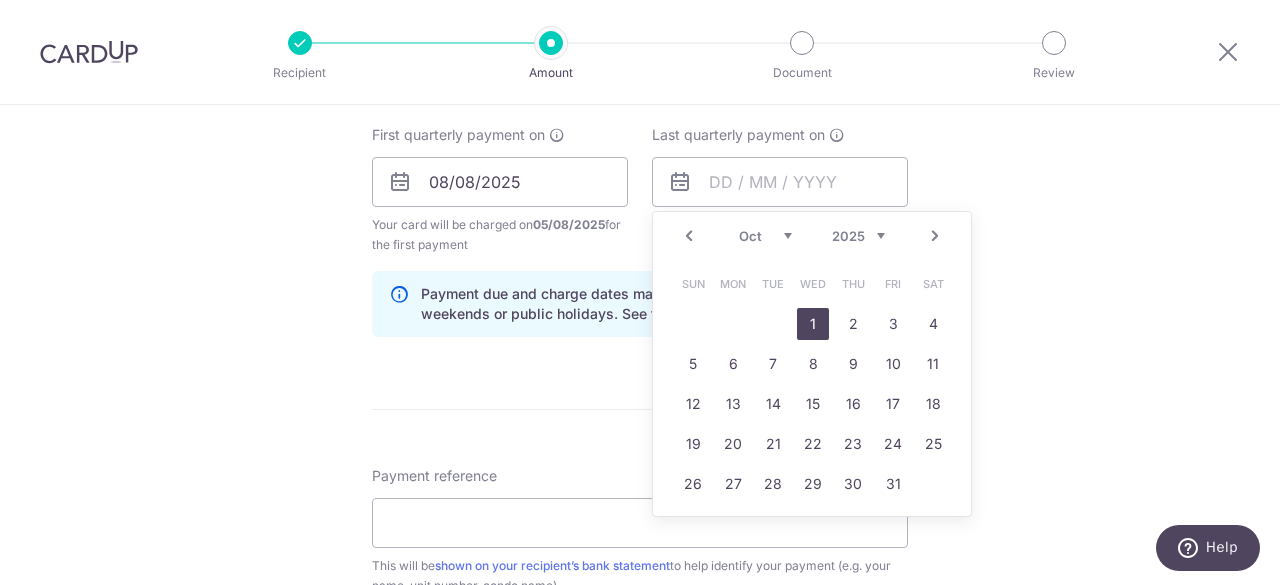 click on "1" at bounding box center [813, 324] 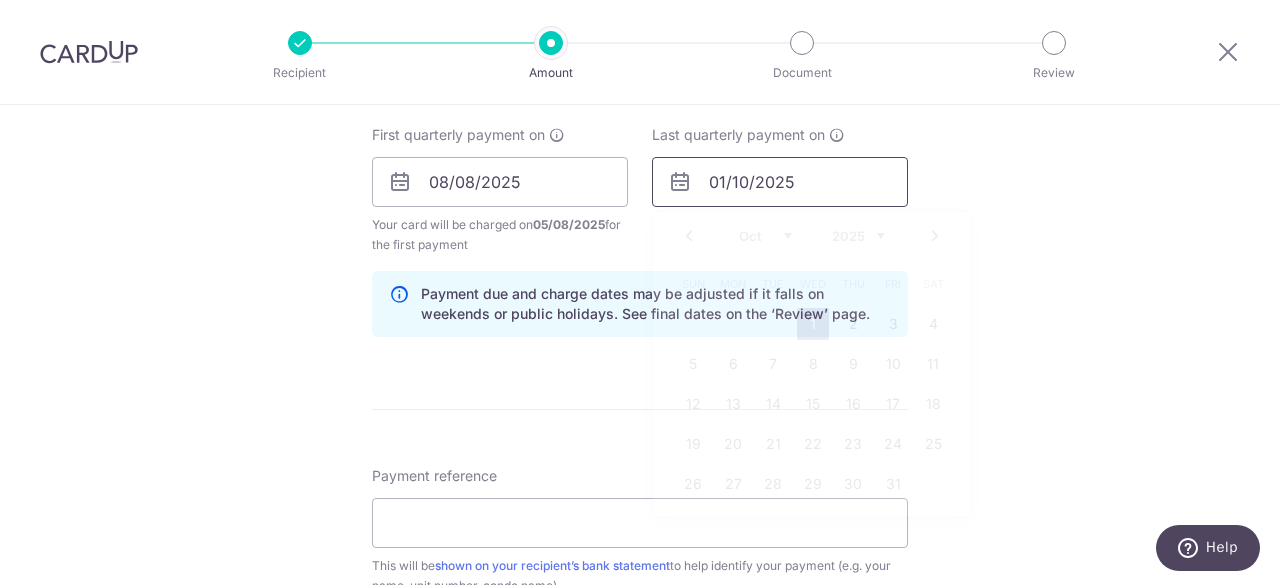 click on "01/10/2025" at bounding box center (780, 182) 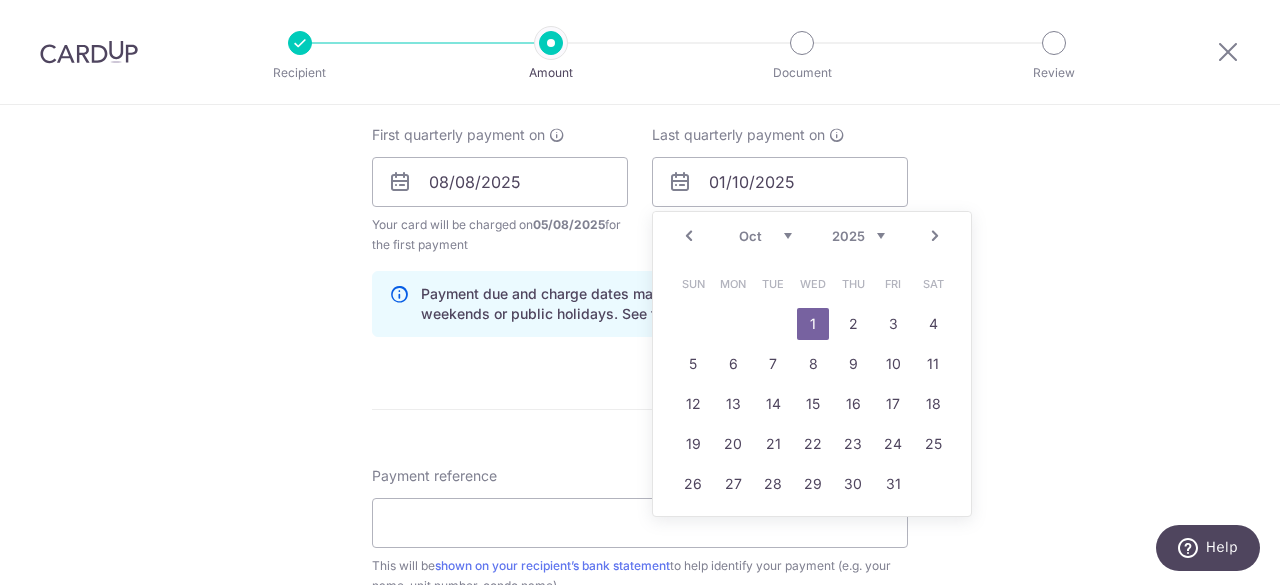 click on "2025 2026 2027 2028 2029 2030 2031 2032 2033 2034 2035" at bounding box center [858, 236] 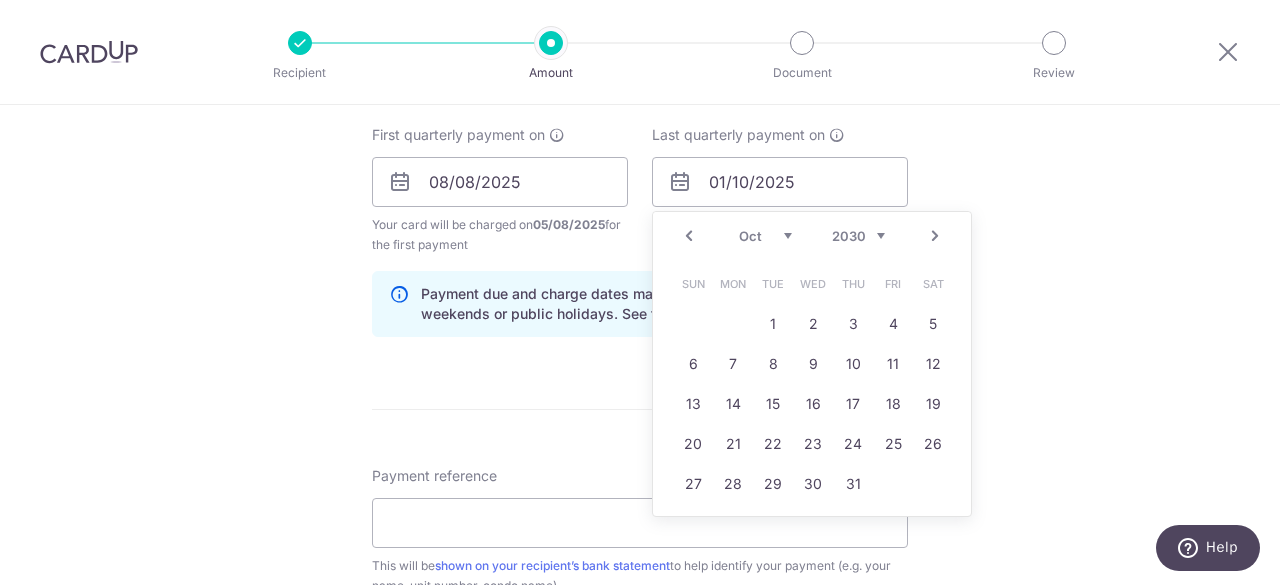 click on "Enter payment amount
SGD
1,327.62
1327.62
Recipient added successfully!
Select Card
**** 5660
Add credit card
Your Cards
**** 5660
**** 3009
Secure 256-bit SSL
Text
New card details
Card
Secure 256-bit SSL" at bounding box center (640, 179) 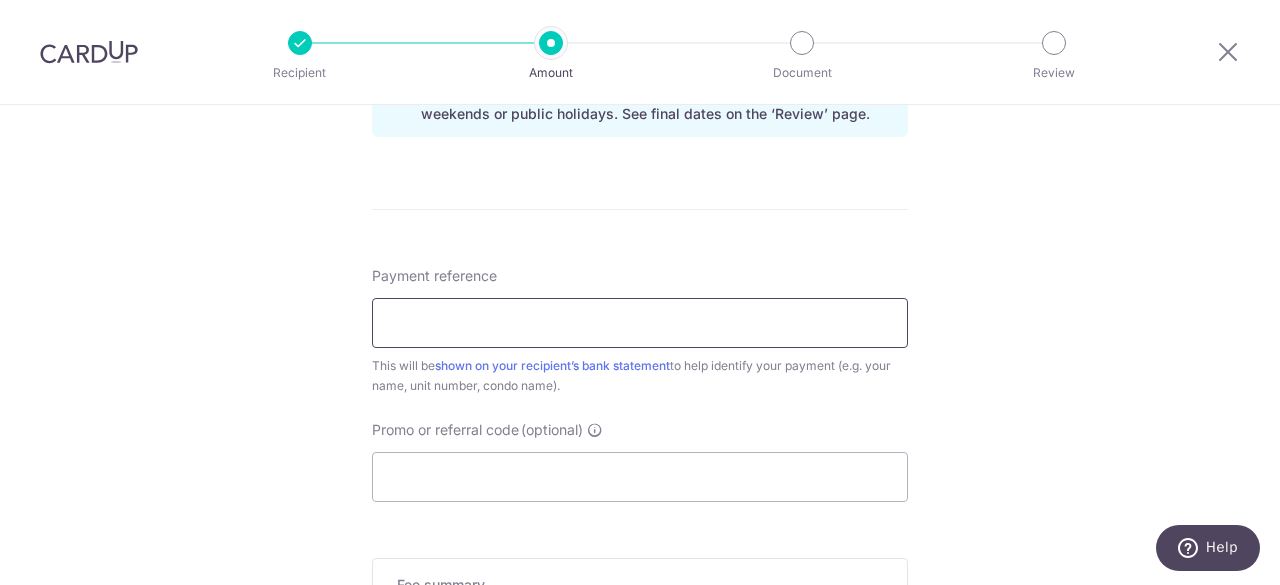 scroll, scrollTop: 1200, scrollLeft: 0, axis: vertical 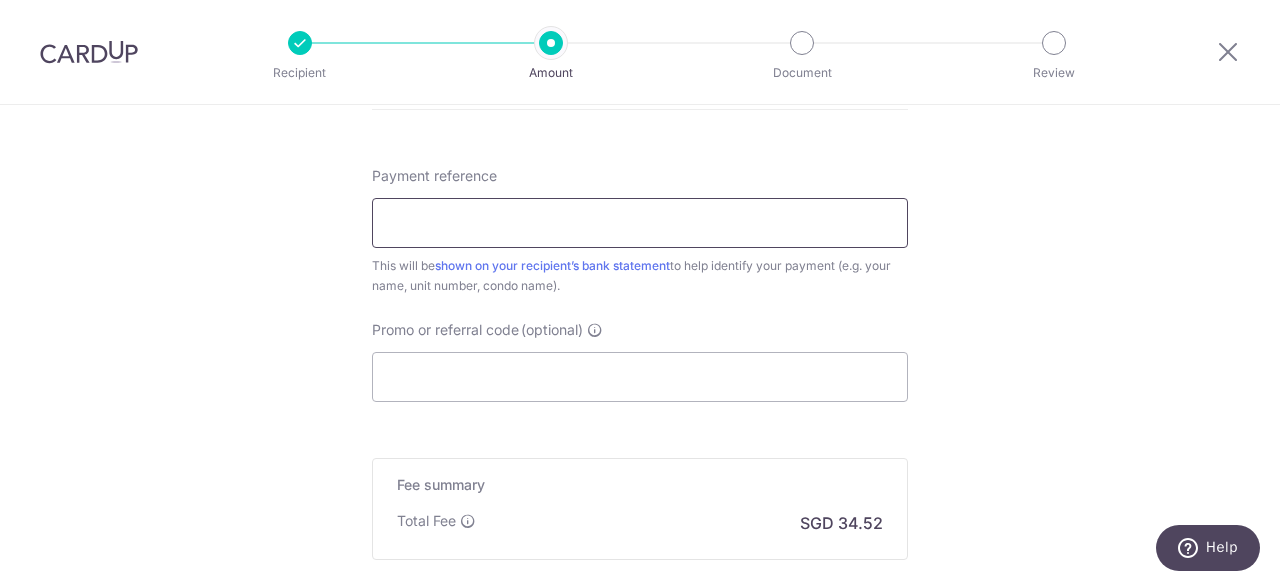 click on "Payment reference" at bounding box center [640, 223] 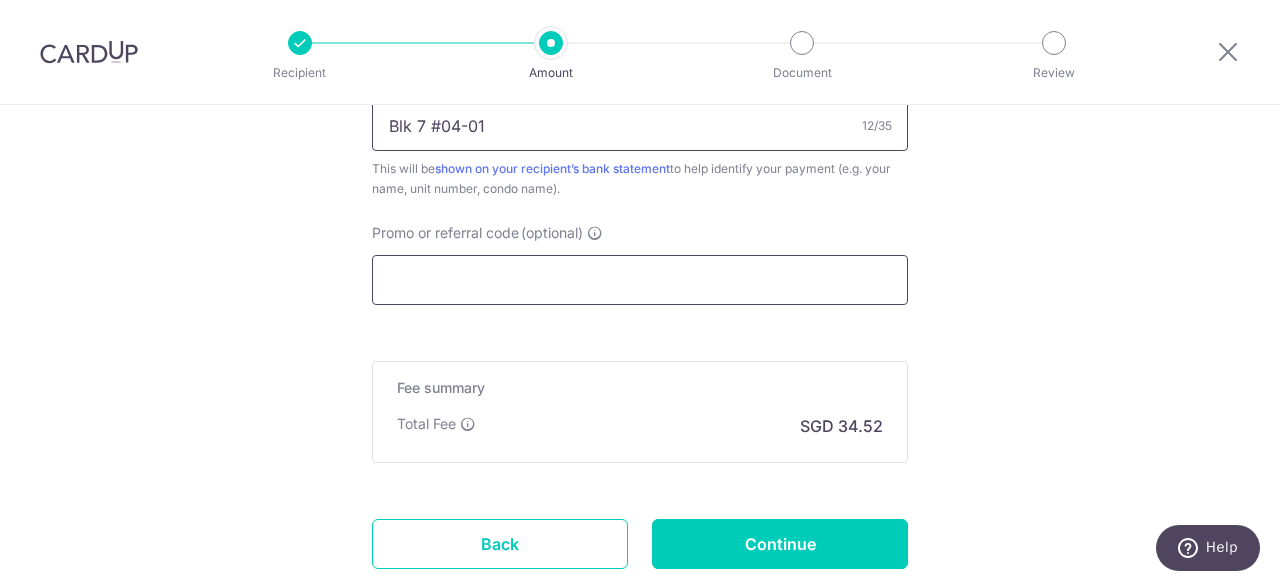 scroll, scrollTop: 1400, scrollLeft: 0, axis: vertical 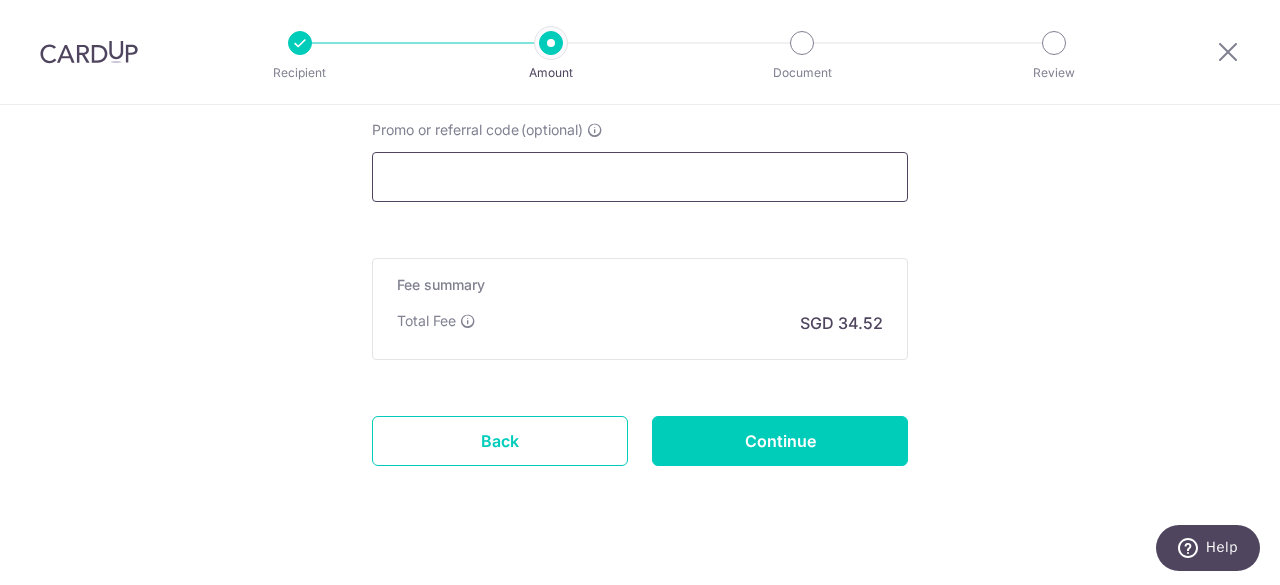 type on "Blk 7 #04-01" 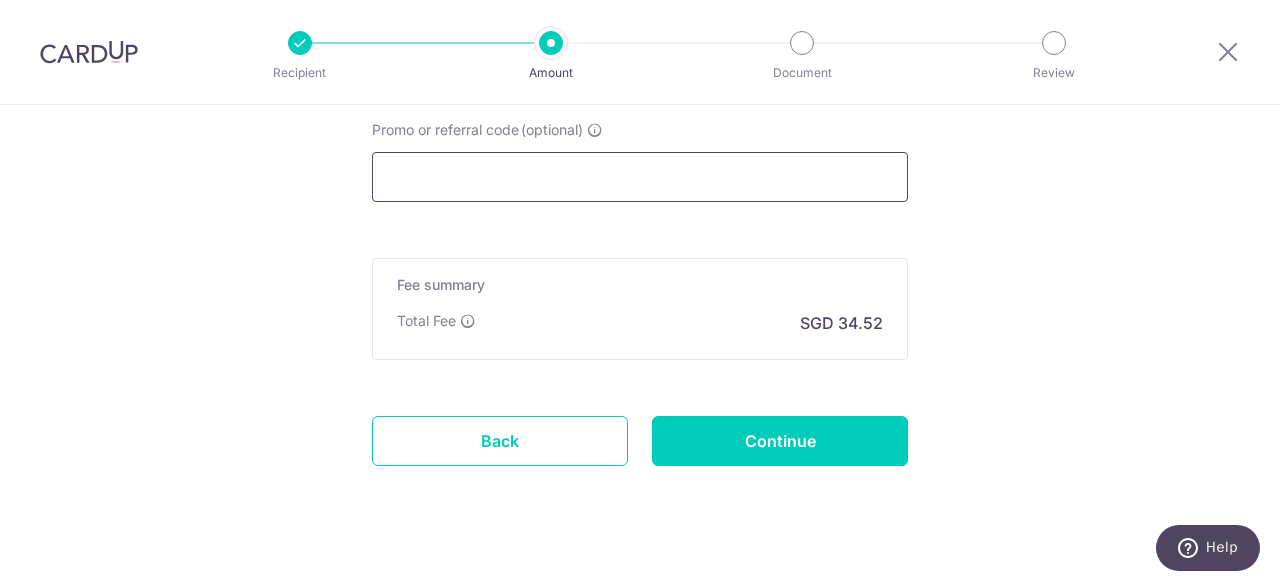 paste on "REC185" 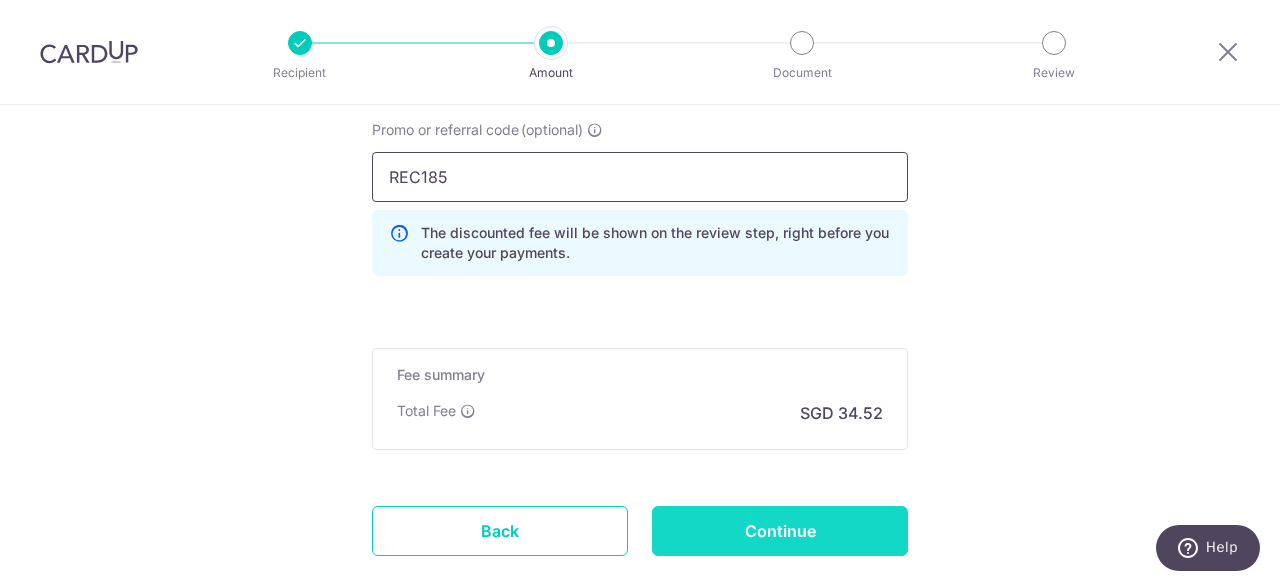 type on "REC185" 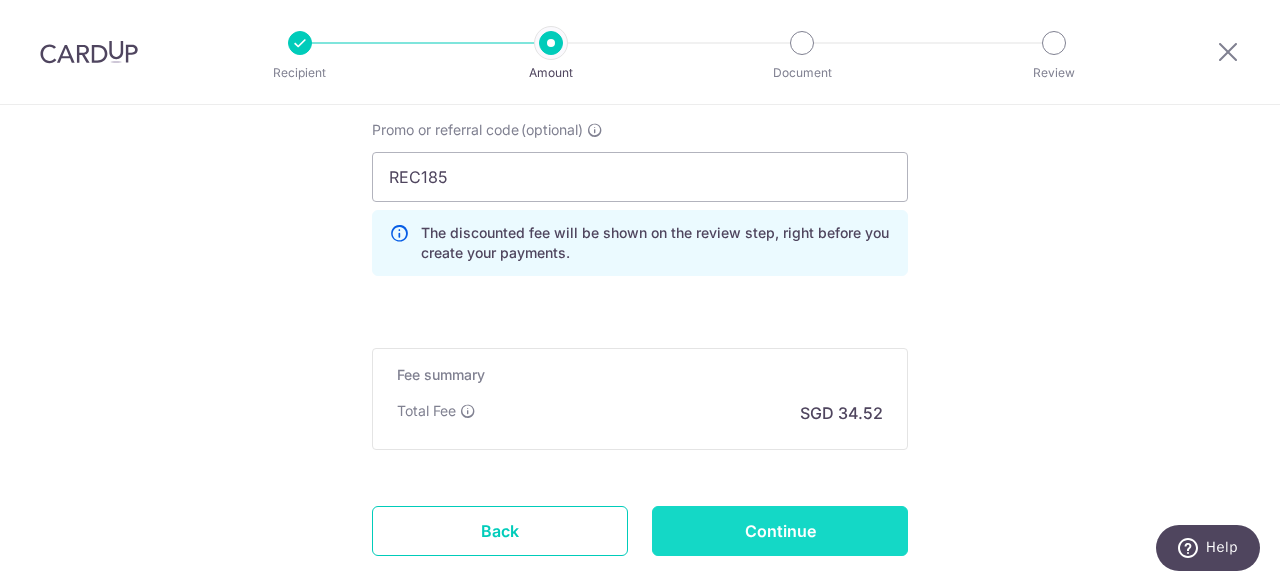 click on "Continue" at bounding box center (780, 531) 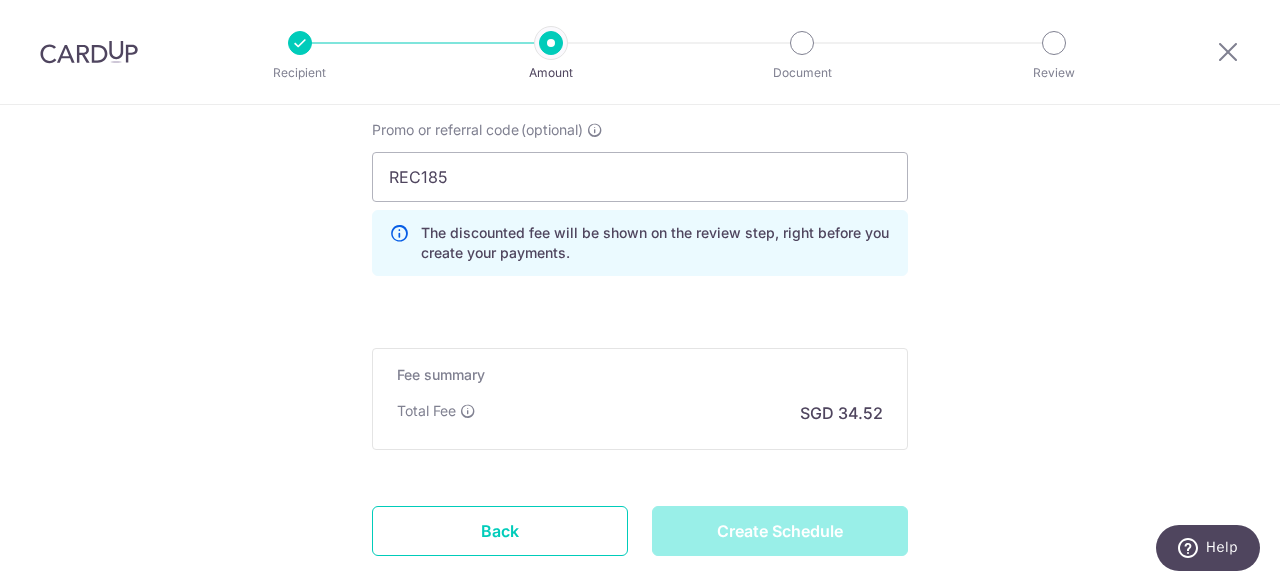 type on "Create Schedule" 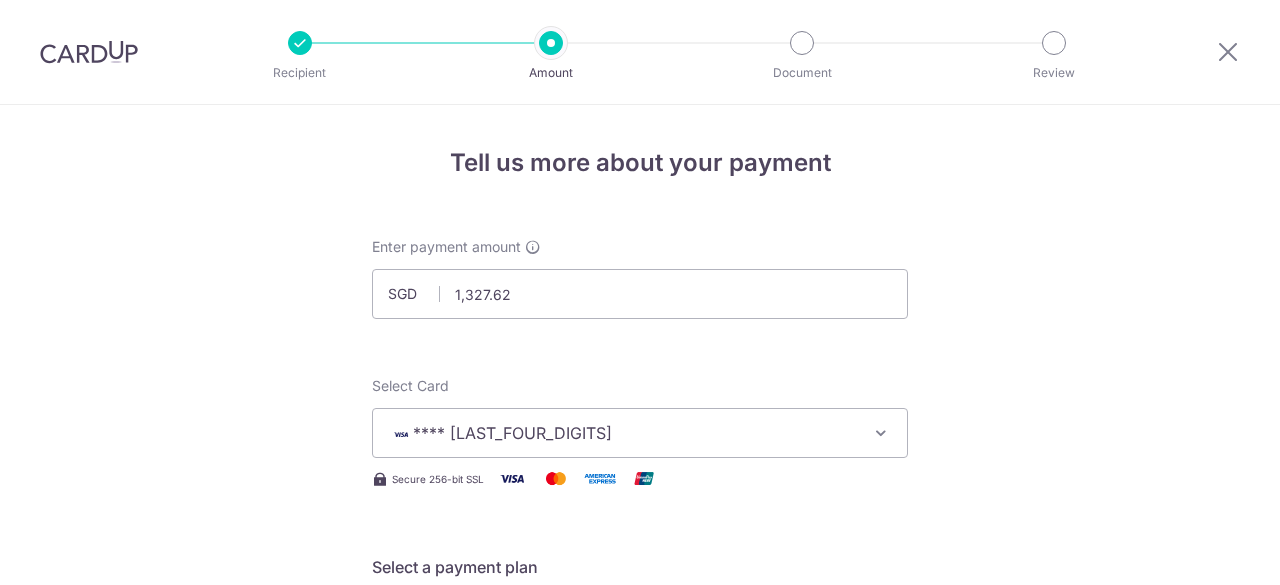 scroll, scrollTop: 0, scrollLeft: 0, axis: both 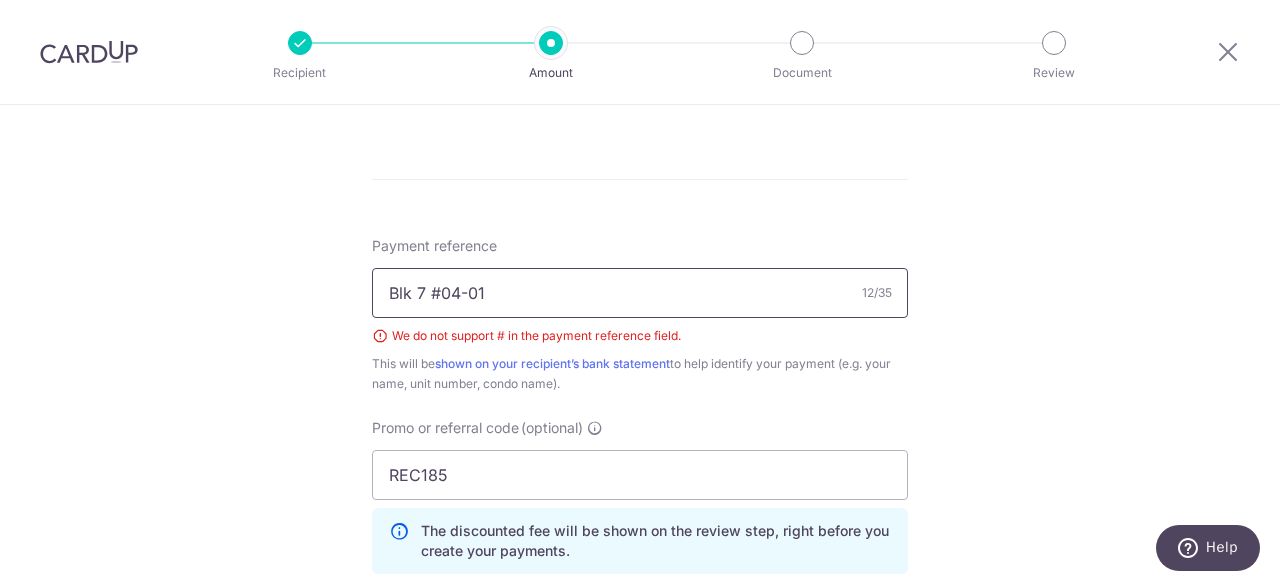 click on "Blk 7 #04-01" at bounding box center (640, 293) 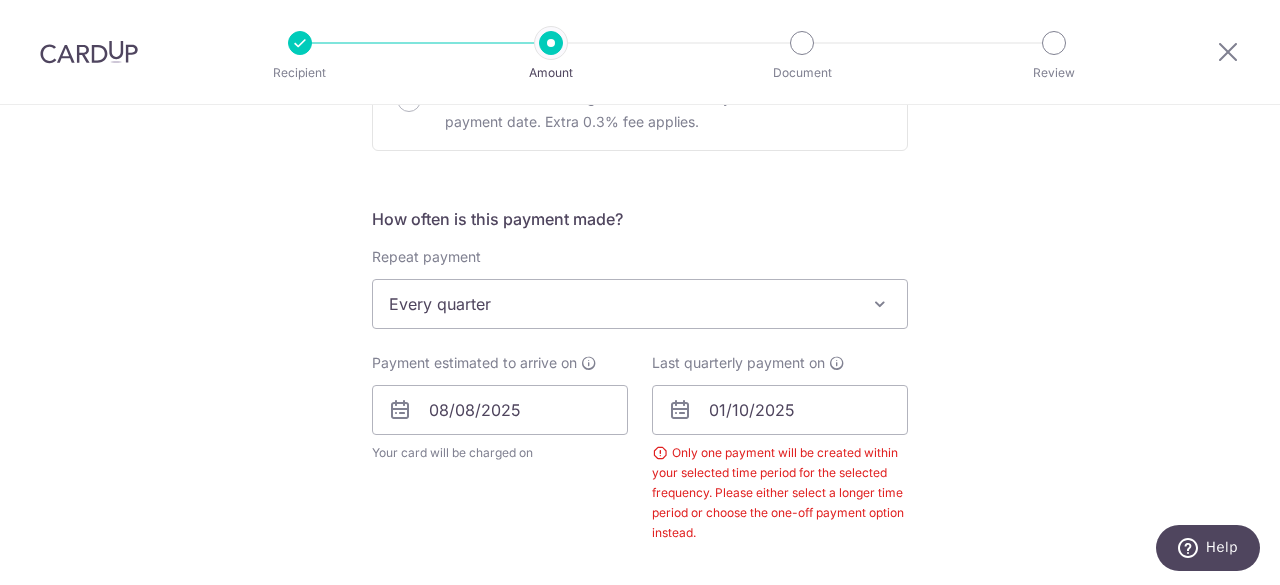 scroll, scrollTop: 822, scrollLeft: 0, axis: vertical 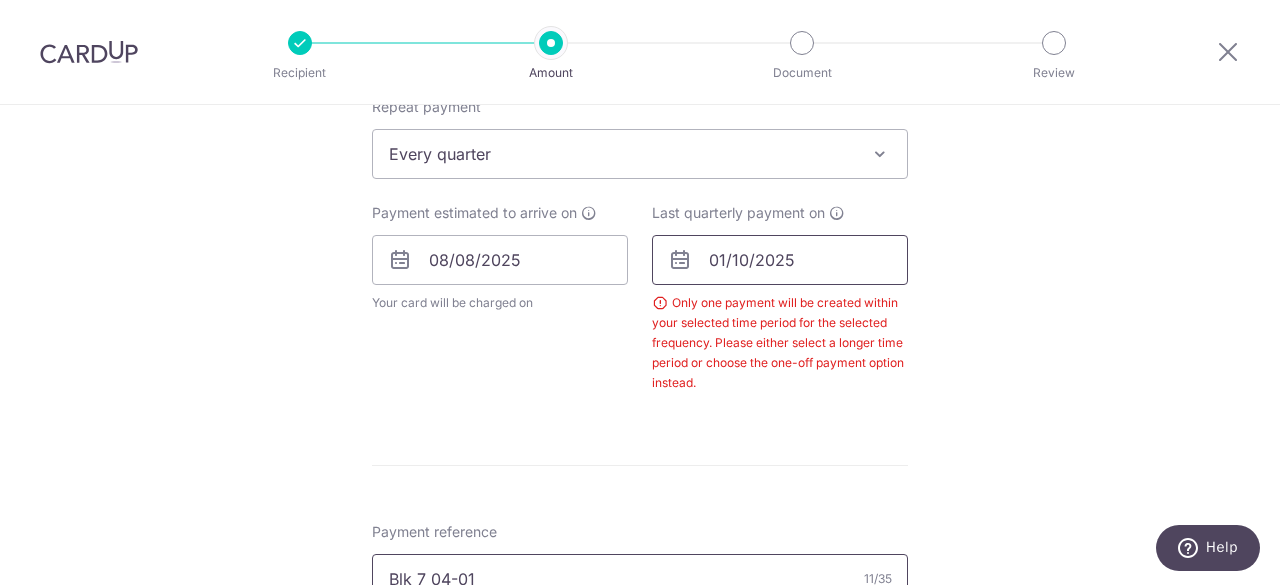 type on "Blk 7 04-01" 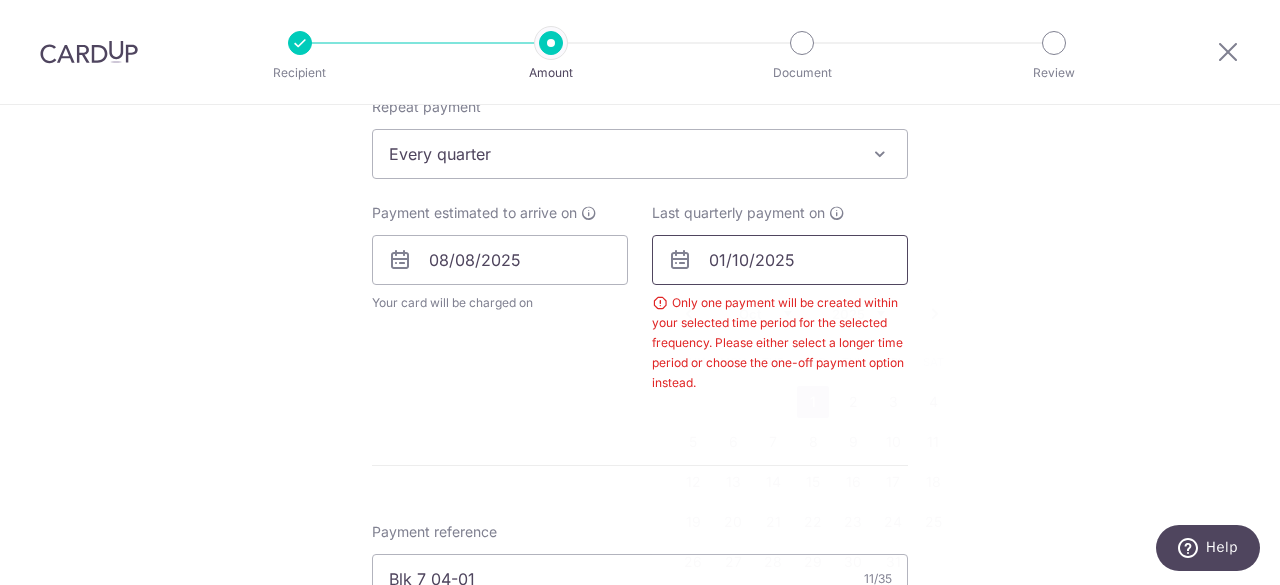 click on "01/10/2025" at bounding box center [780, 260] 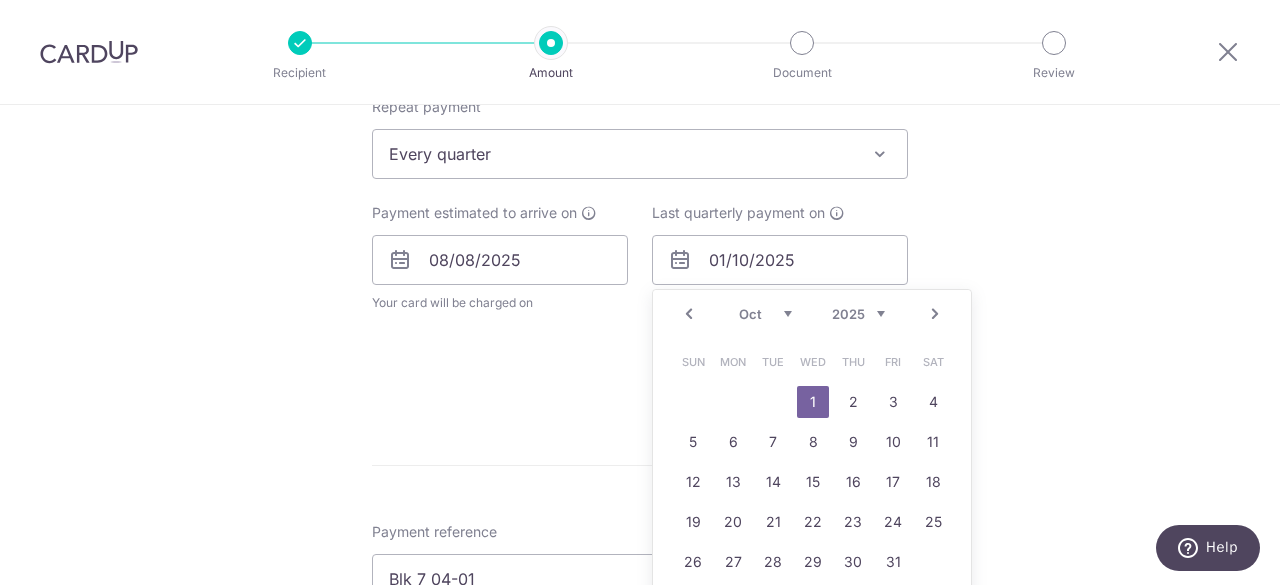 click on "2025 2026 2027 2028 2029 2030 2031 2032 2033 2034 2035" at bounding box center (858, 314) 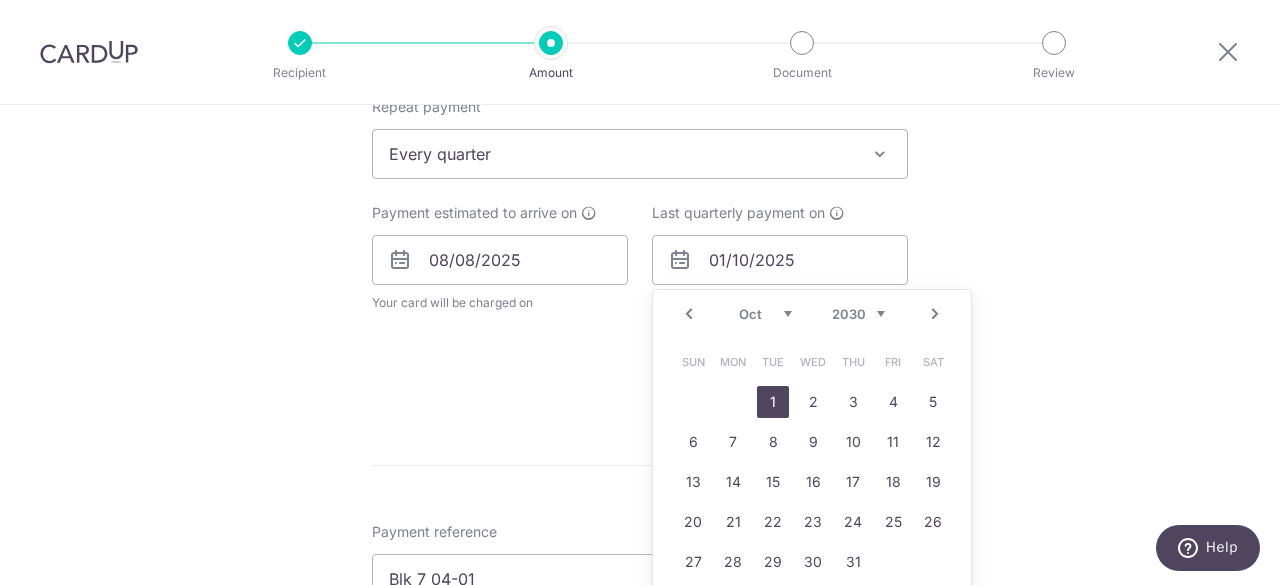 click on "1" at bounding box center [773, 402] 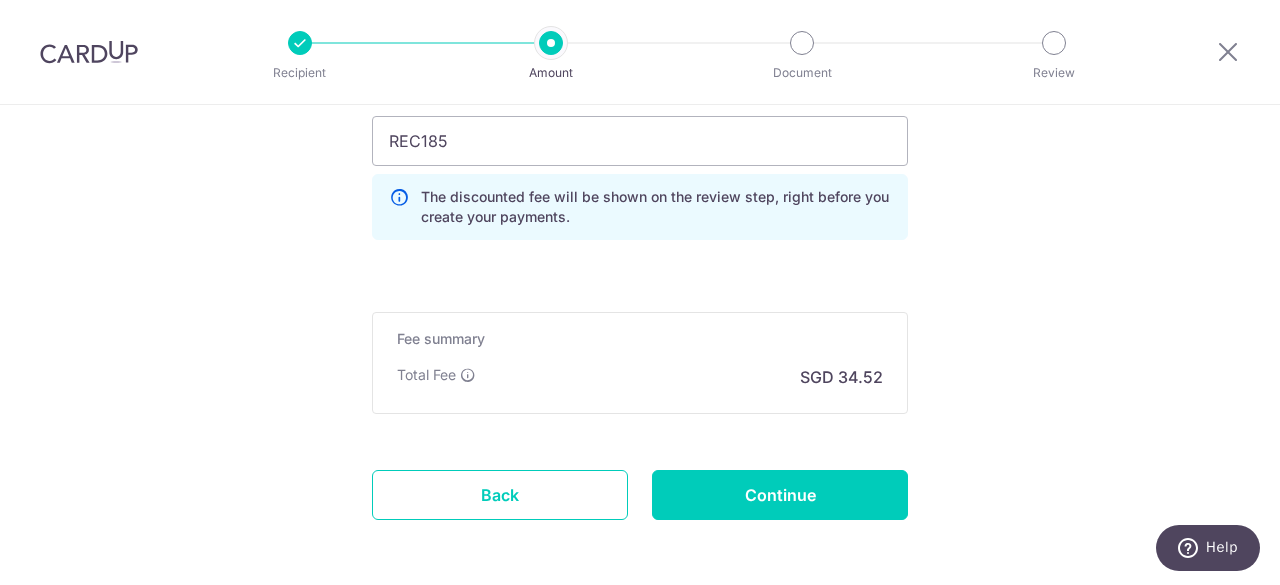 scroll, scrollTop: 1603, scrollLeft: 0, axis: vertical 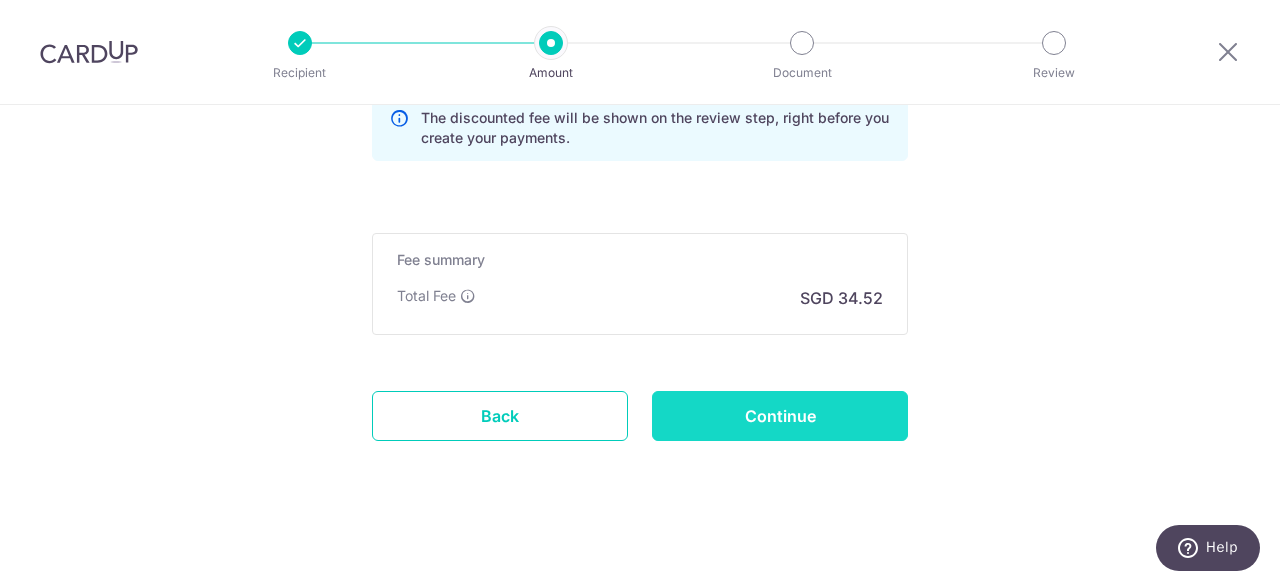 click on "Continue" at bounding box center (780, 416) 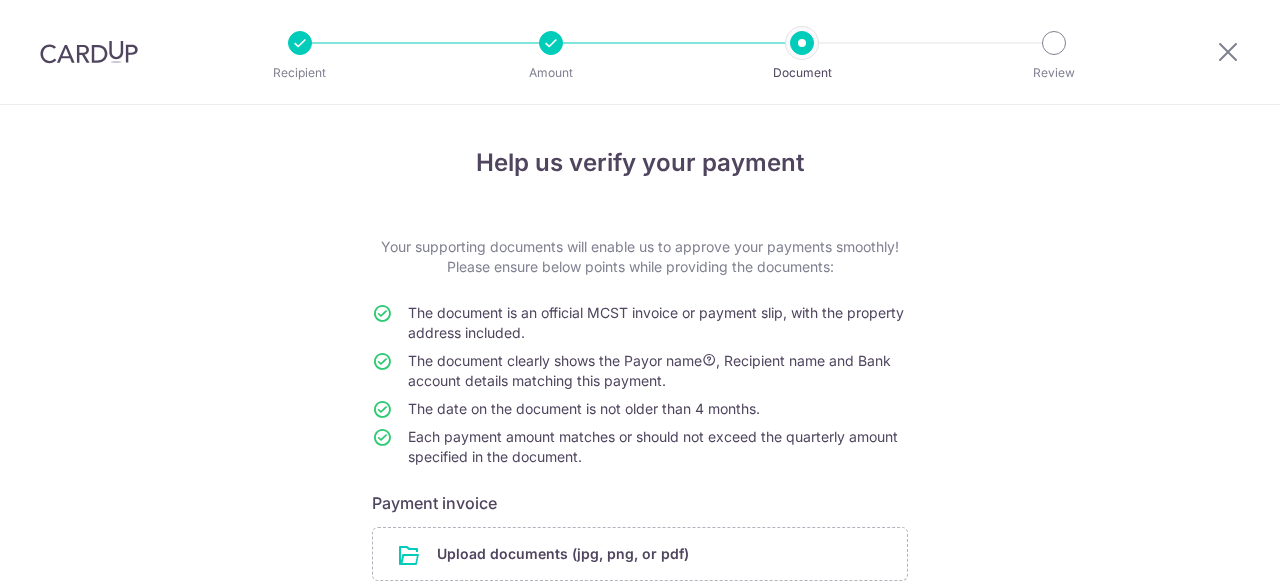 scroll, scrollTop: 0, scrollLeft: 0, axis: both 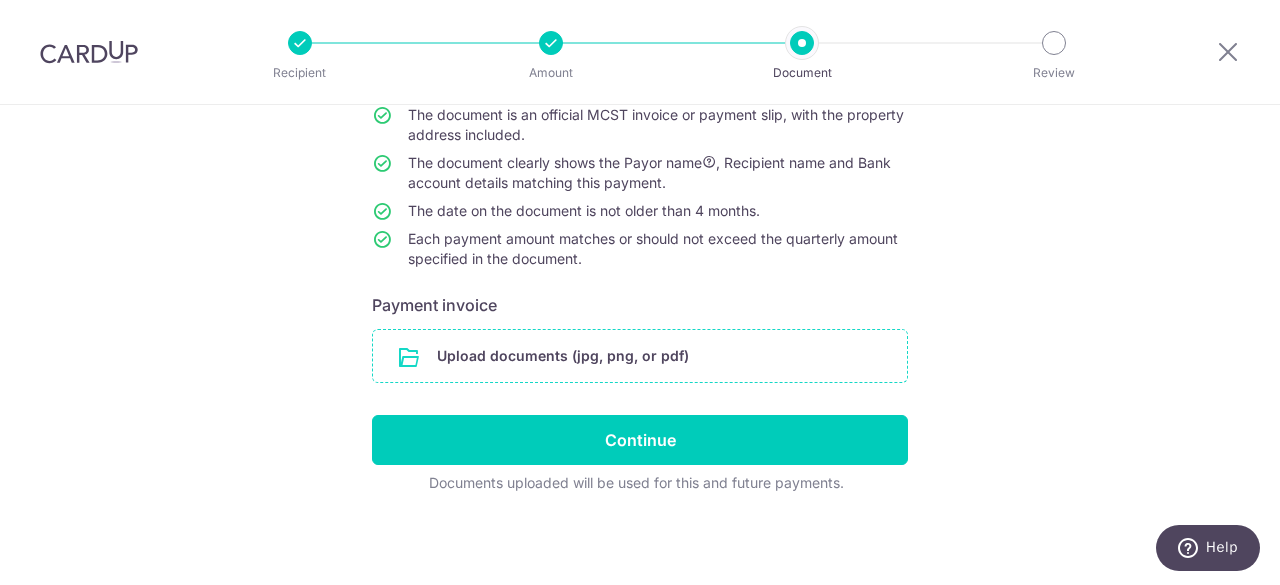 click at bounding box center (640, 356) 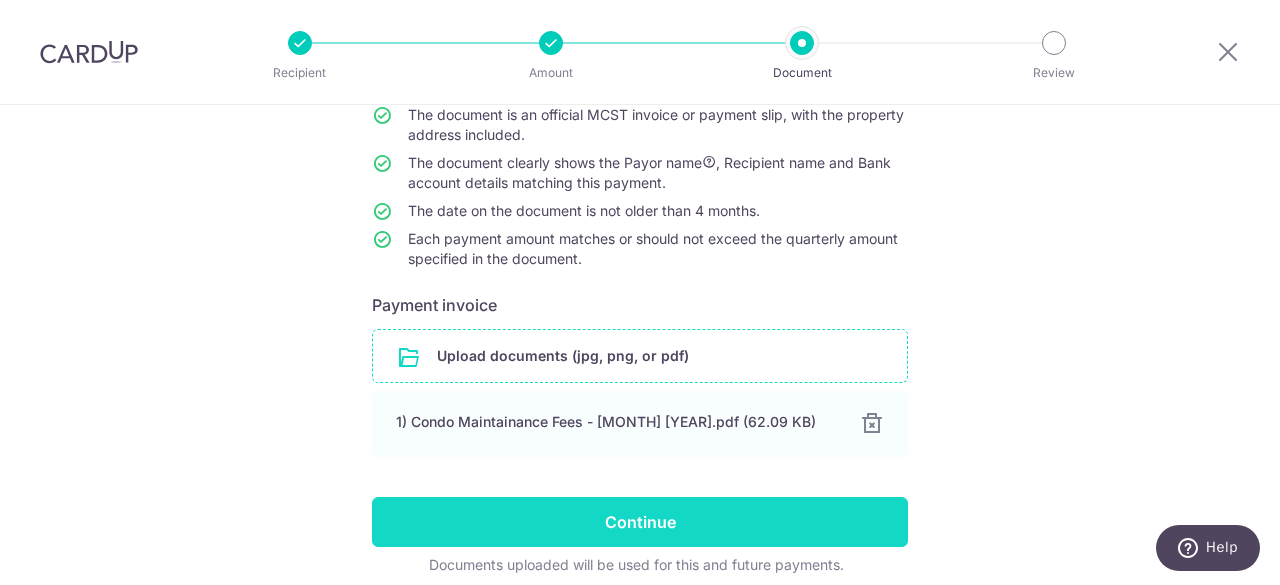 scroll, scrollTop: 280, scrollLeft: 0, axis: vertical 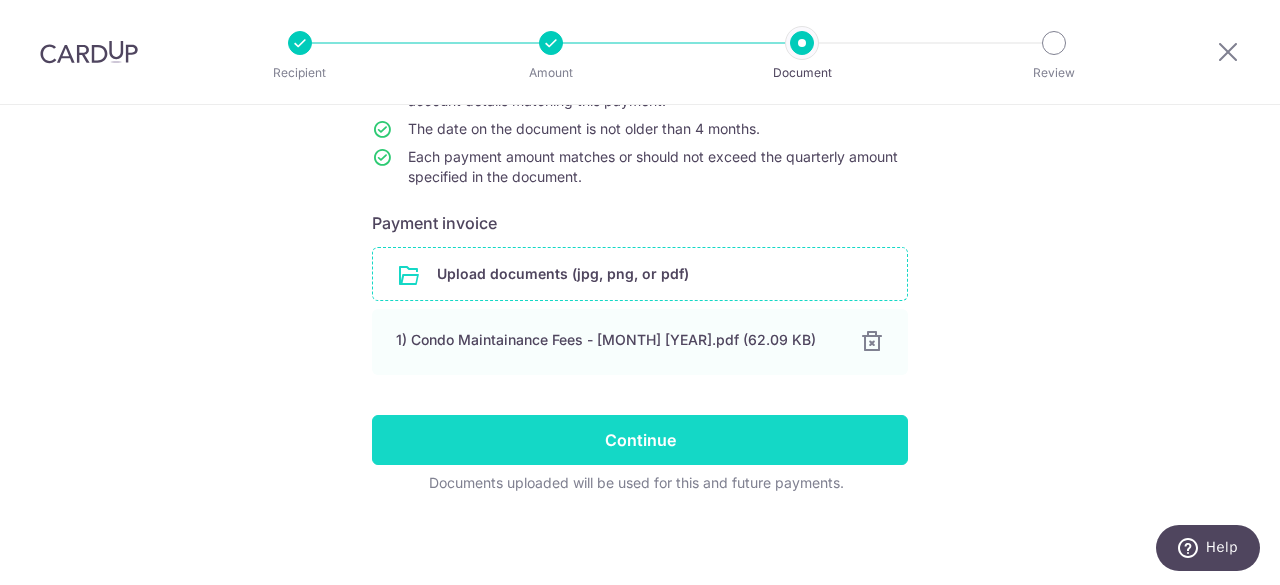 click on "Continue" at bounding box center [640, 440] 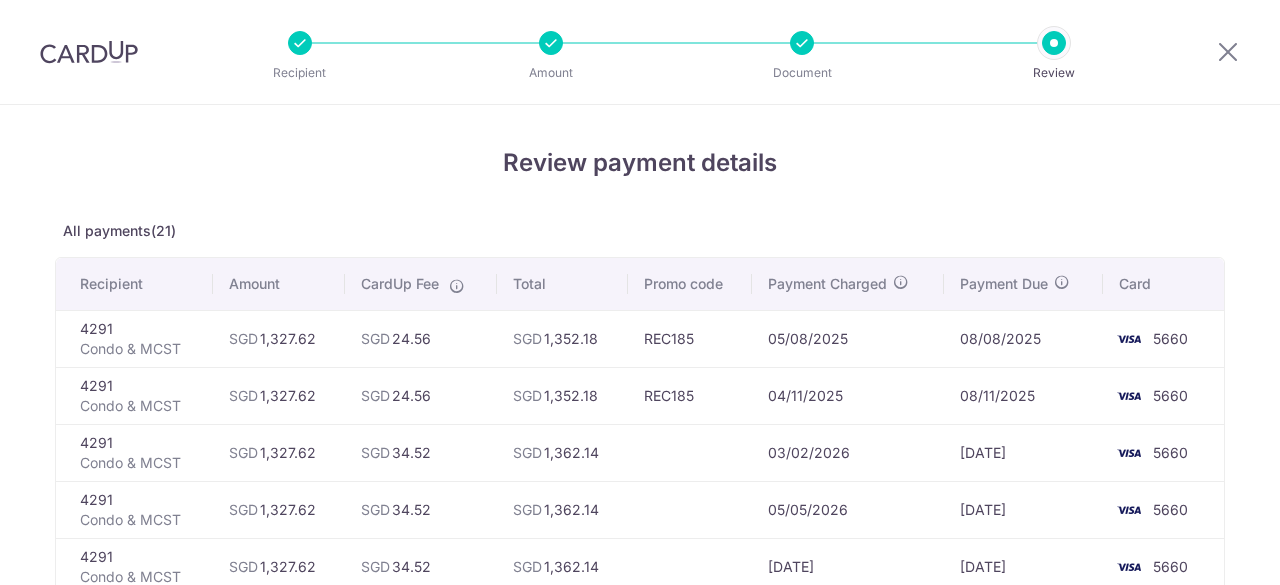 scroll, scrollTop: 0, scrollLeft: 0, axis: both 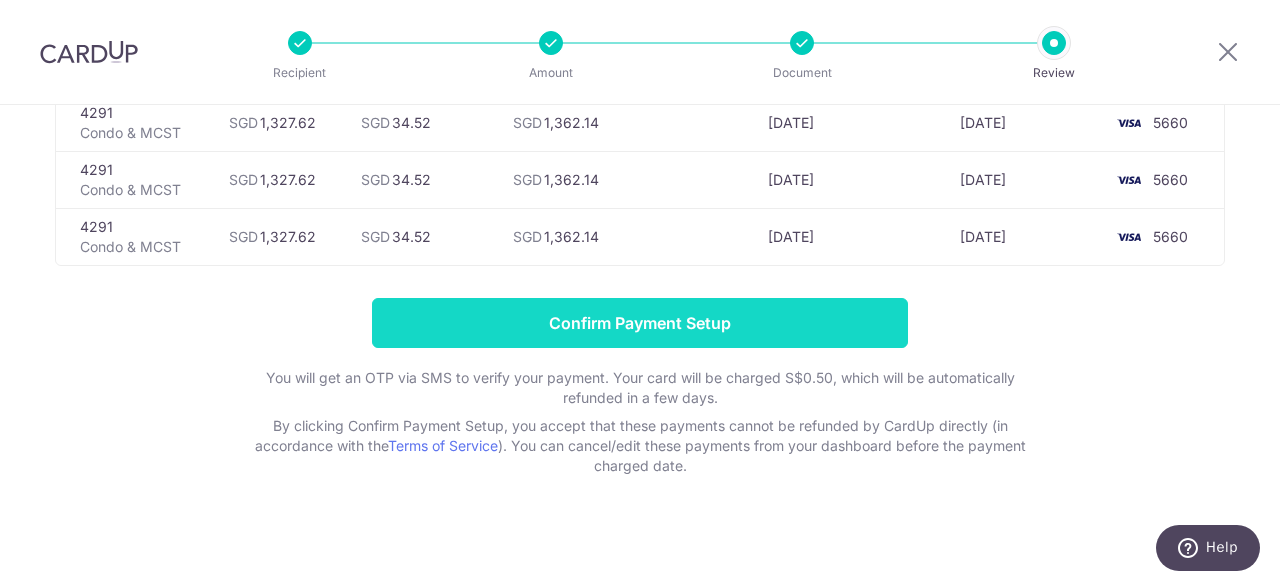 click on "Confirm Payment Setup" at bounding box center [640, 323] 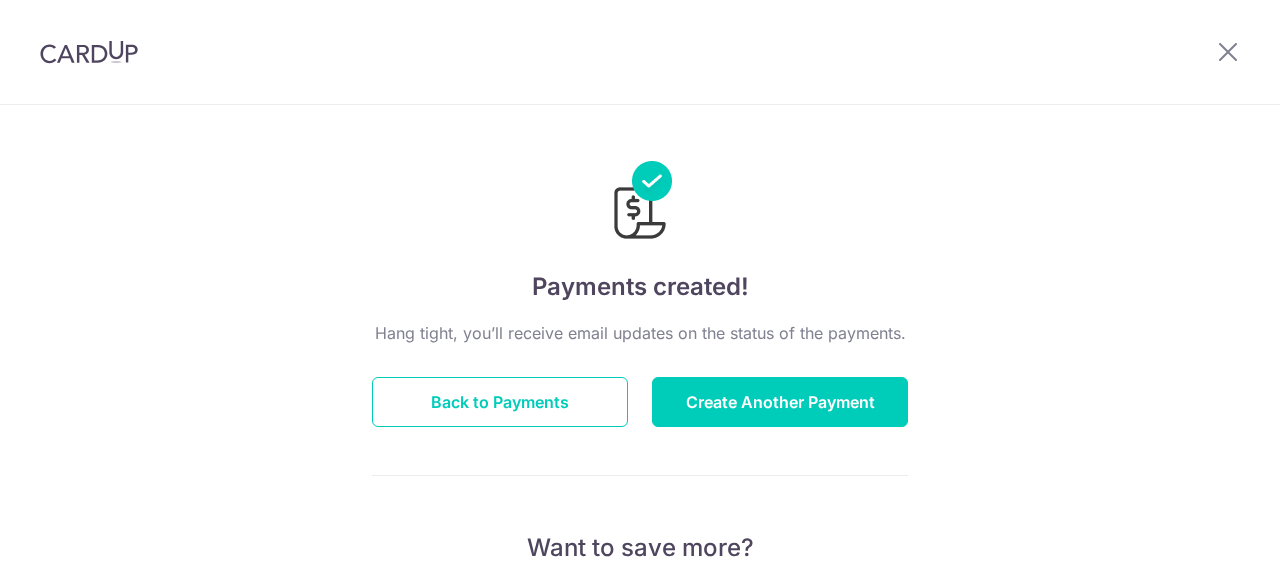 scroll, scrollTop: 0, scrollLeft: 0, axis: both 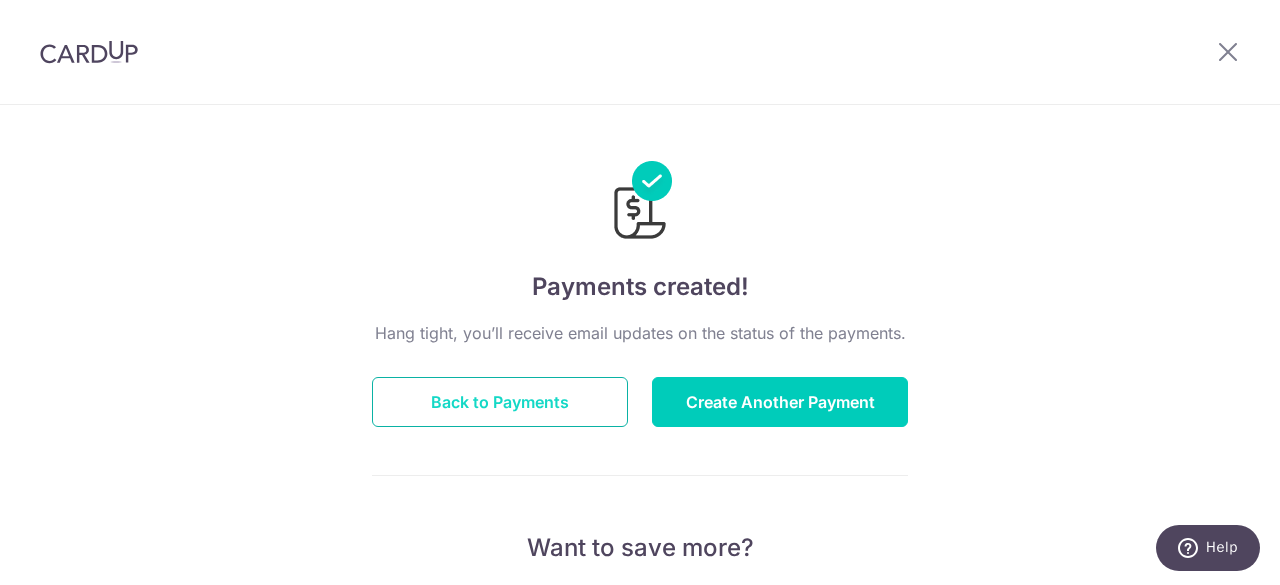 click on "Back to Payments" at bounding box center [500, 402] 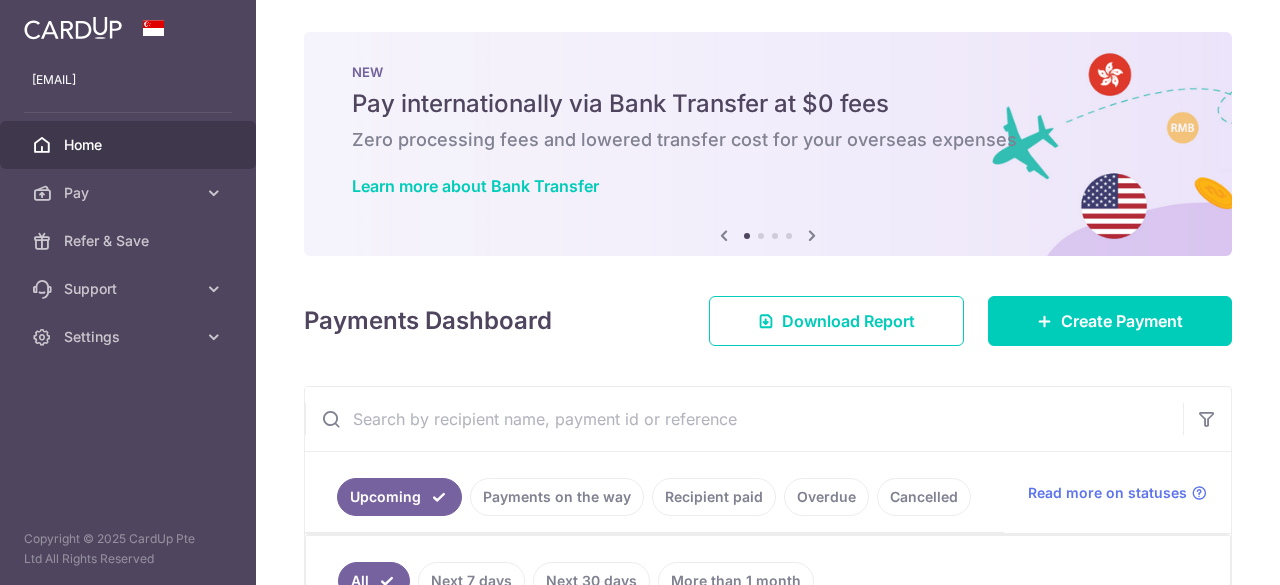 scroll, scrollTop: 0, scrollLeft: 0, axis: both 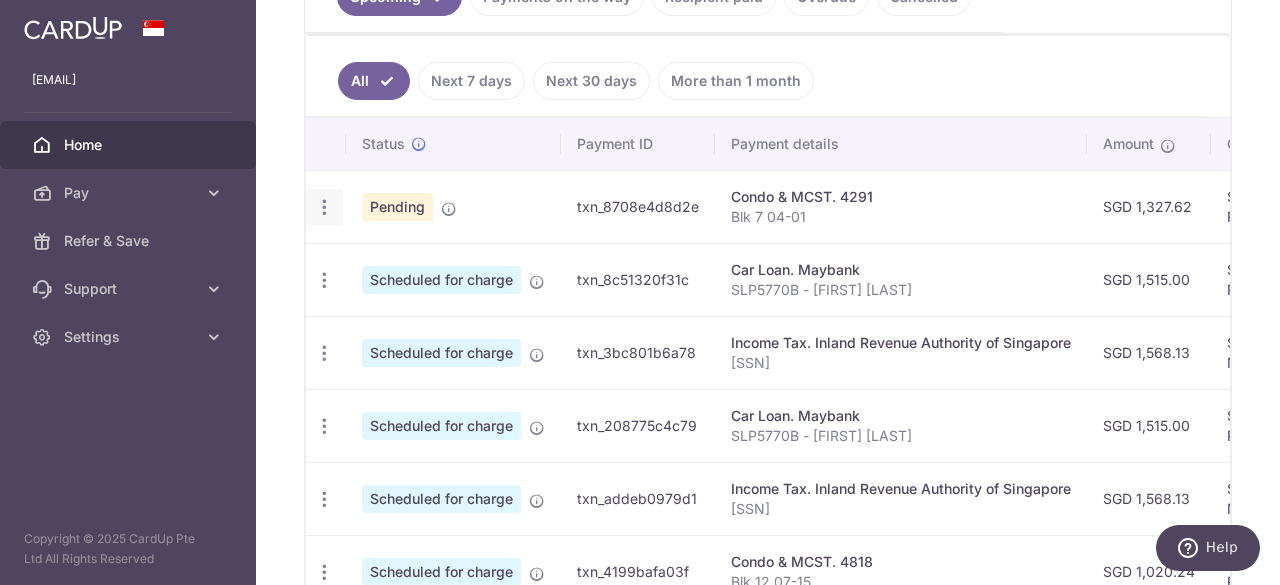 click at bounding box center [324, 207] 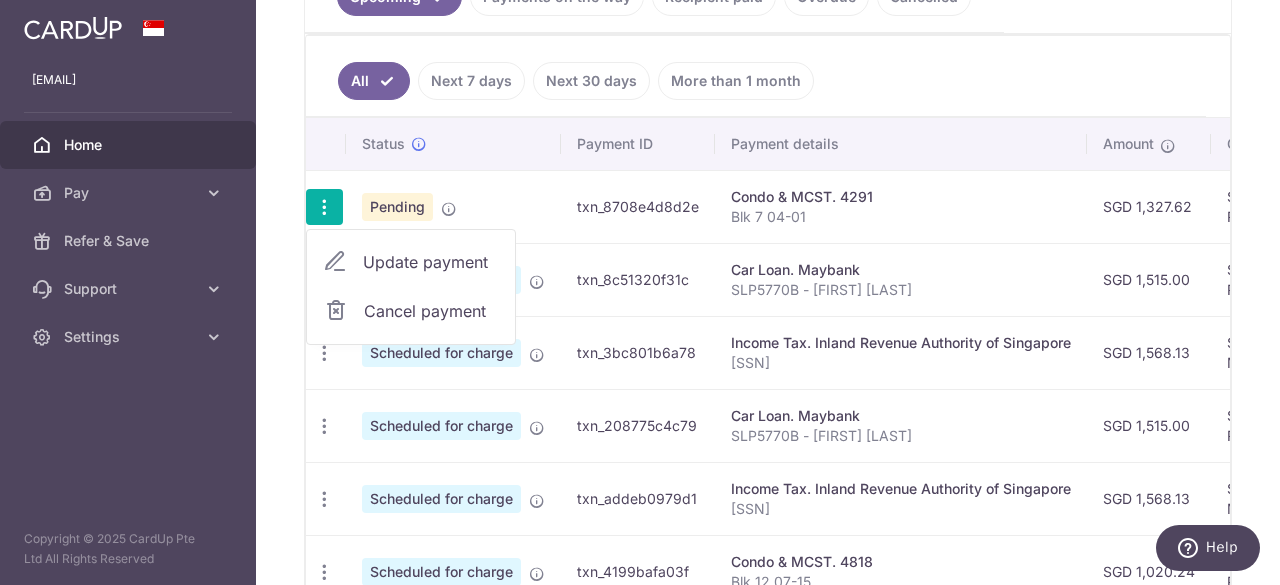 click on "txn_8708e4d8d2e" at bounding box center (638, 206) 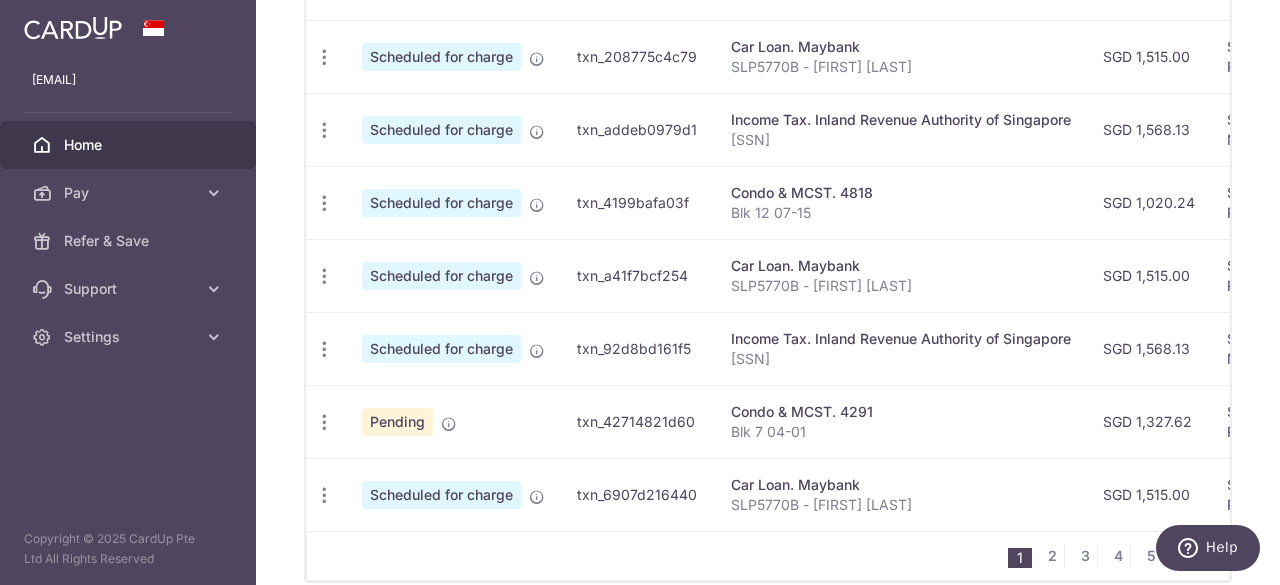 scroll, scrollTop: 900, scrollLeft: 0, axis: vertical 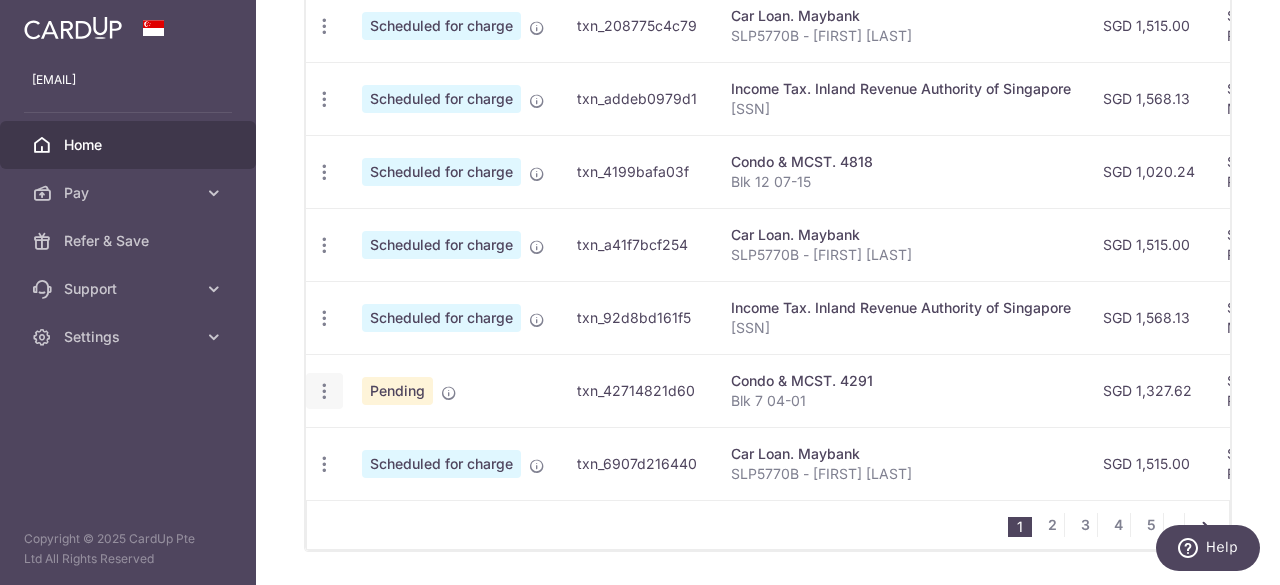 click at bounding box center [324, -193] 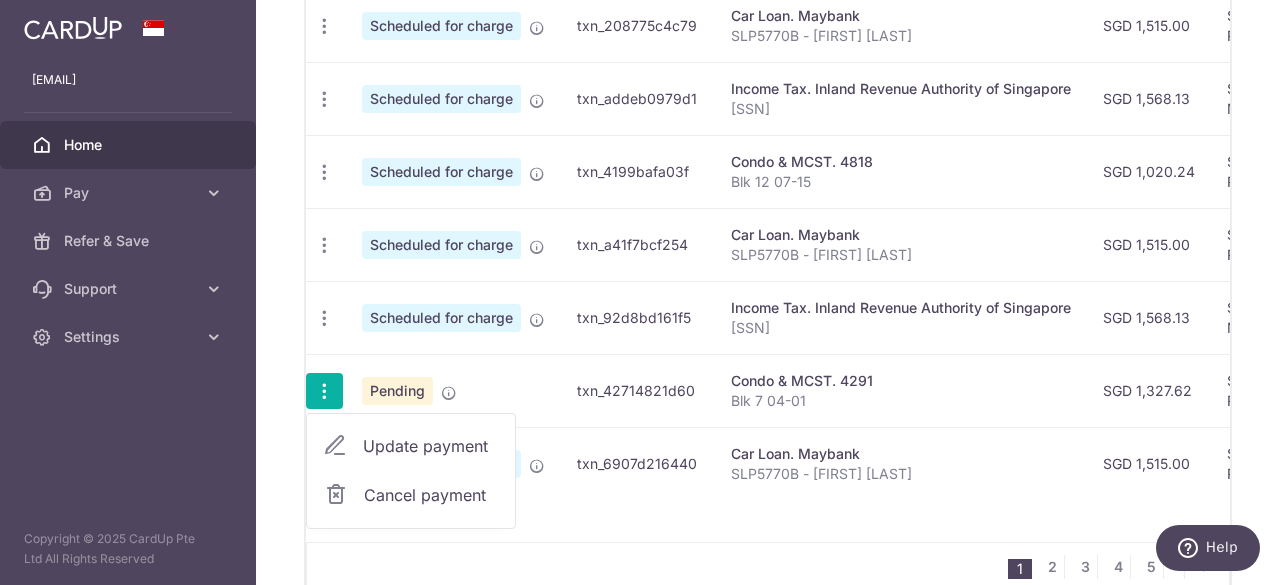 click on "Update payment" at bounding box center (431, 446) 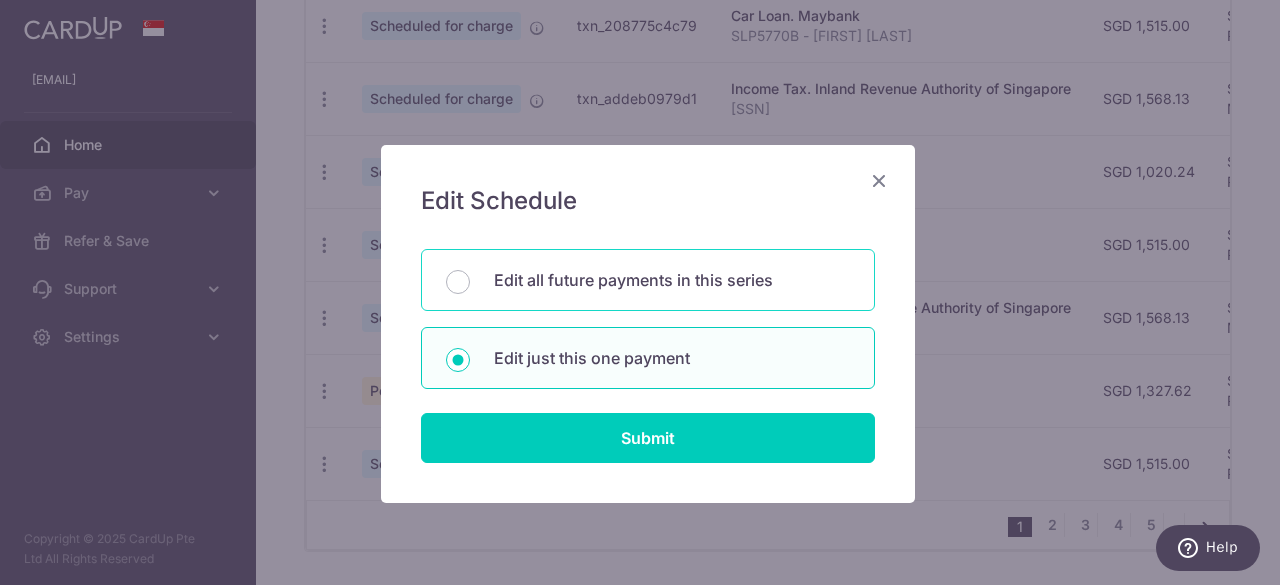 click on "Edit all future payments in this series" at bounding box center (648, 280) 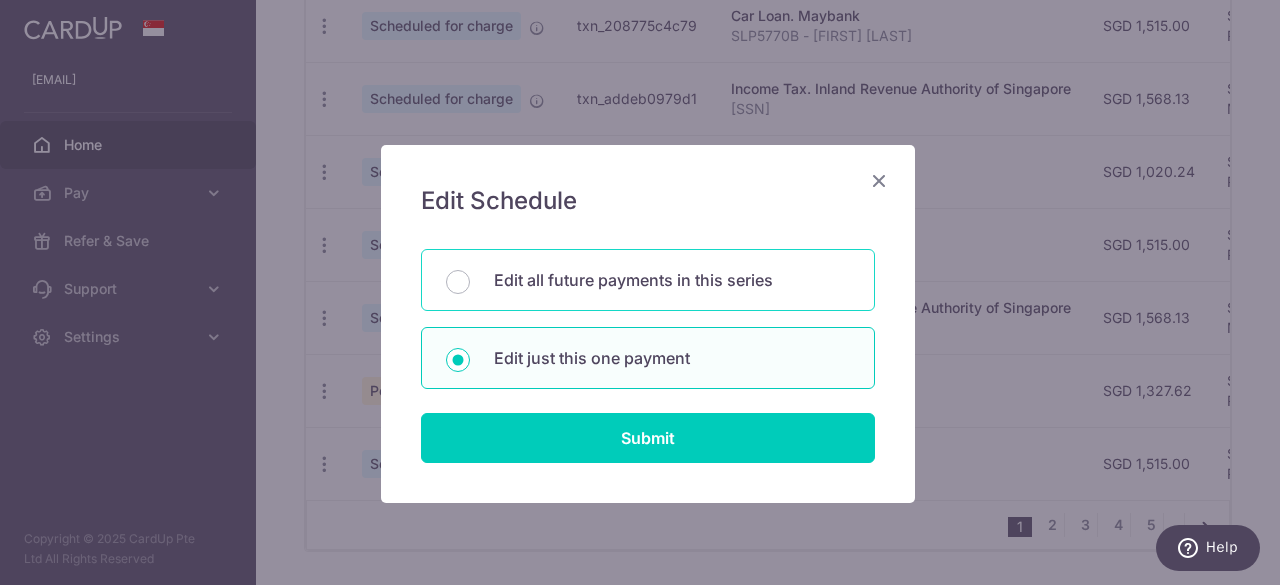 radio on "true" 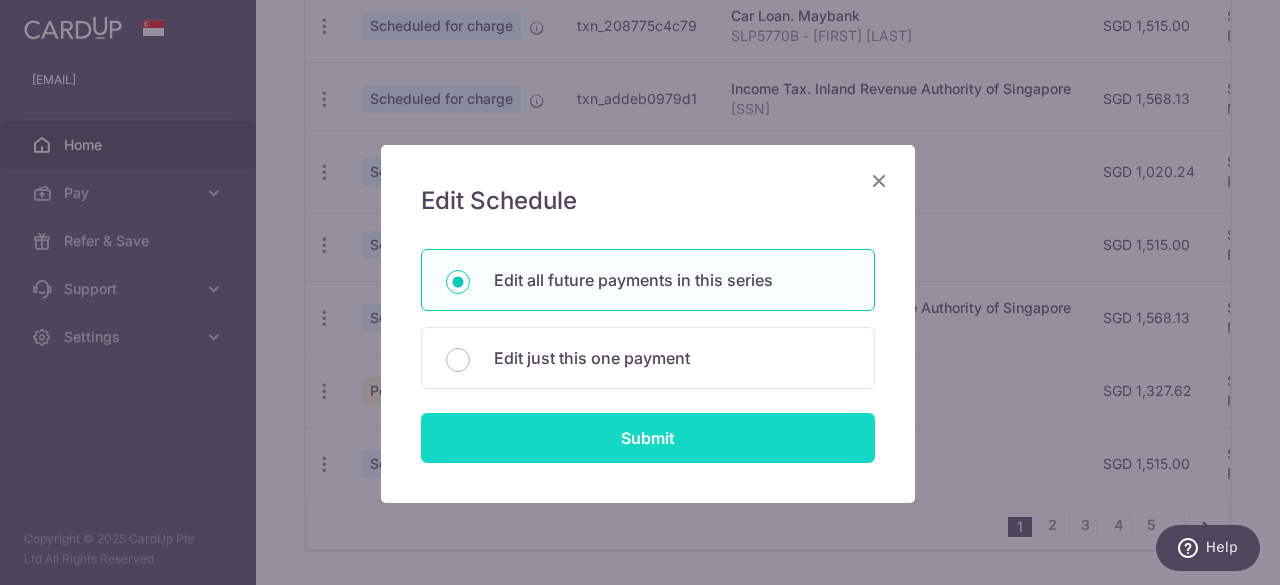 click on "Submit" at bounding box center [648, 438] 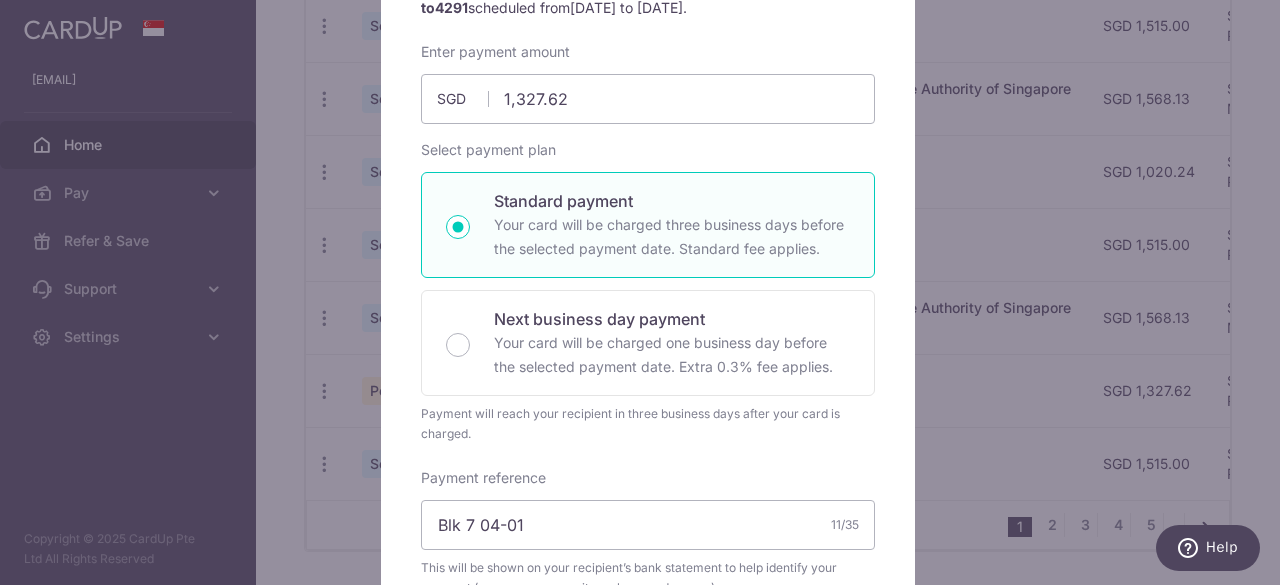 scroll, scrollTop: 100, scrollLeft: 0, axis: vertical 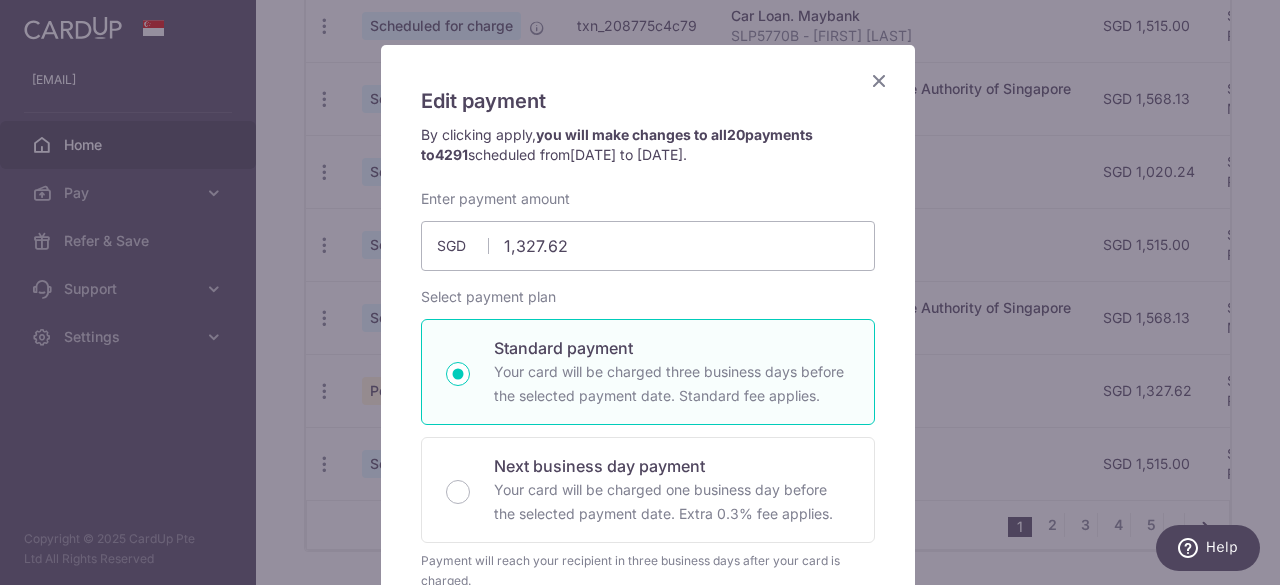 click at bounding box center [879, 80] 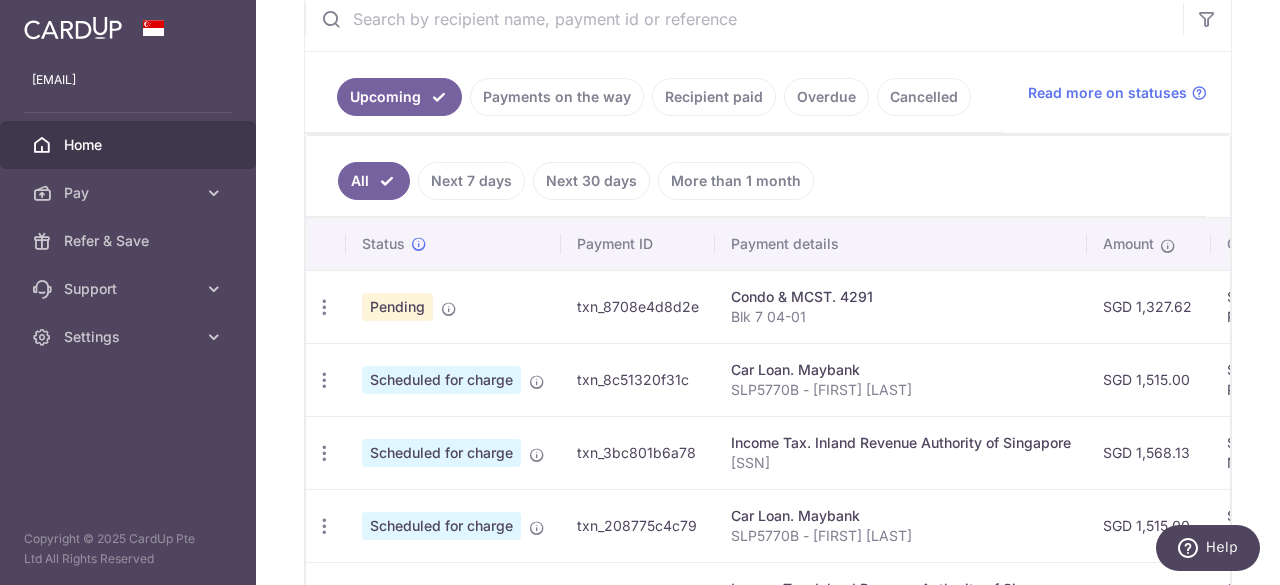 scroll, scrollTop: 0, scrollLeft: 0, axis: both 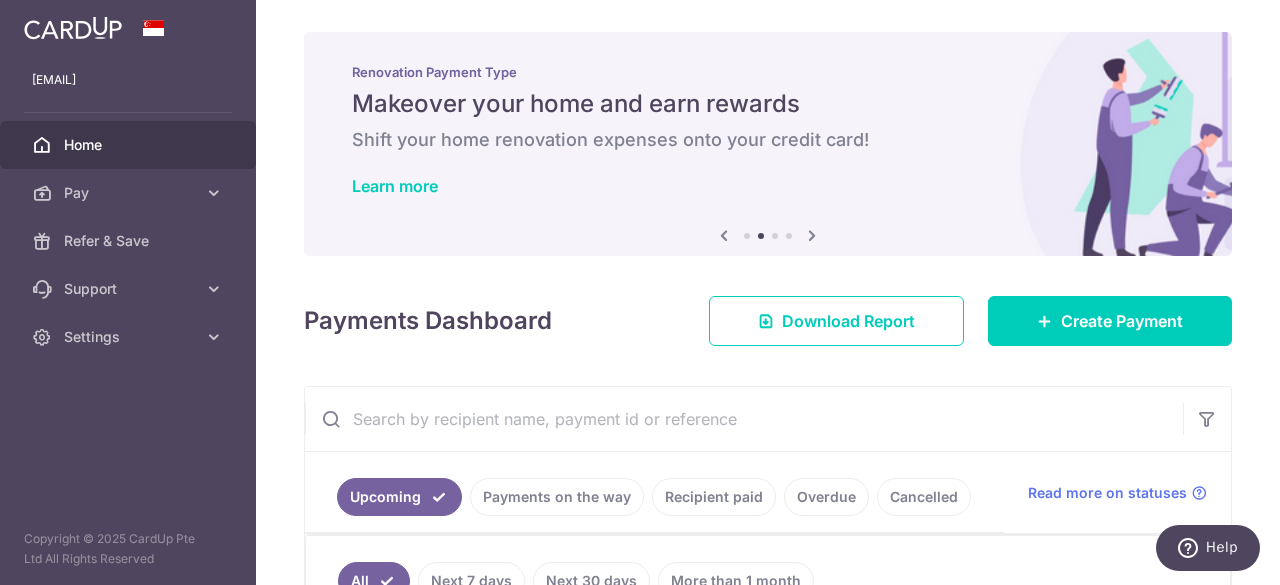 click on "Home" at bounding box center (130, 145) 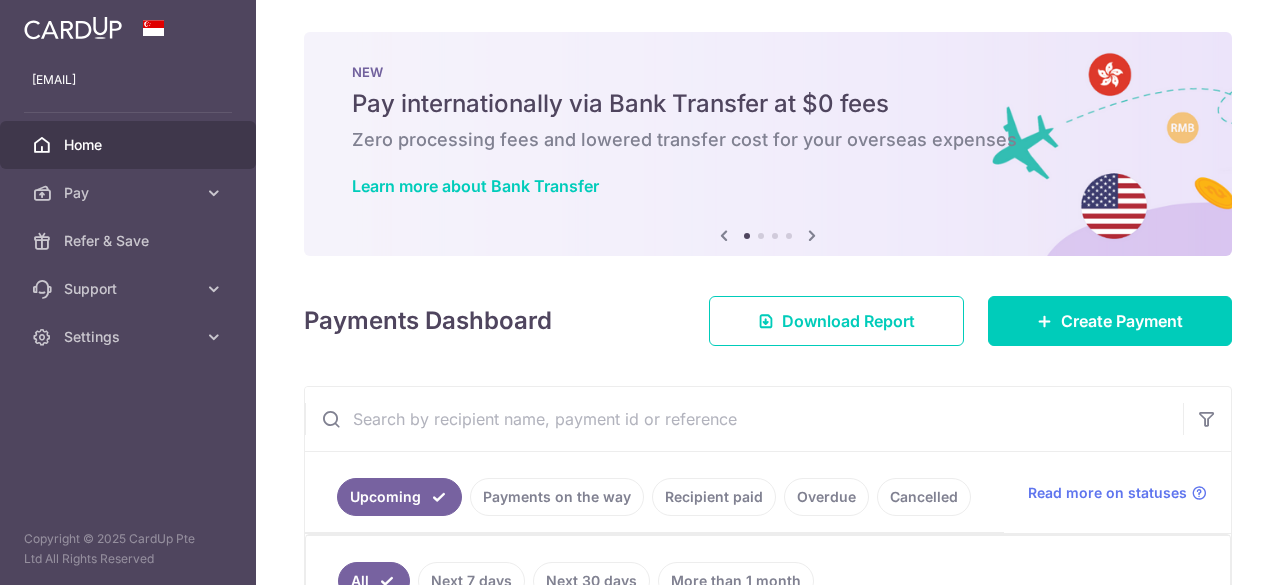 scroll, scrollTop: 0, scrollLeft: 0, axis: both 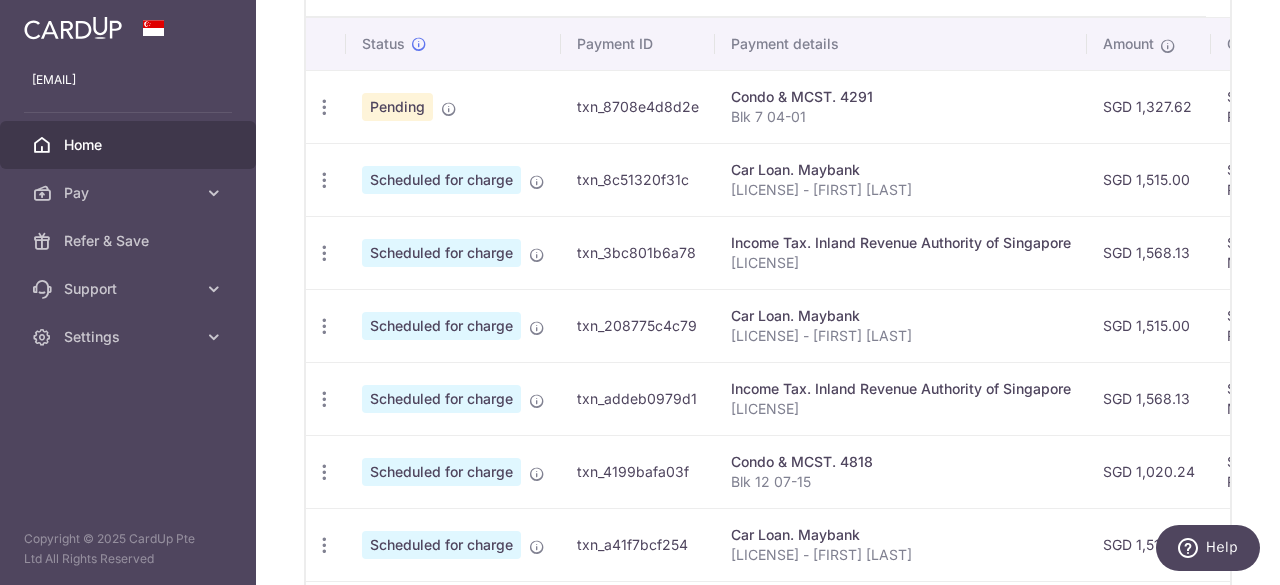 click on "Update payment
Cancel payment" at bounding box center (326, 106) 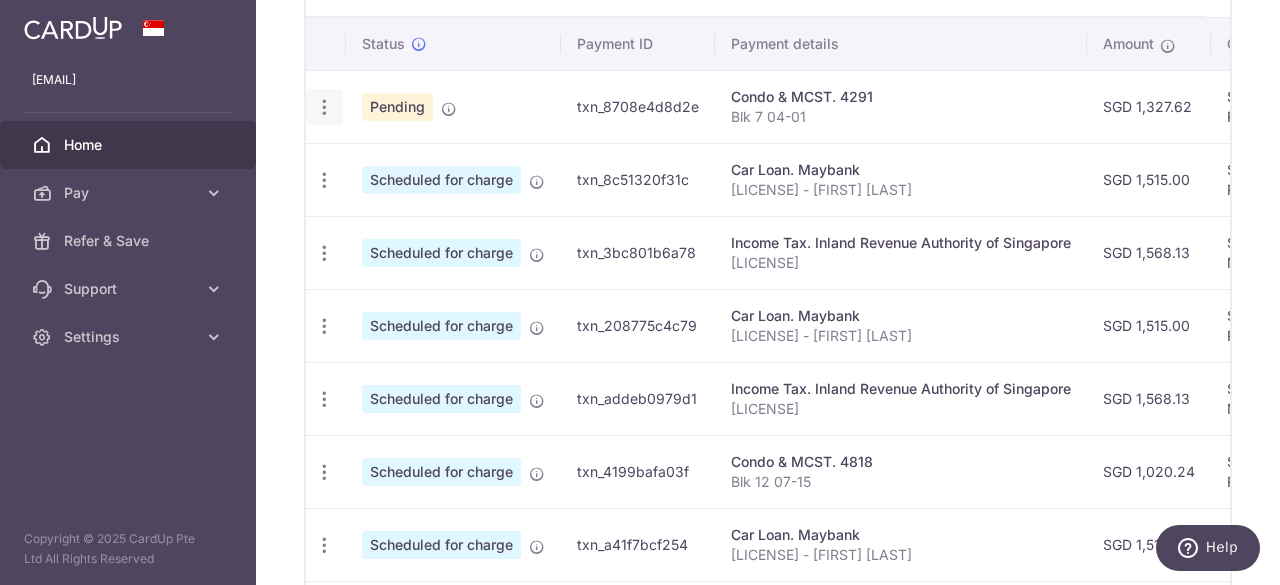 click at bounding box center (324, 107) 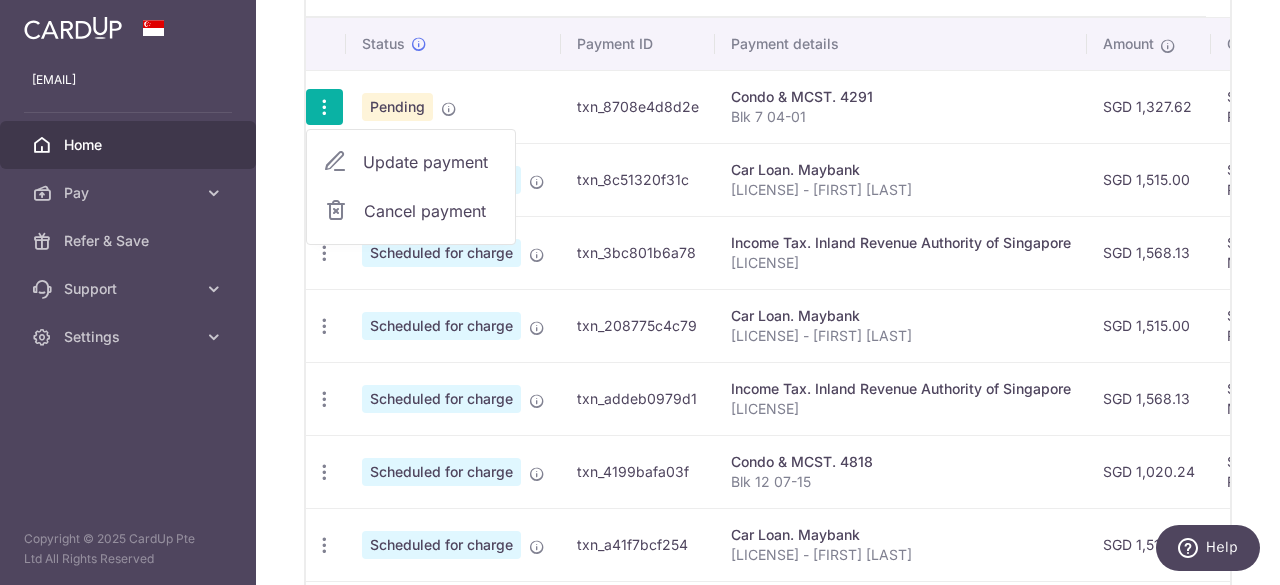 click on "Condo & MCST. 4291" at bounding box center (901, 97) 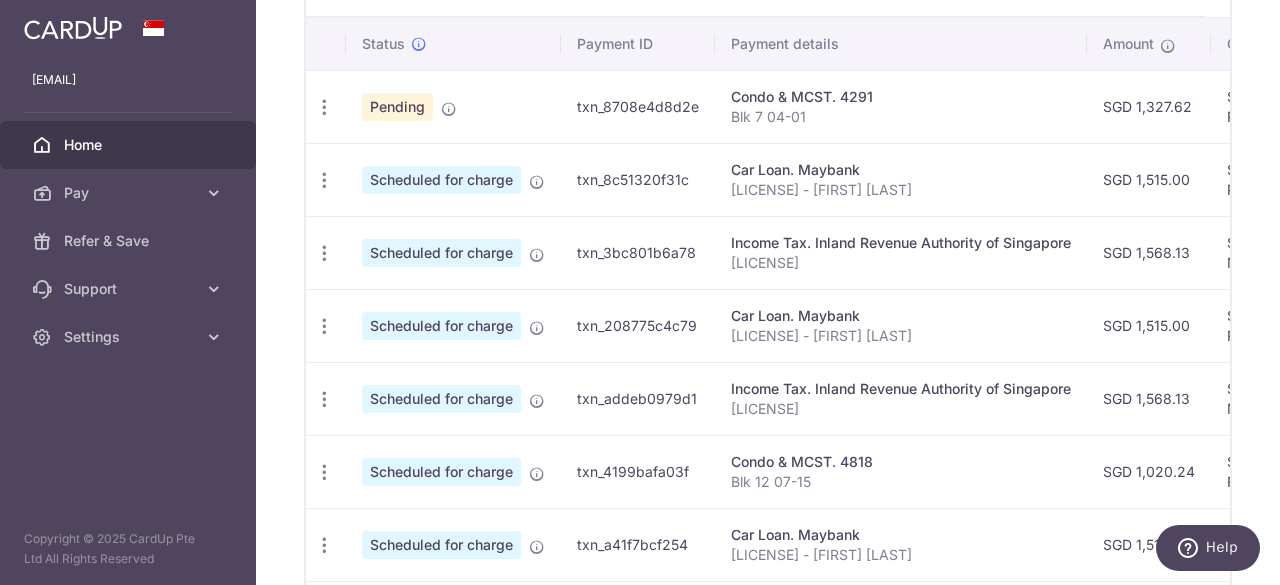 scroll, scrollTop: 400, scrollLeft: 0, axis: vertical 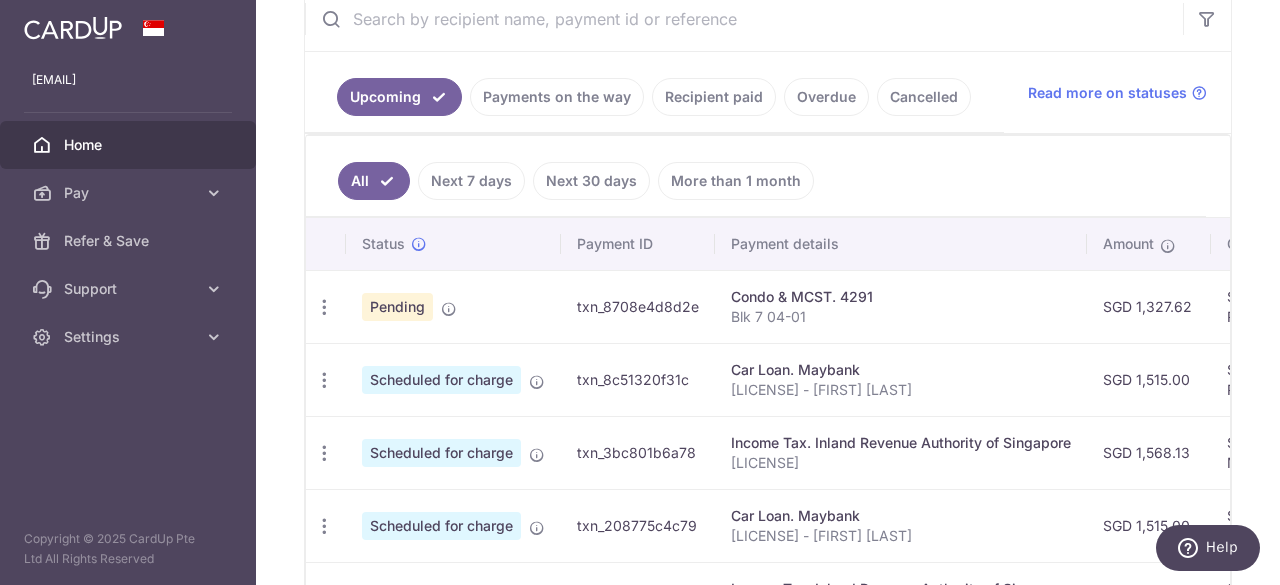 click on "Next 7 days" at bounding box center (471, 181) 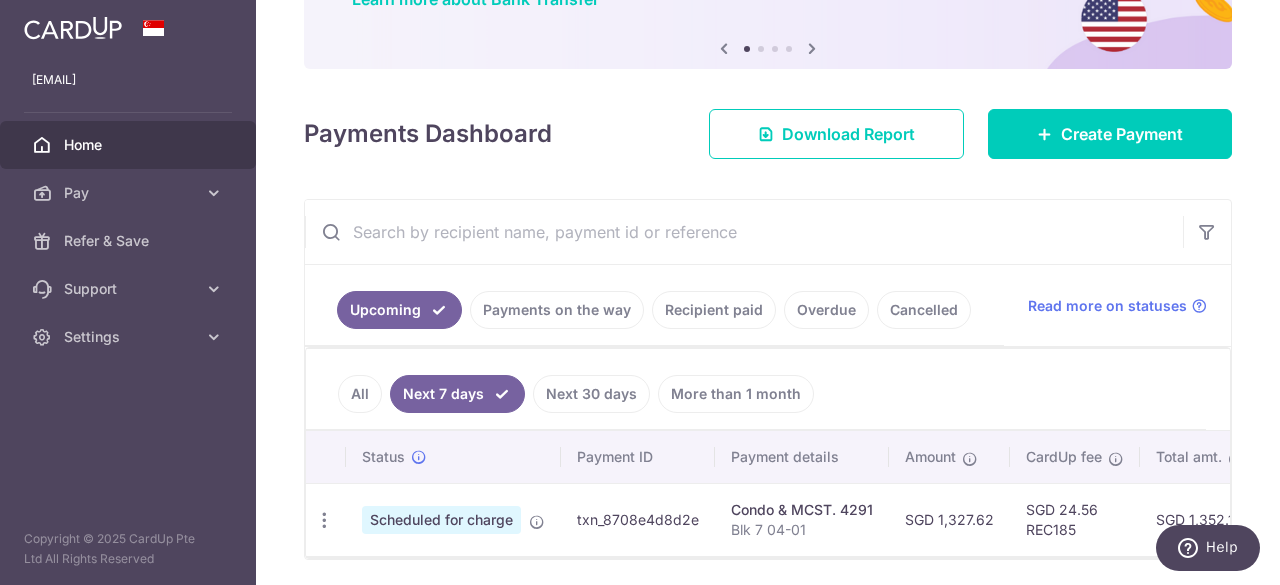 scroll, scrollTop: 259, scrollLeft: 0, axis: vertical 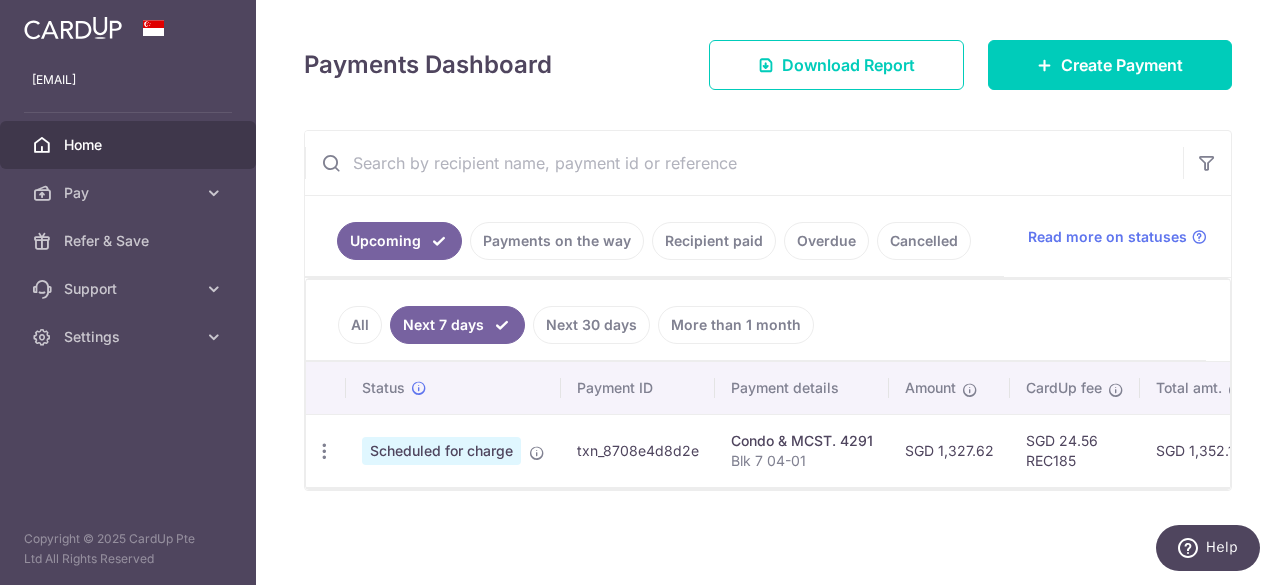 click on "Payments on the way" at bounding box center (557, 241) 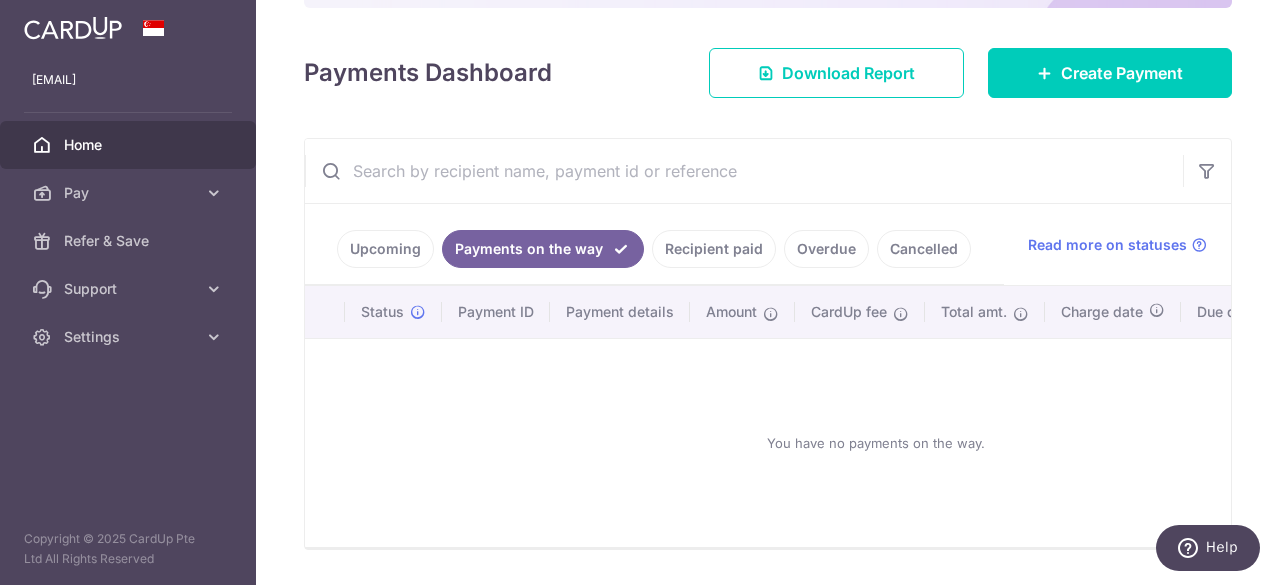 scroll, scrollTop: 312, scrollLeft: 0, axis: vertical 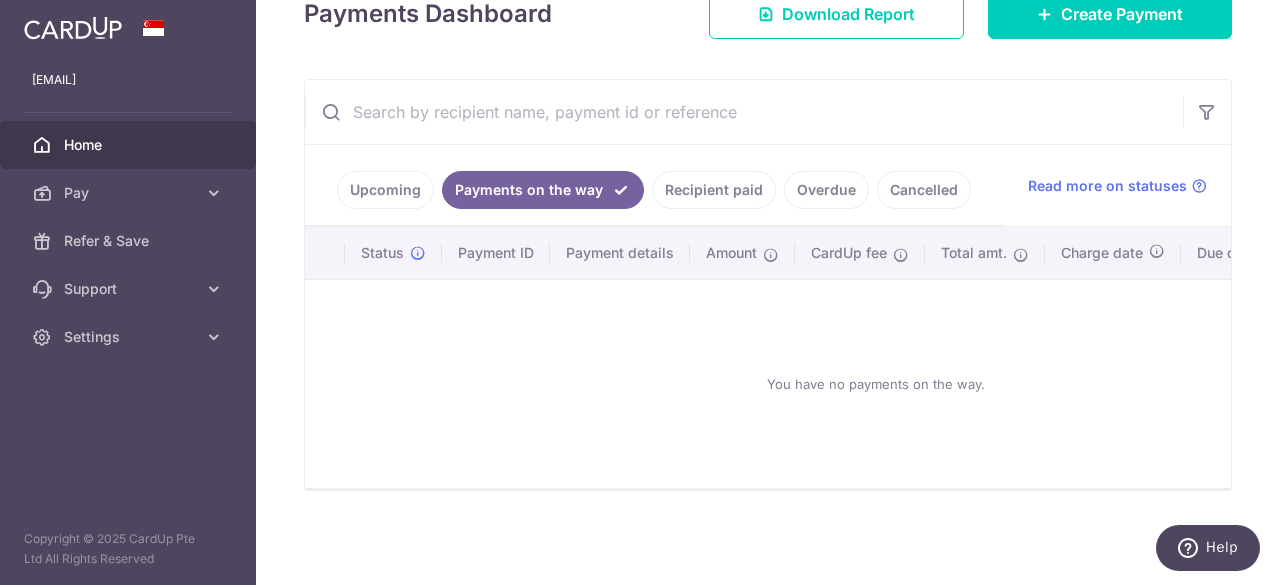 click on "Upcoming" at bounding box center [385, 190] 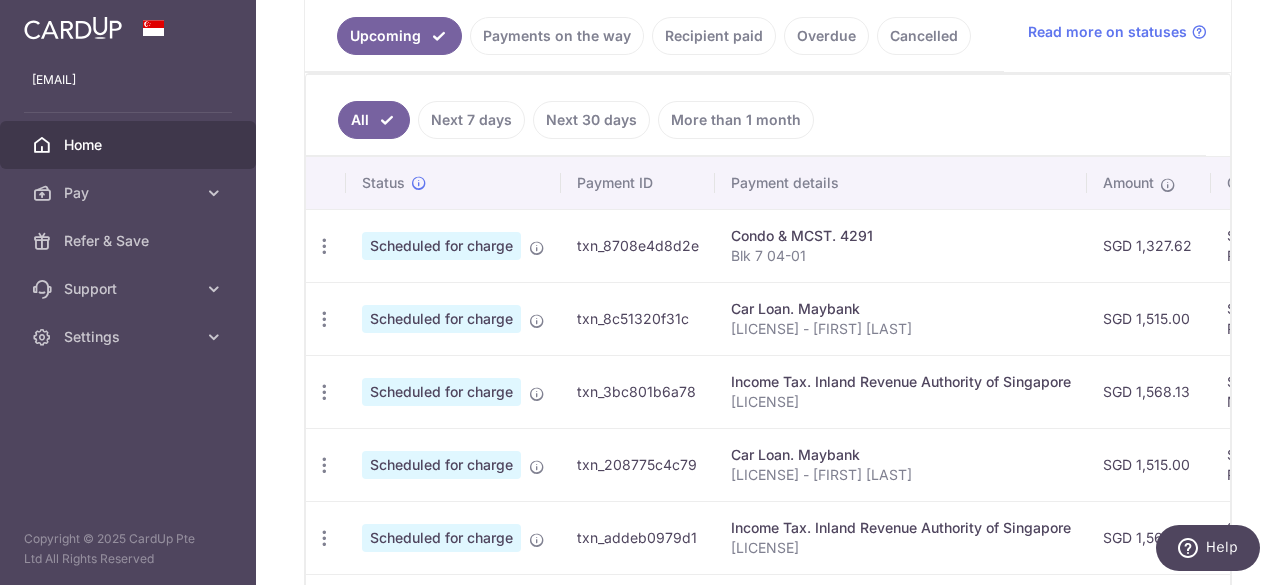 scroll, scrollTop: 612, scrollLeft: 0, axis: vertical 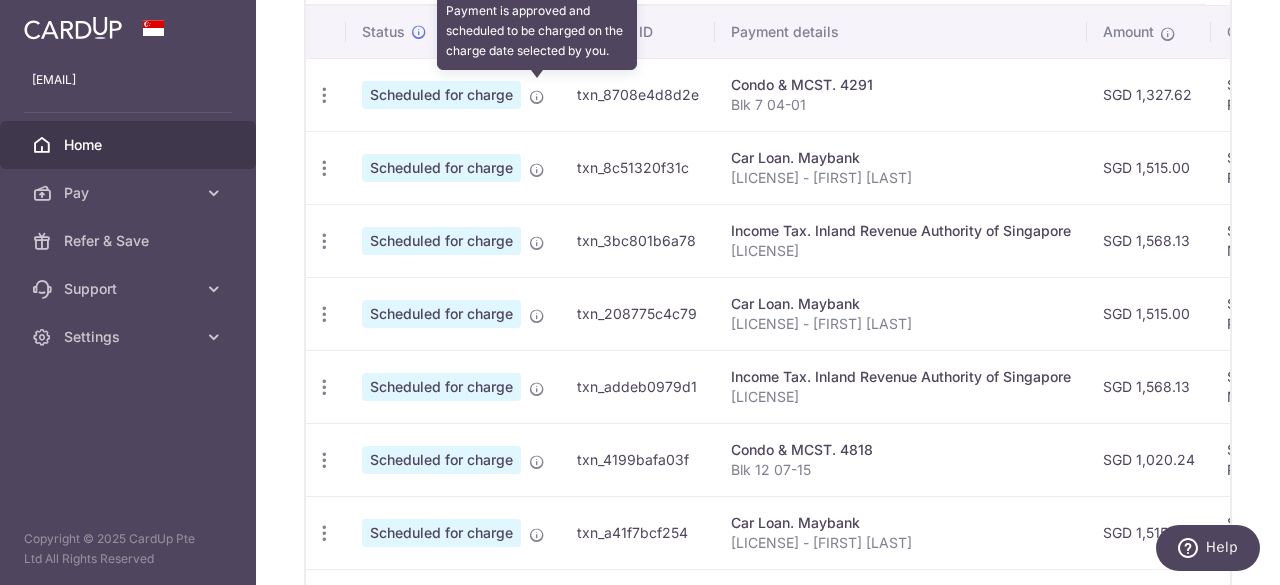 click at bounding box center (537, 97) 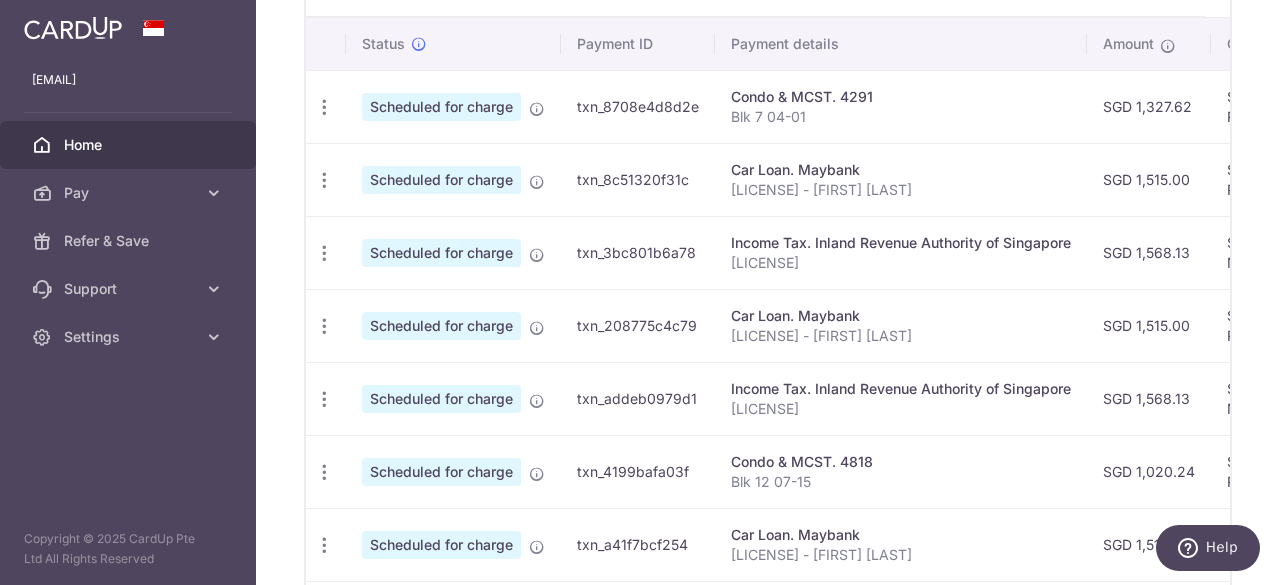 scroll, scrollTop: 861, scrollLeft: 0, axis: vertical 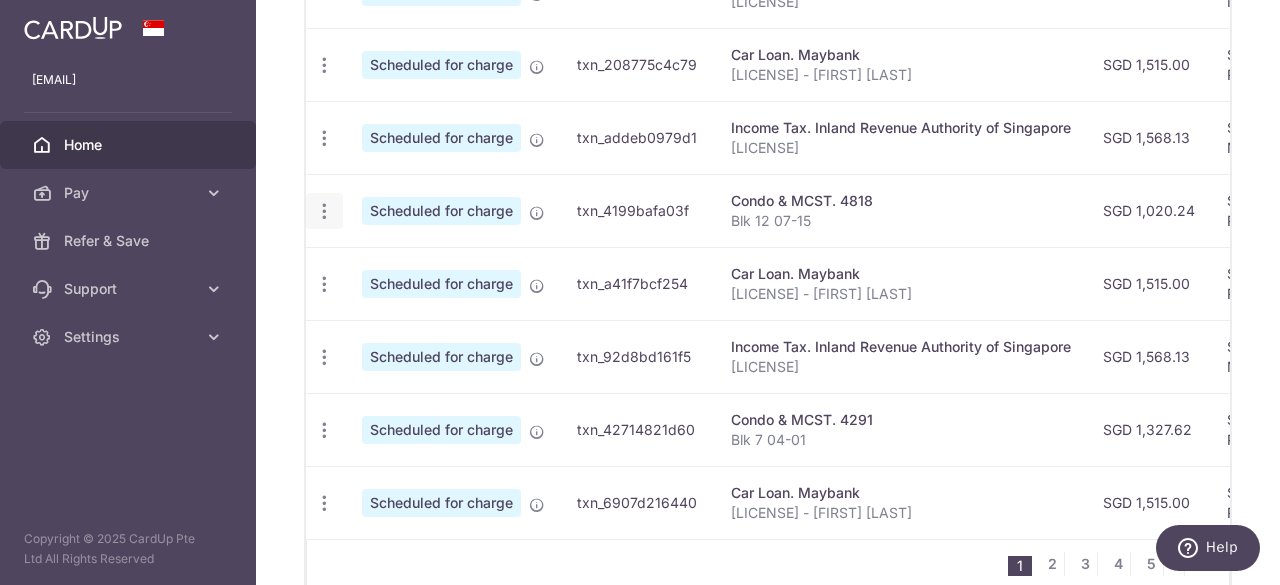 click on "Update payment
Cancel payment" at bounding box center [324, 211] 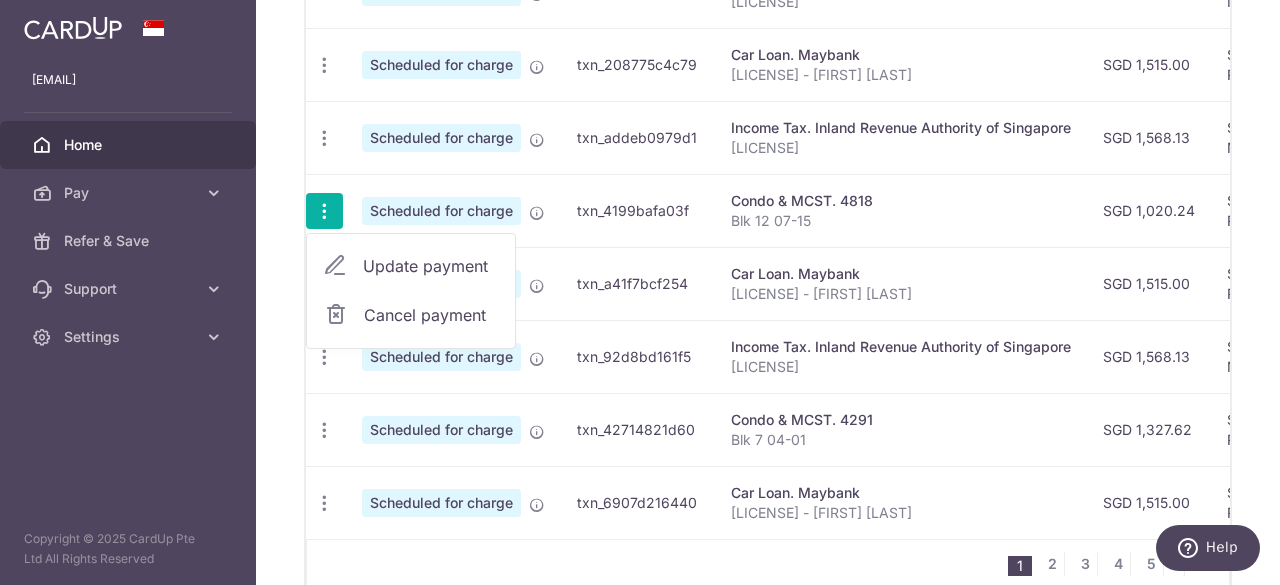 click on "Cancel payment" at bounding box center (431, 315) 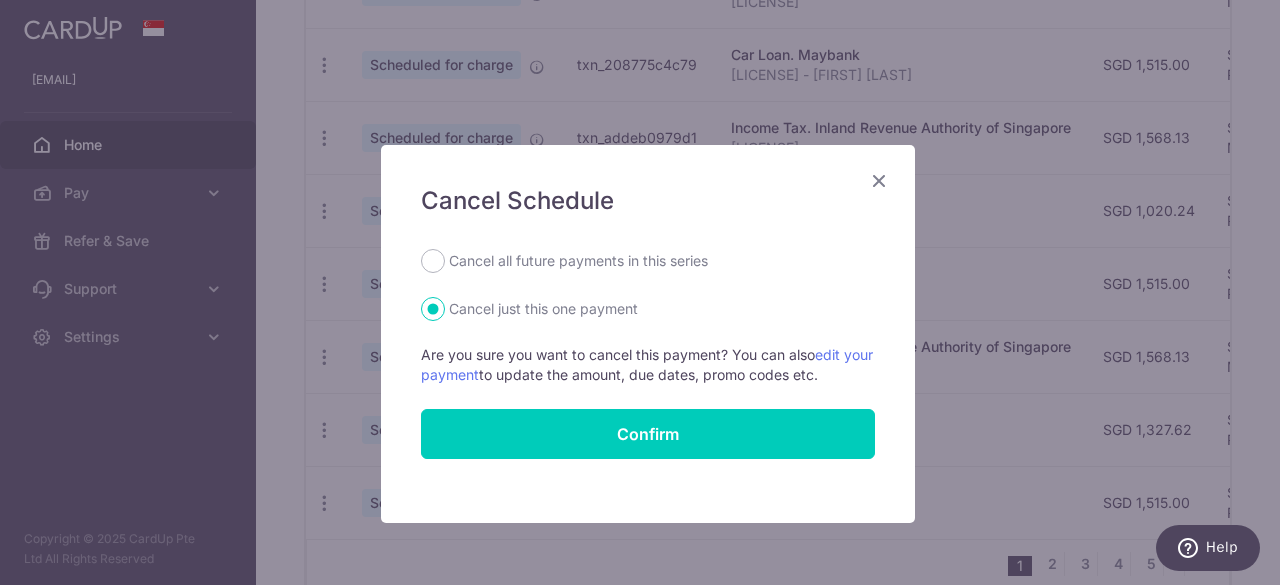 click on "Cancel all future payments in this series" at bounding box center [578, 261] 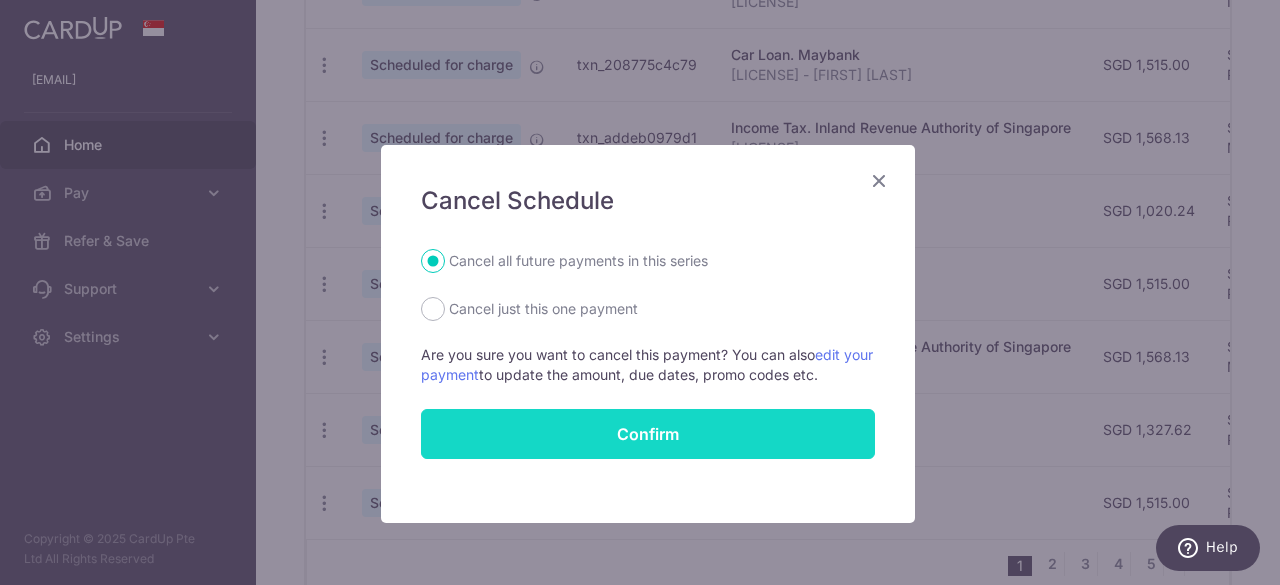 click on "Confirm" at bounding box center (648, 434) 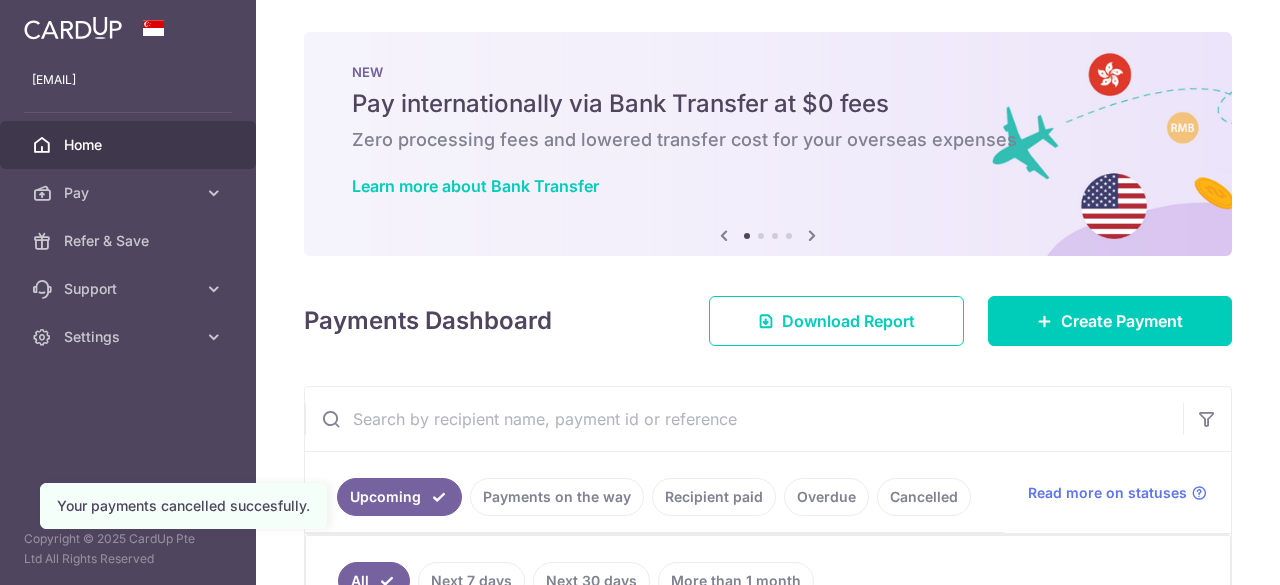 scroll, scrollTop: 0, scrollLeft: 0, axis: both 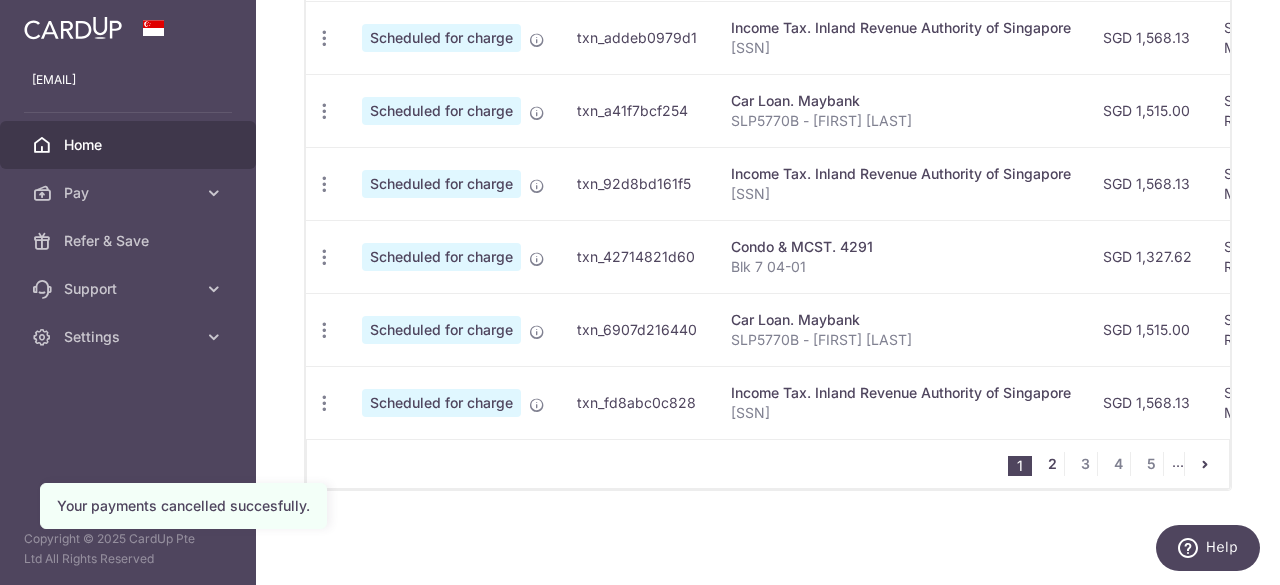 click on "2" at bounding box center [1052, 464] 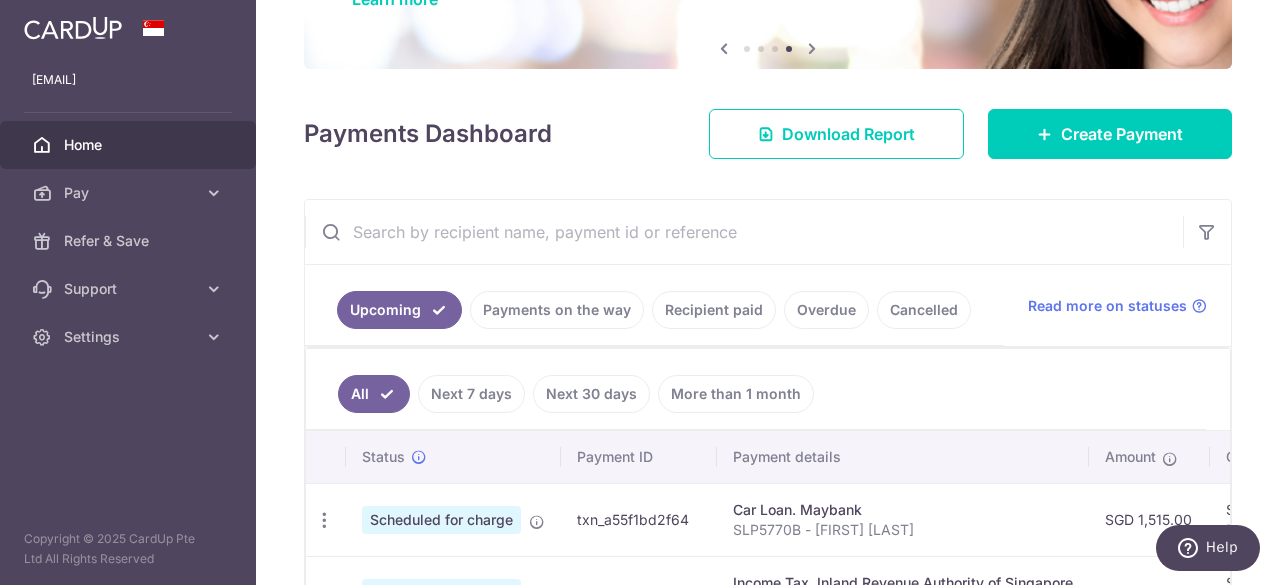 click on "Home" at bounding box center (130, 145) 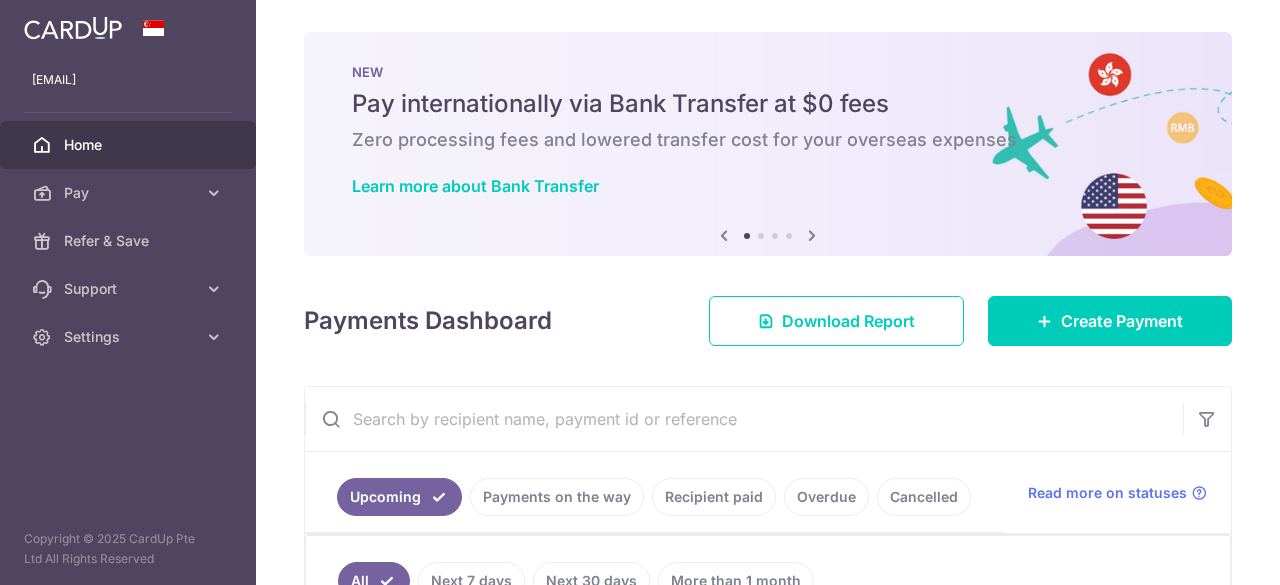 scroll, scrollTop: 0, scrollLeft: 0, axis: both 